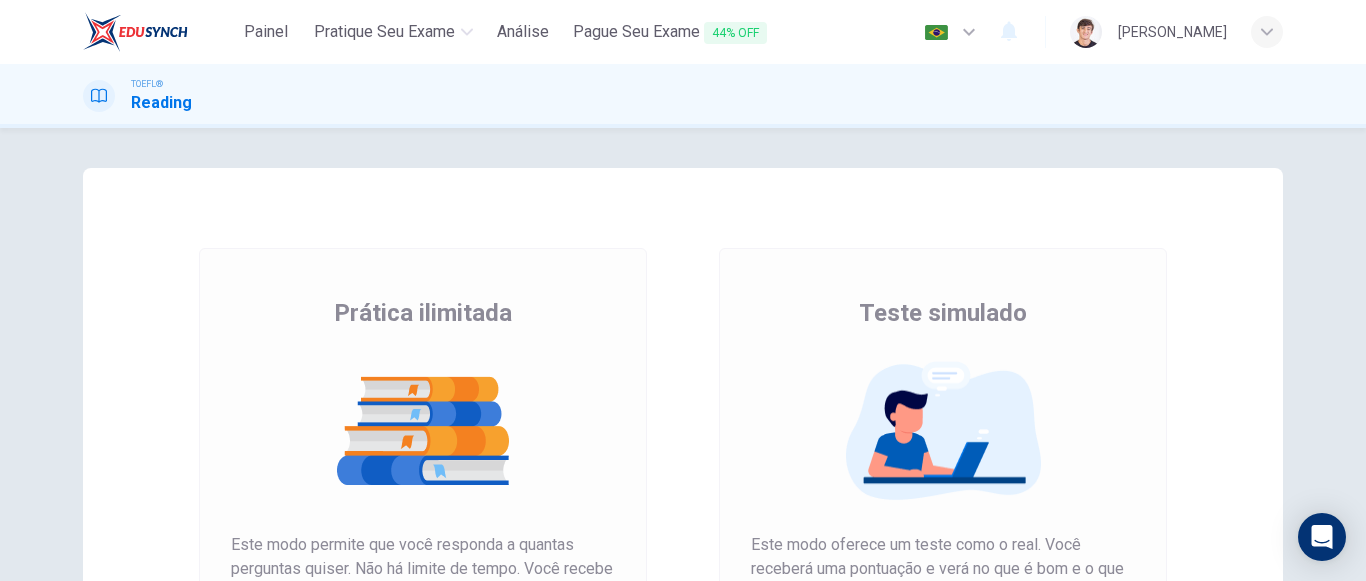 scroll, scrollTop: 0, scrollLeft: 0, axis: both 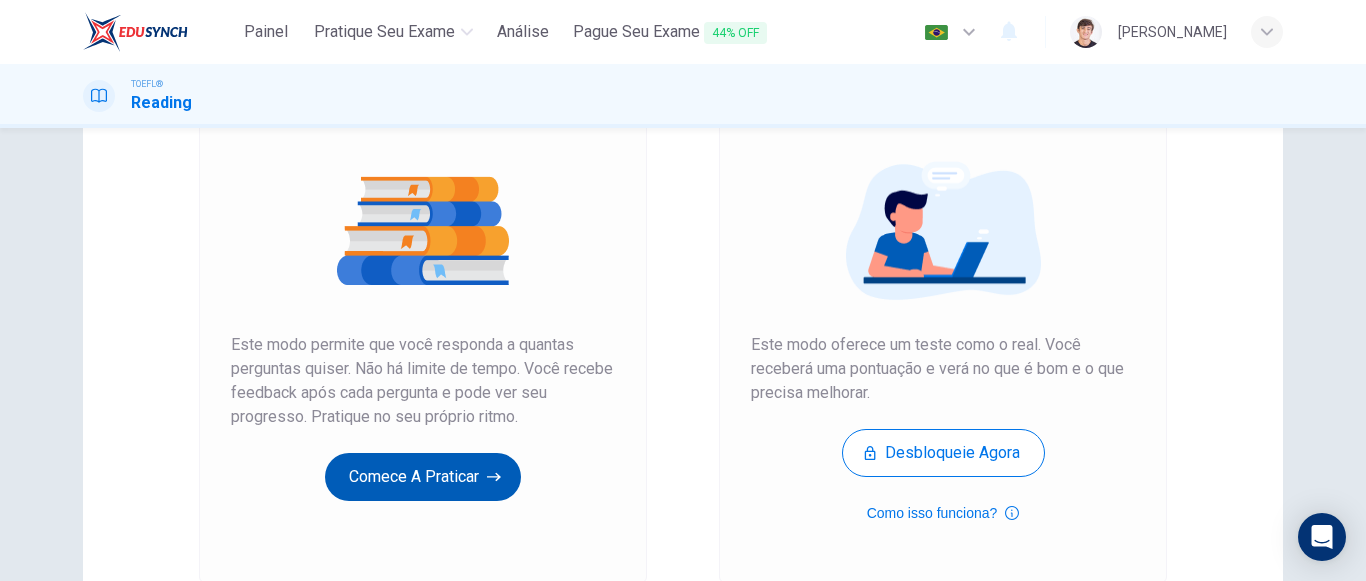 click on "Comece a praticar" at bounding box center [423, 477] 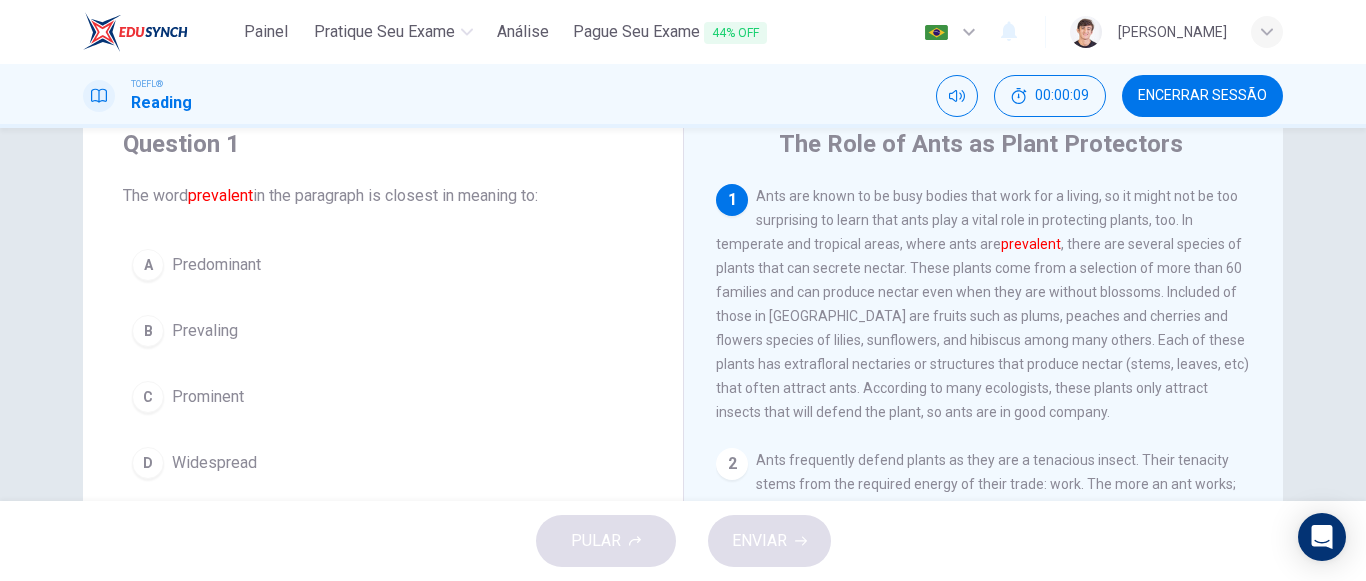 scroll, scrollTop: 100, scrollLeft: 0, axis: vertical 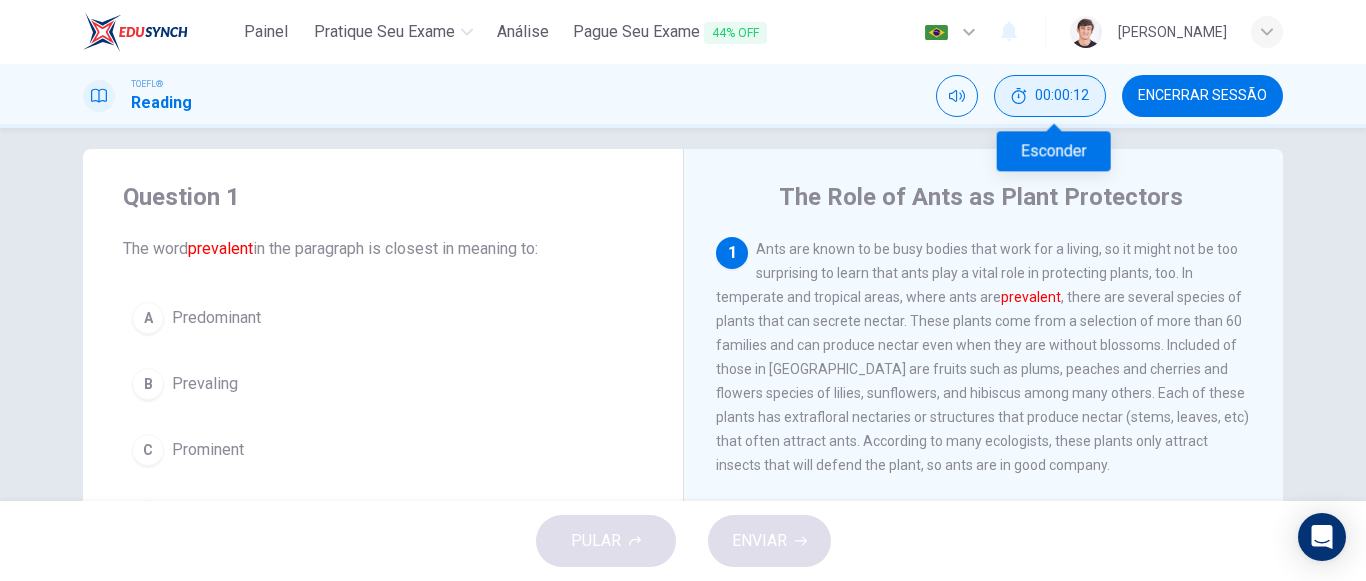 click on "00:00:12" at bounding box center [1050, 96] 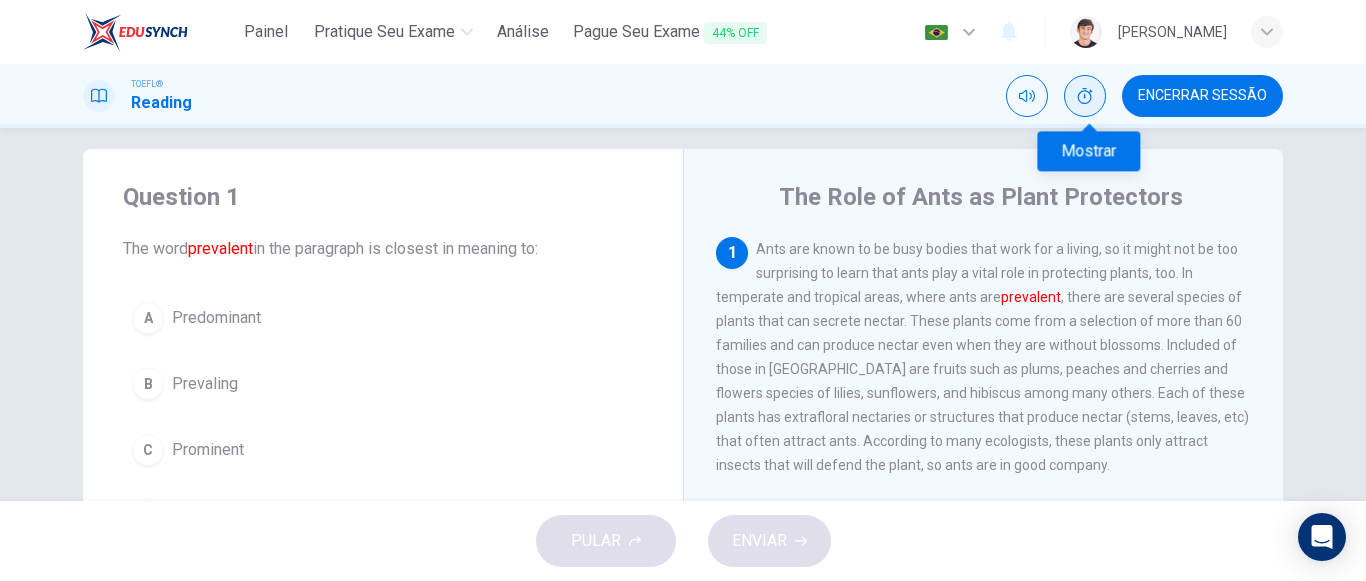click at bounding box center [1085, 96] 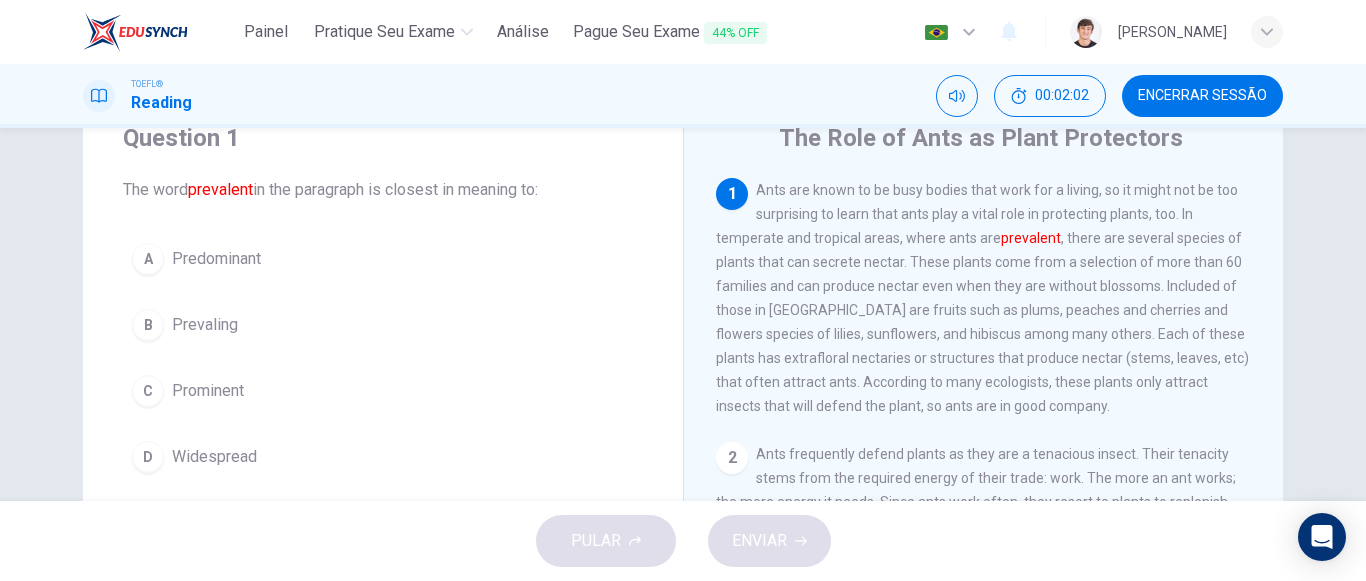 scroll, scrollTop: 119, scrollLeft: 0, axis: vertical 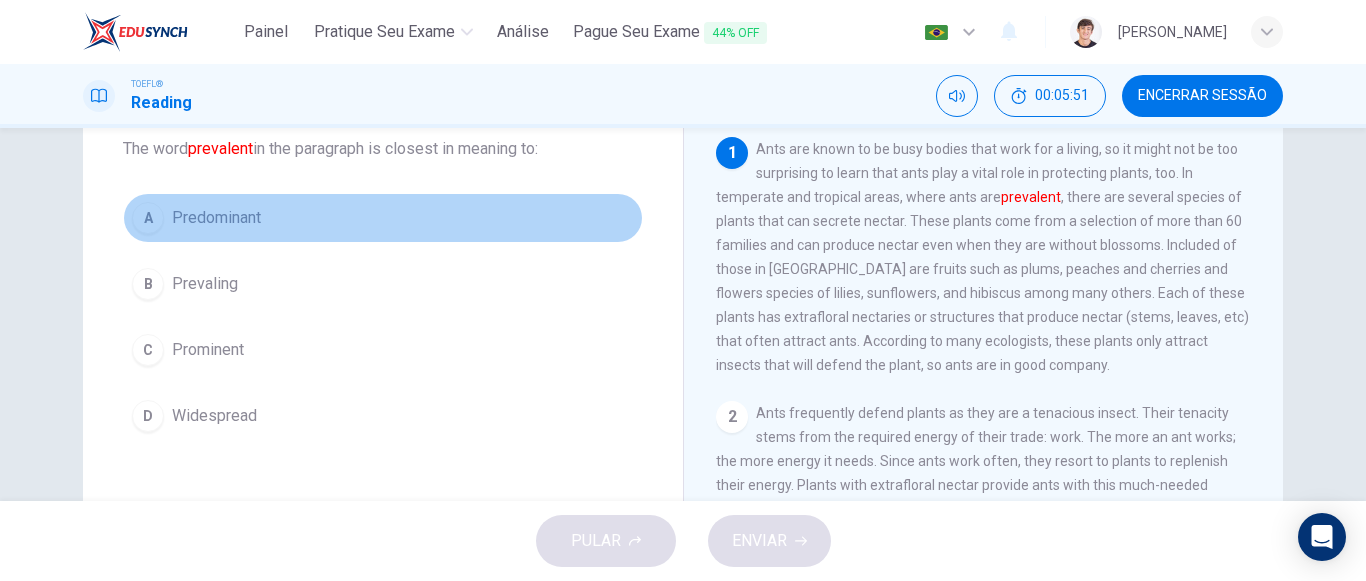 click on "Predominant" at bounding box center (216, 218) 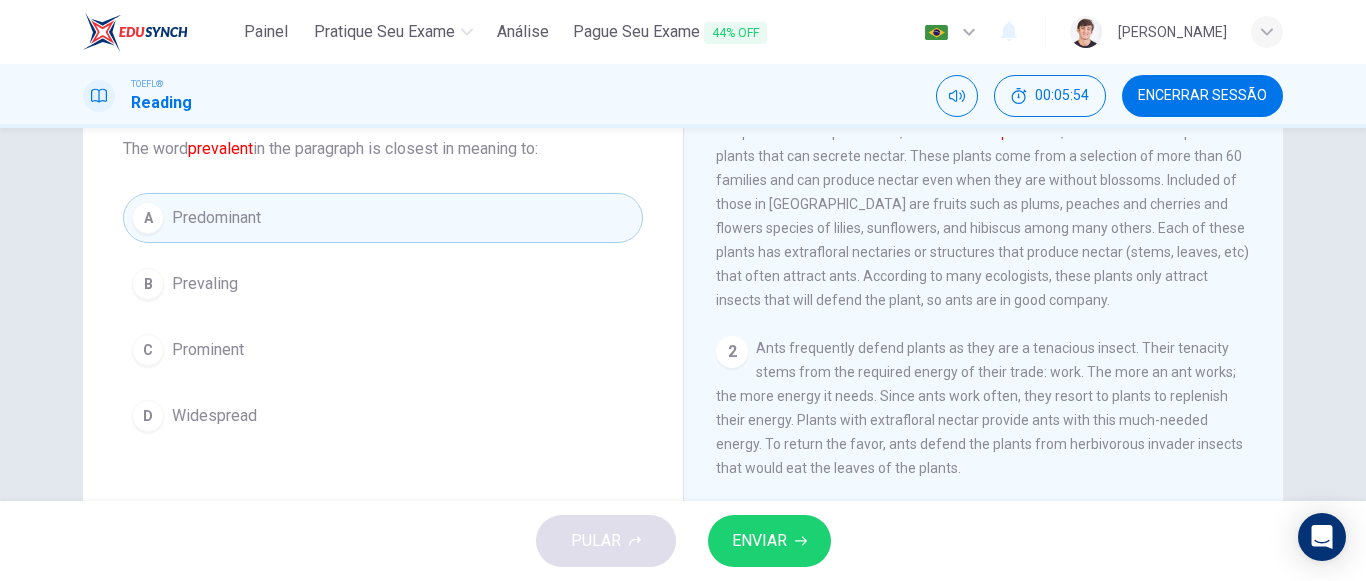 scroll, scrollTop: 0, scrollLeft: 0, axis: both 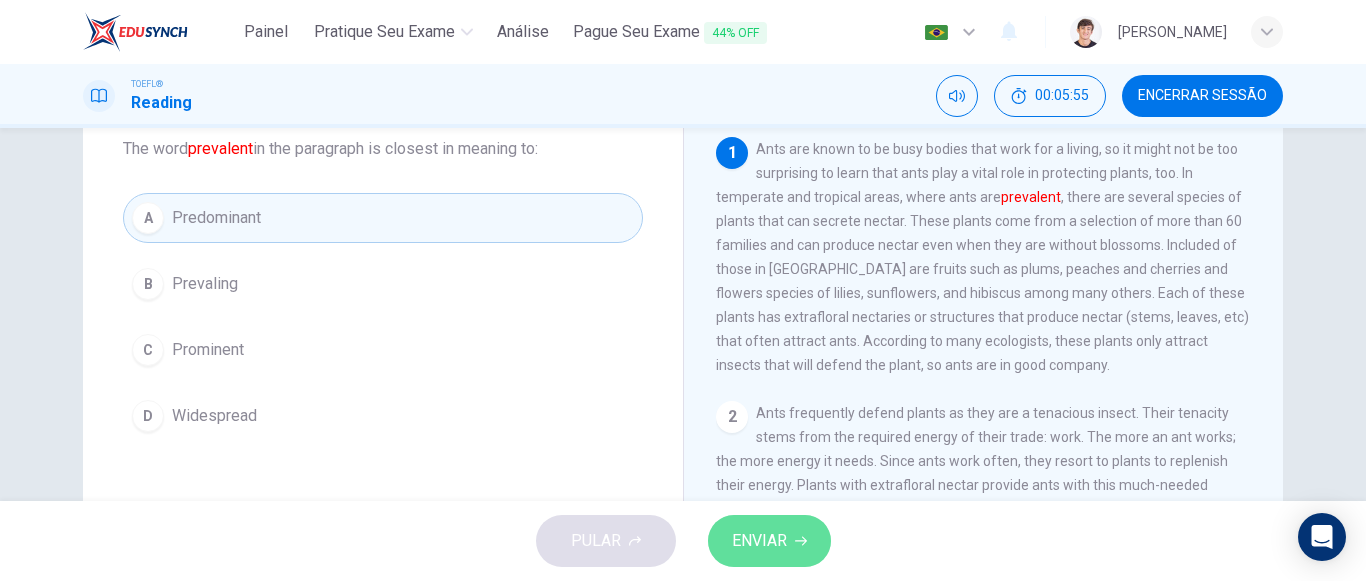 click on "ENVIAR" at bounding box center (759, 541) 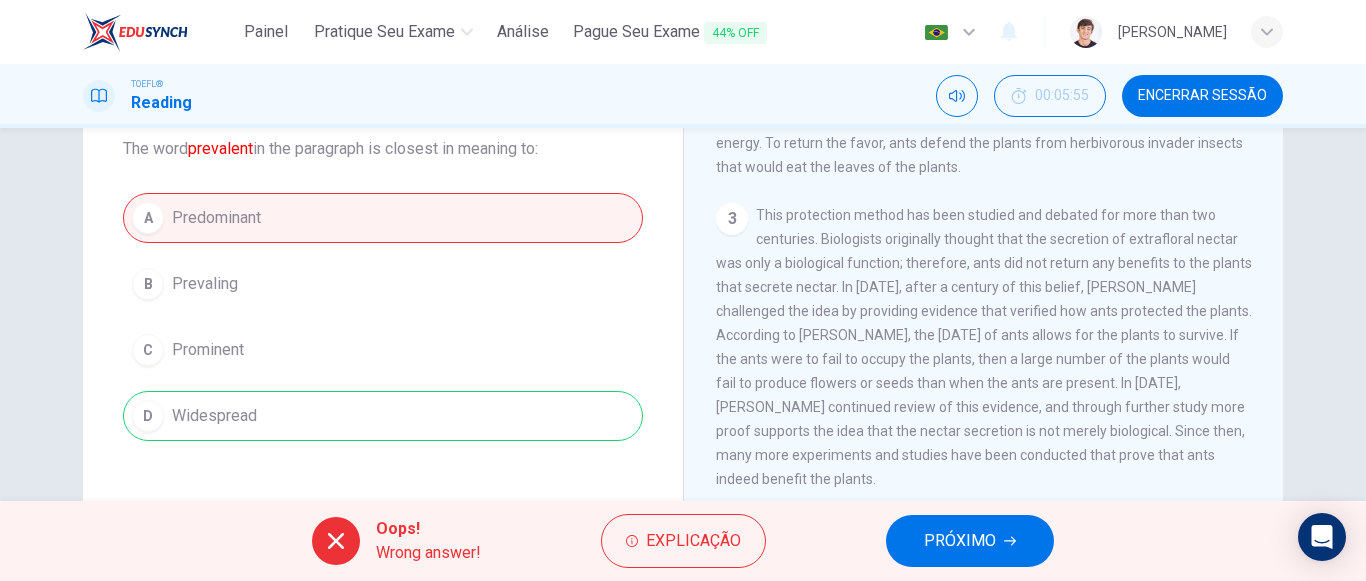 scroll, scrollTop: 500, scrollLeft: 0, axis: vertical 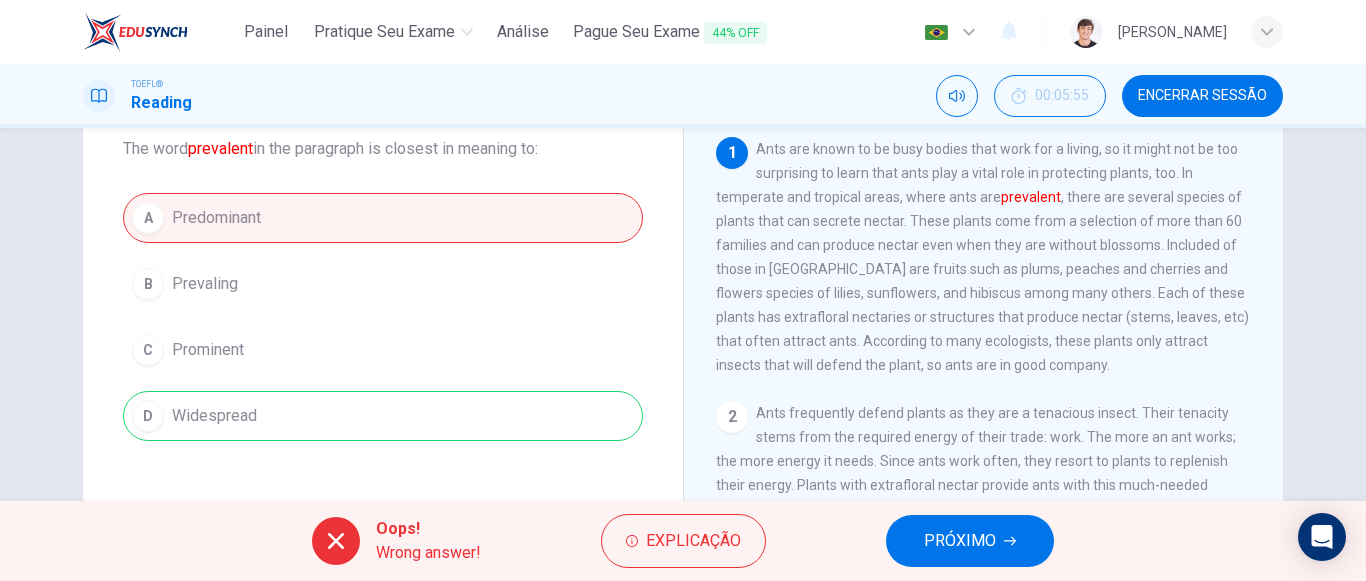 click on "A Predominant B  Prevaling C  Prominent D  Widespread" at bounding box center (383, 317) 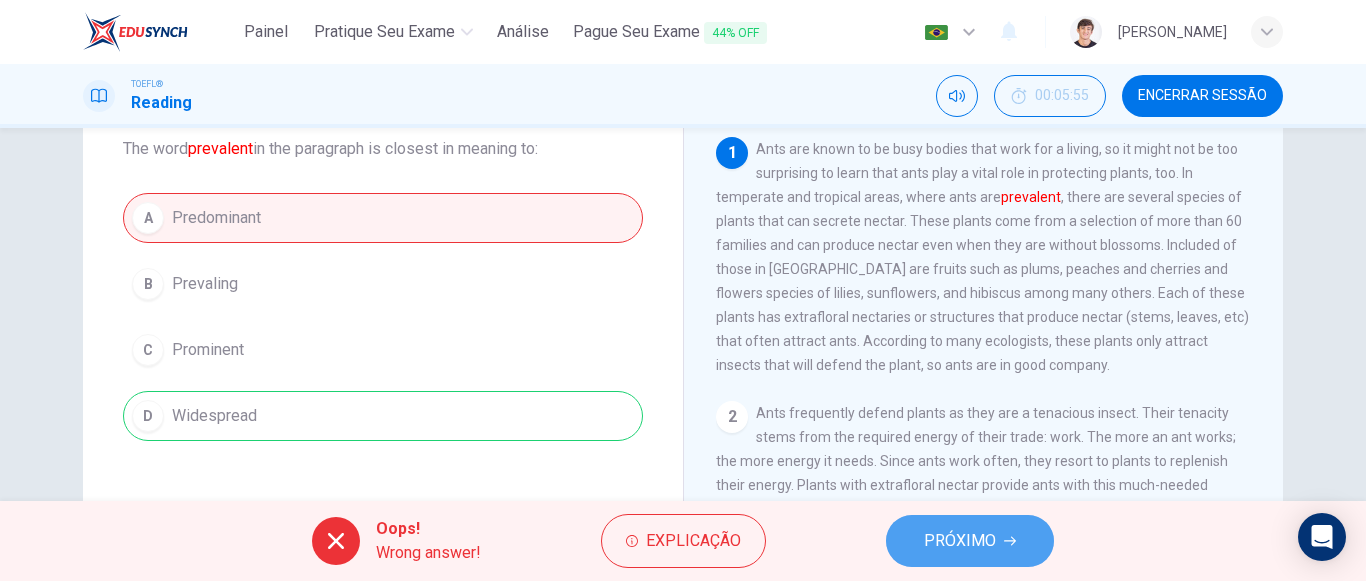 click on "PRÓXIMO" at bounding box center (970, 541) 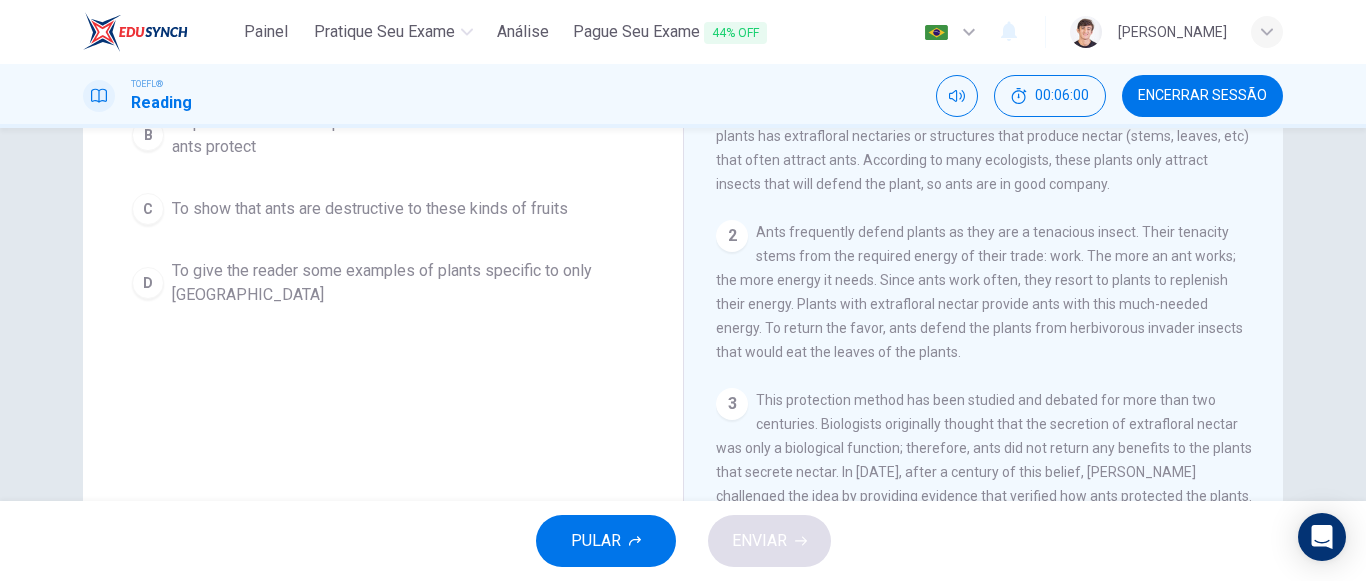 scroll, scrollTop: 0, scrollLeft: 0, axis: both 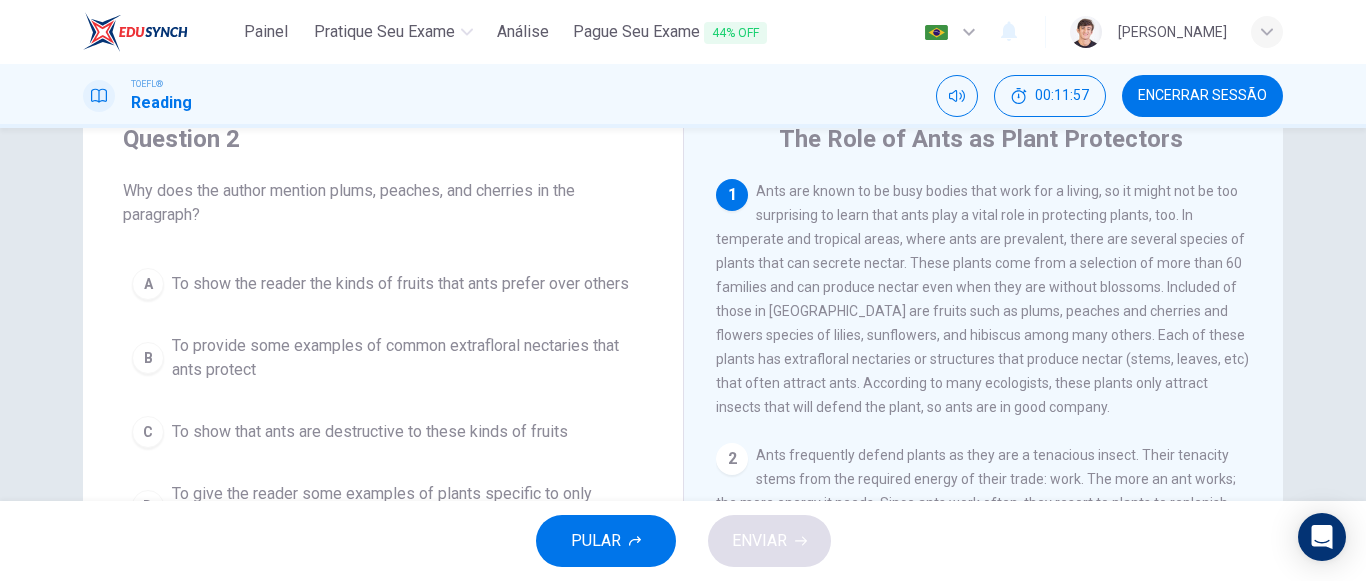 click on "To show the reader the kinds of fruits that ants prefer over others" at bounding box center (400, 284) 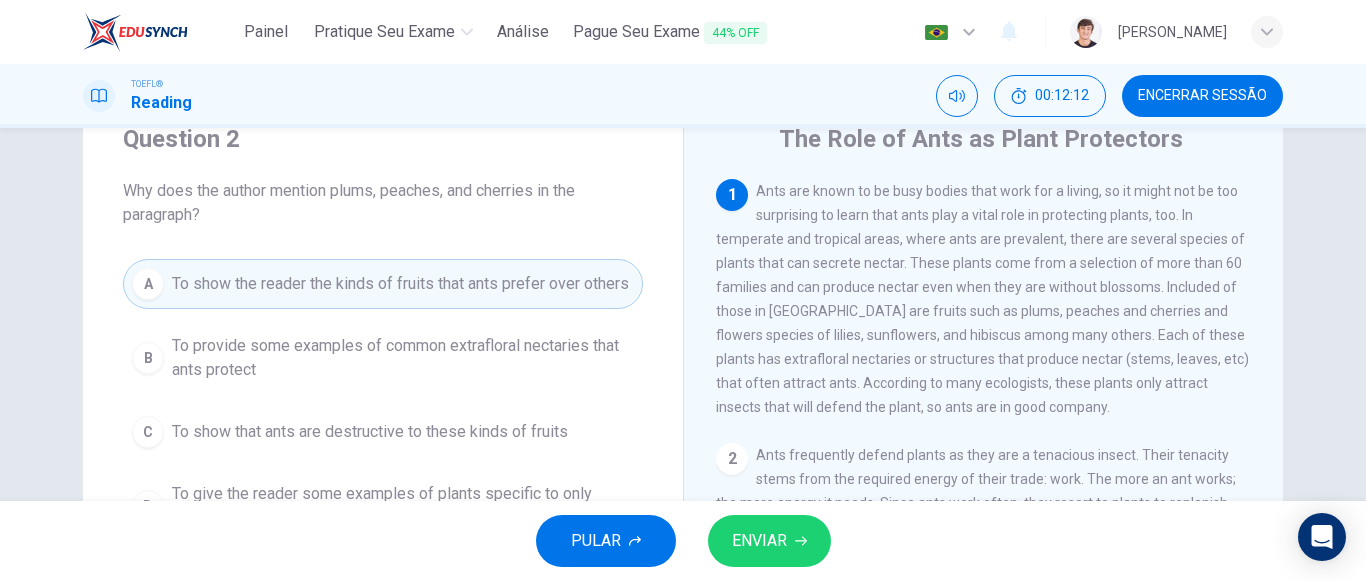 click on "ENVIAR" at bounding box center (759, 541) 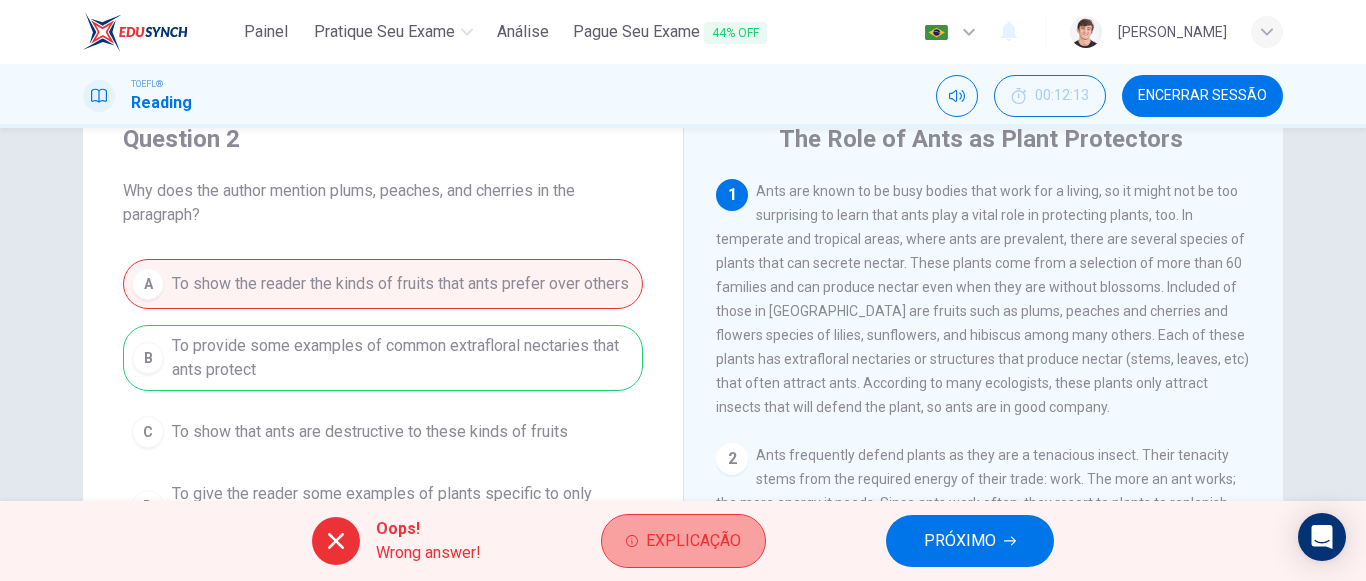 click on "Explicação" at bounding box center (693, 541) 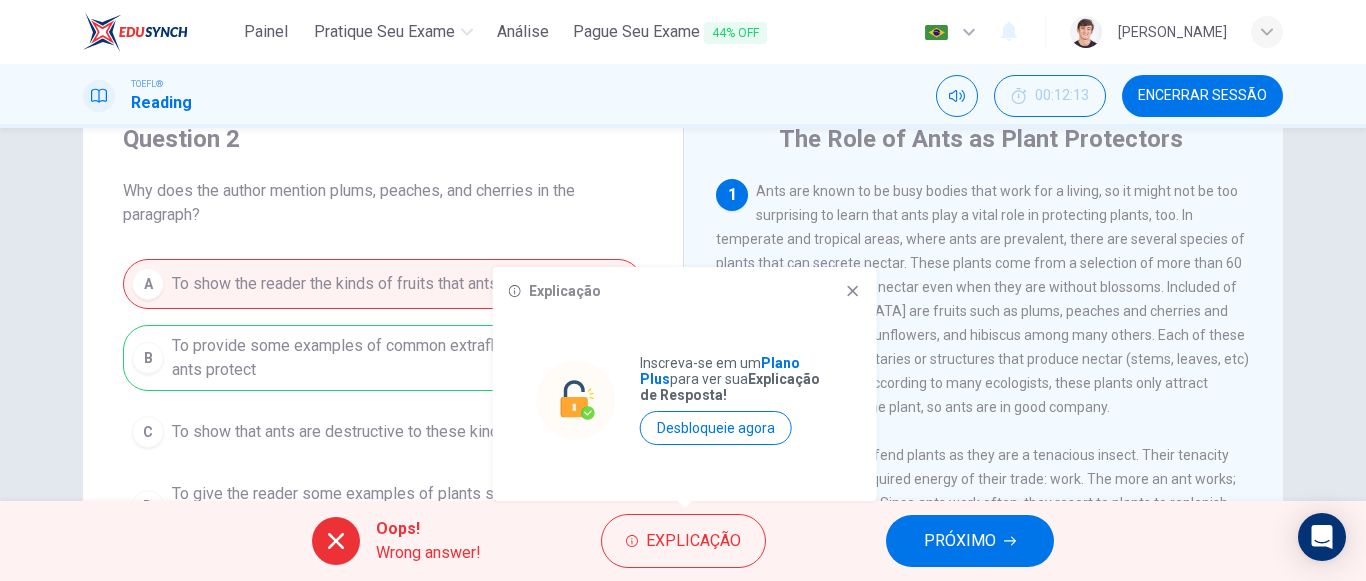 click 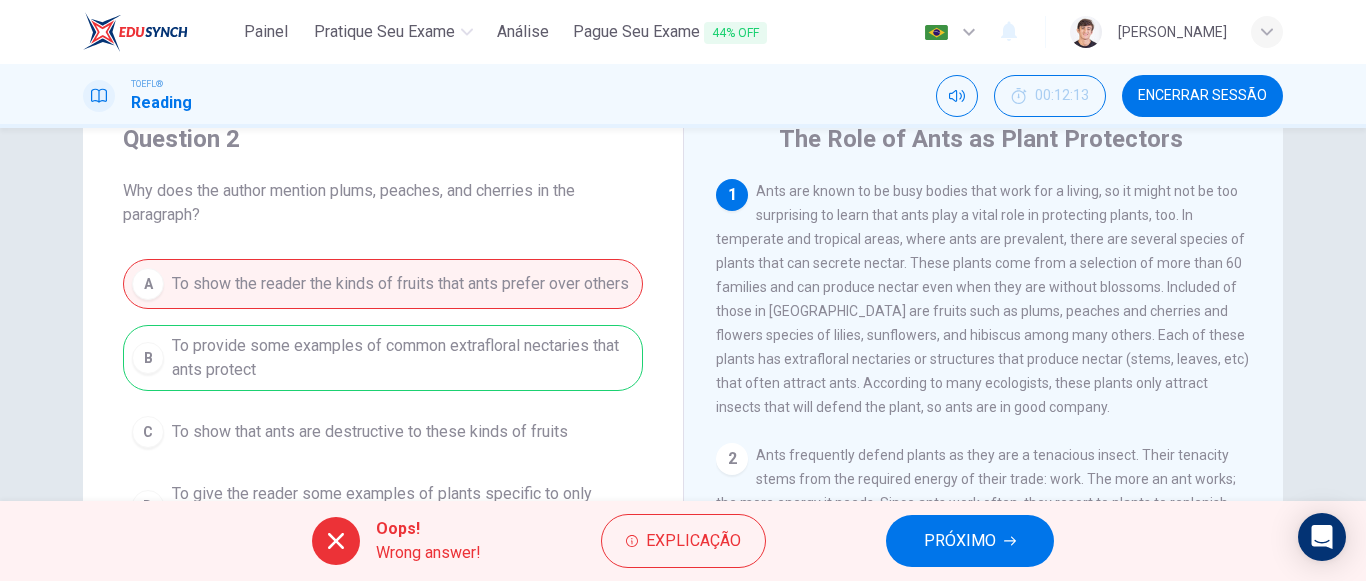 drag, startPoint x: 754, startPoint y: 188, endPoint x: 1121, endPoint y: 213, distance: 367.85052 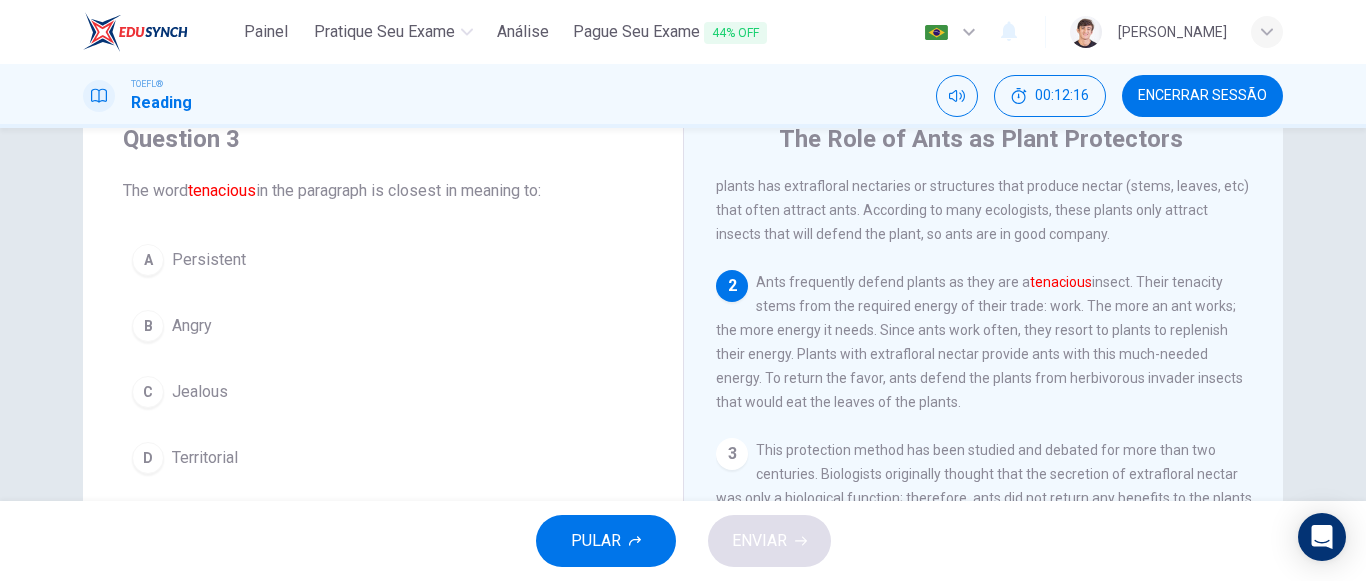 scroll, scrollTop: 244, scrollLeft: 0, axis: vertical 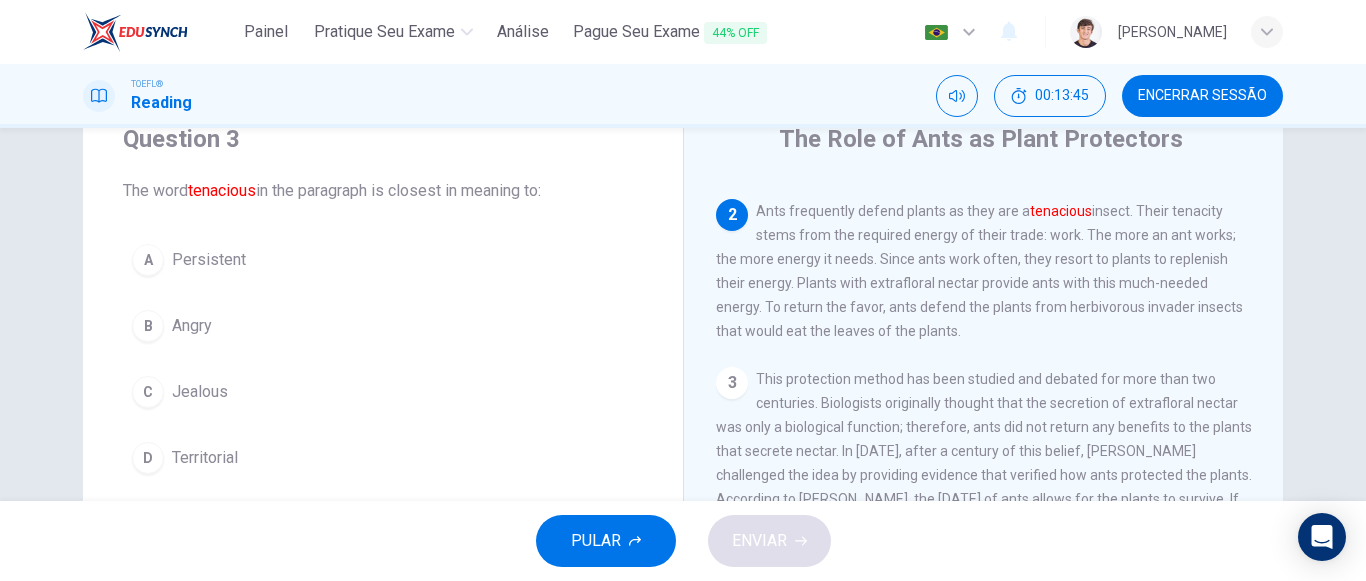 click on "A" at bounding box center [148, 260] 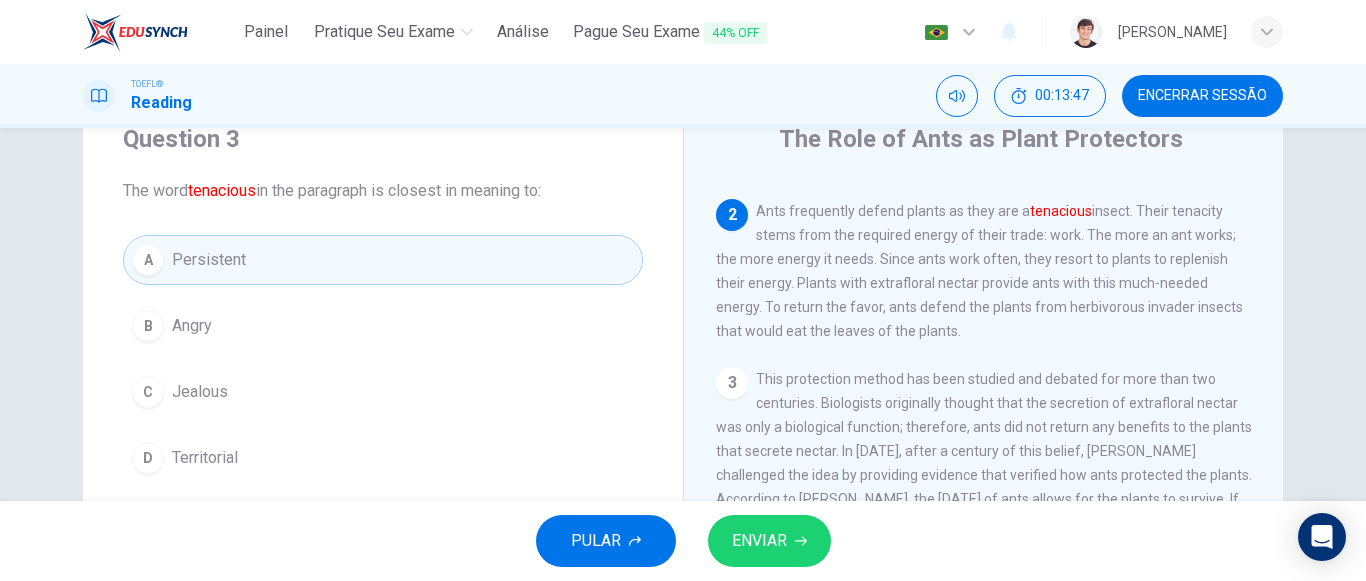 click on "ENVIAR" at bounding box center (759, 541) 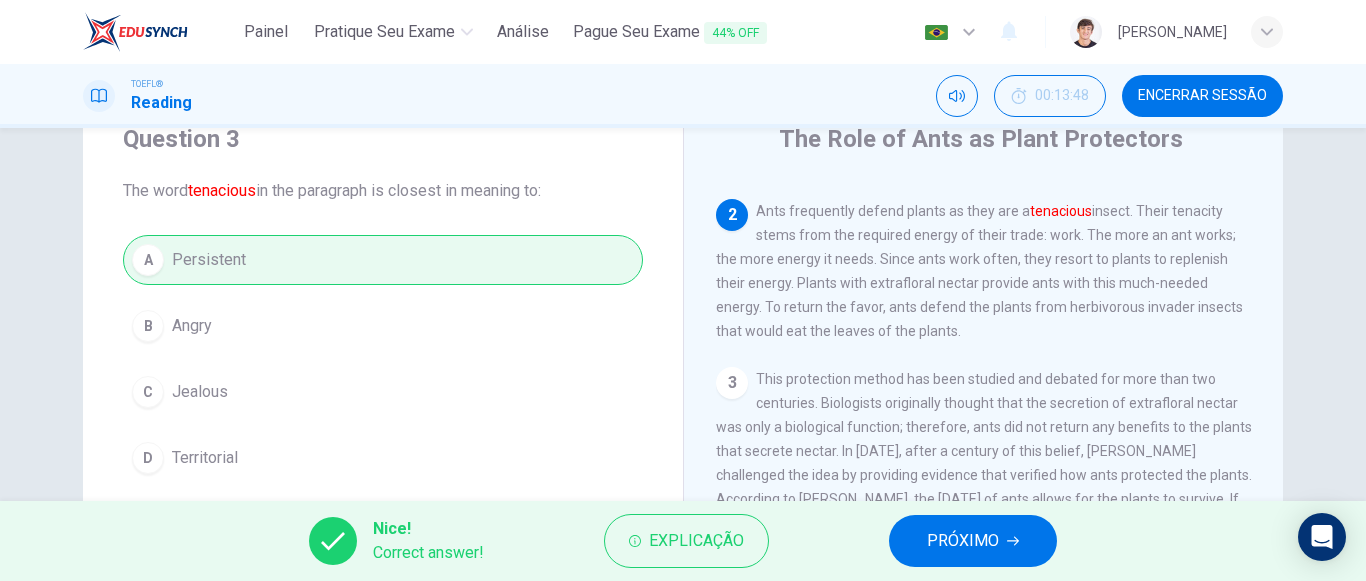 click on "PRÓXIMO" at bounding box center (963, 541) 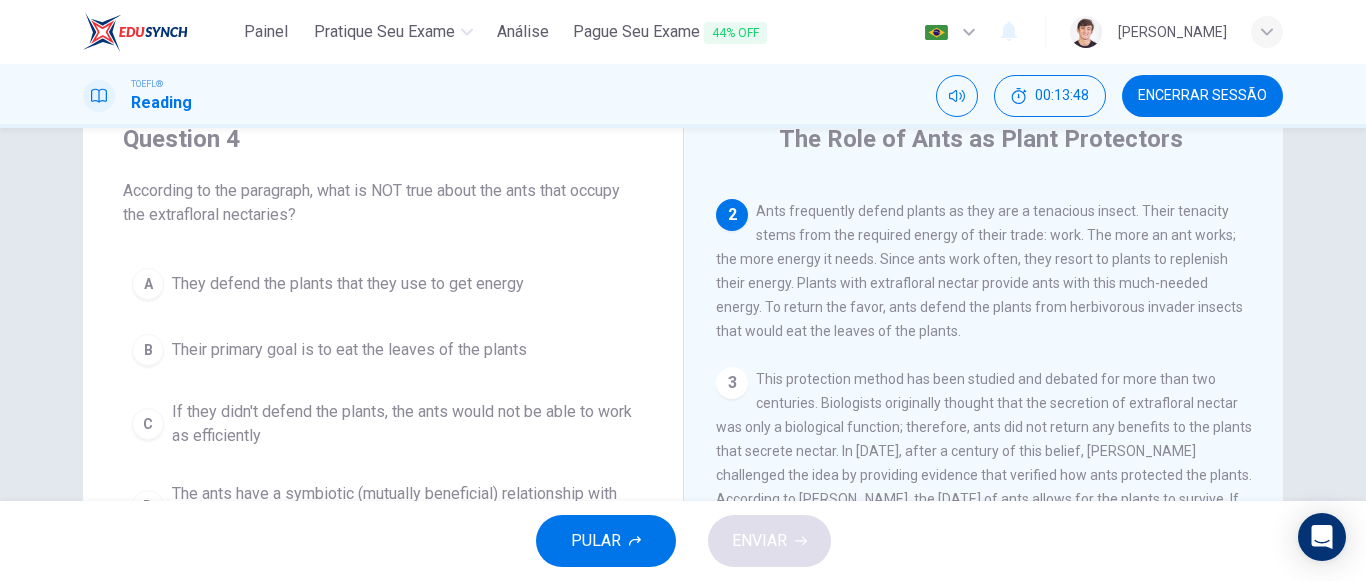 click on "PULAR ENVIAR" at bounding box center [683, 541] 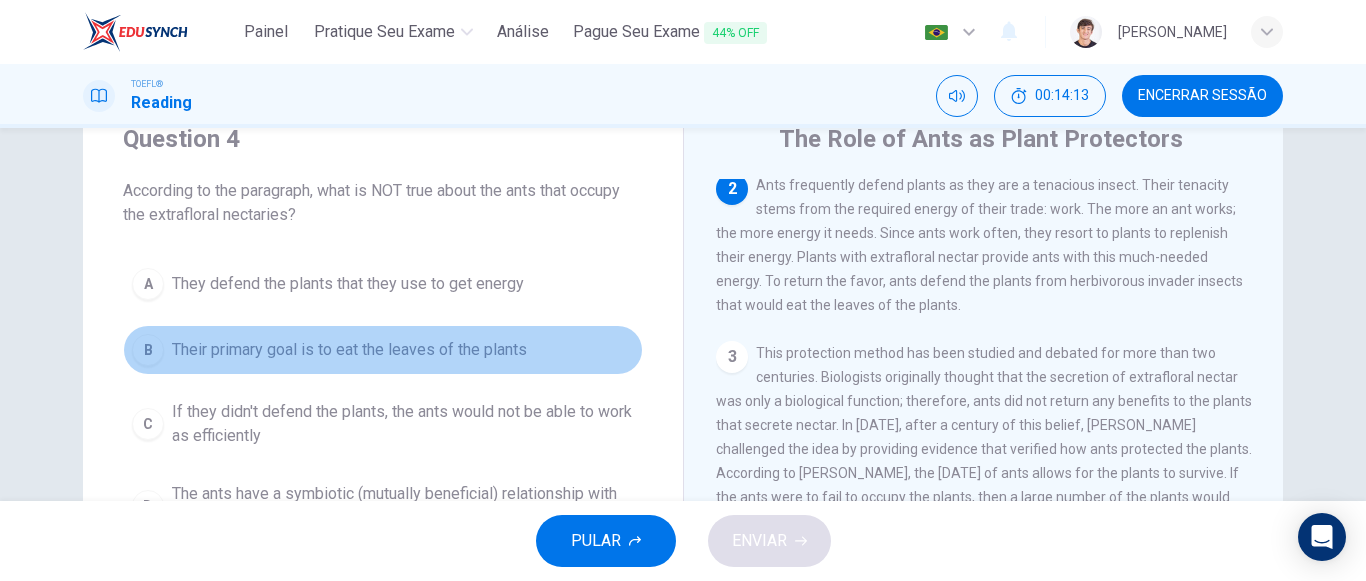 click on "Their primary goal is to eat the leaves of the plants" at bounding box center (349, 350) 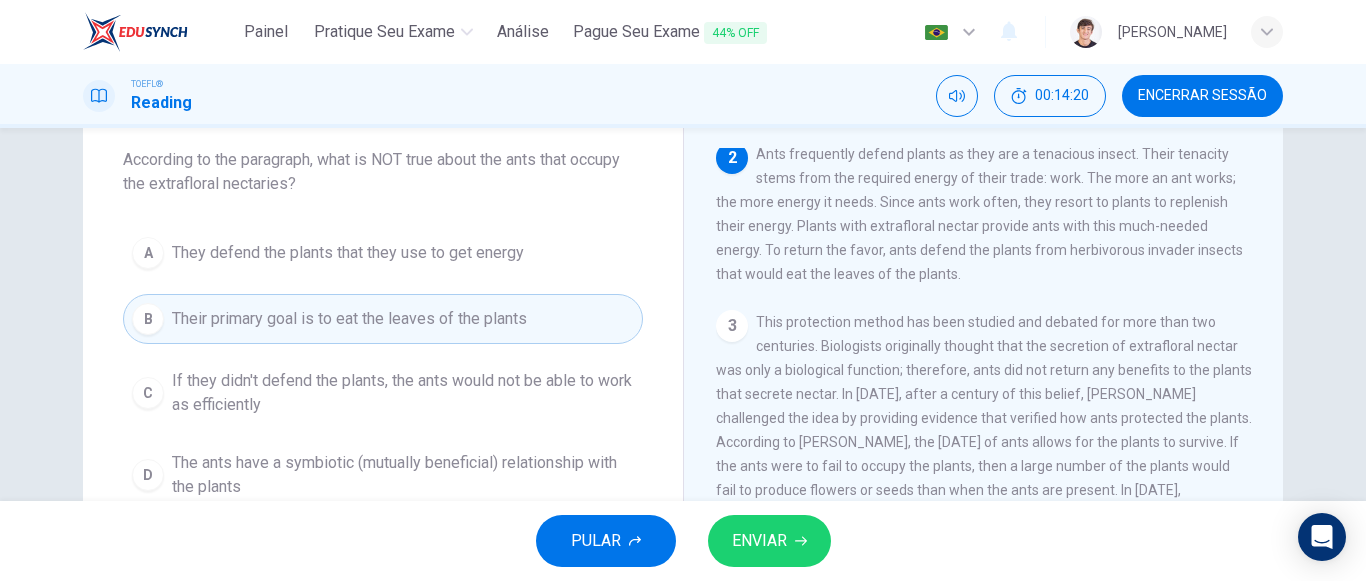 scroll, scrollTop: 77, scrollLeft: 0, axis: vertical 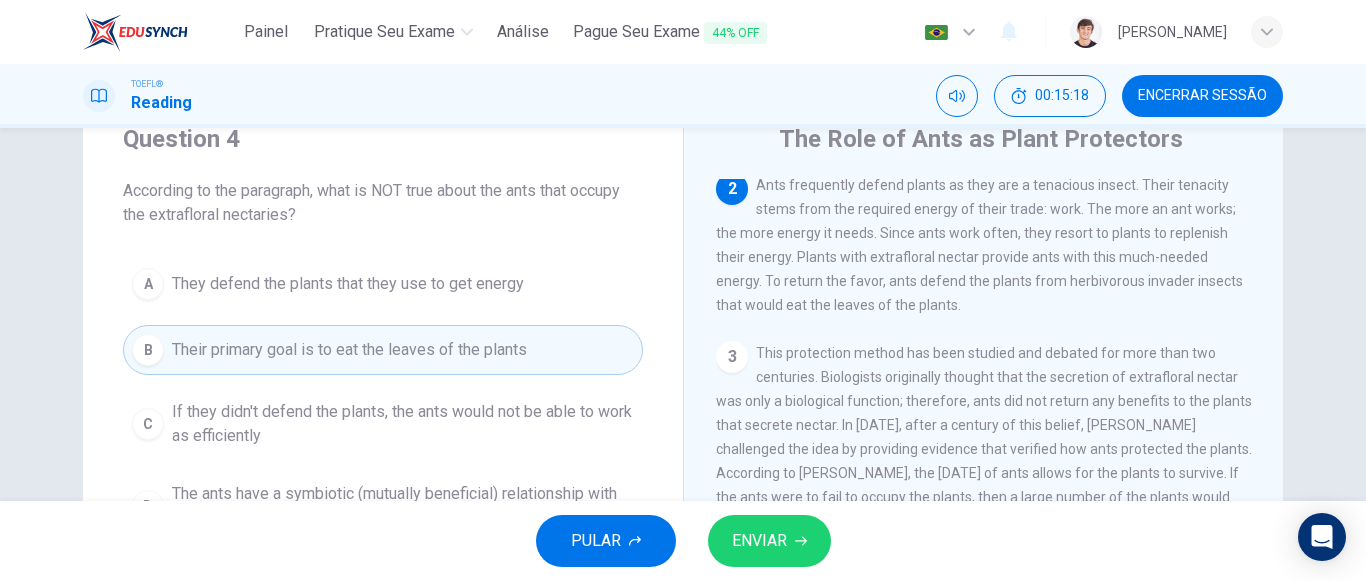 click on "ENVIAR" at bounding box center [759, 541] 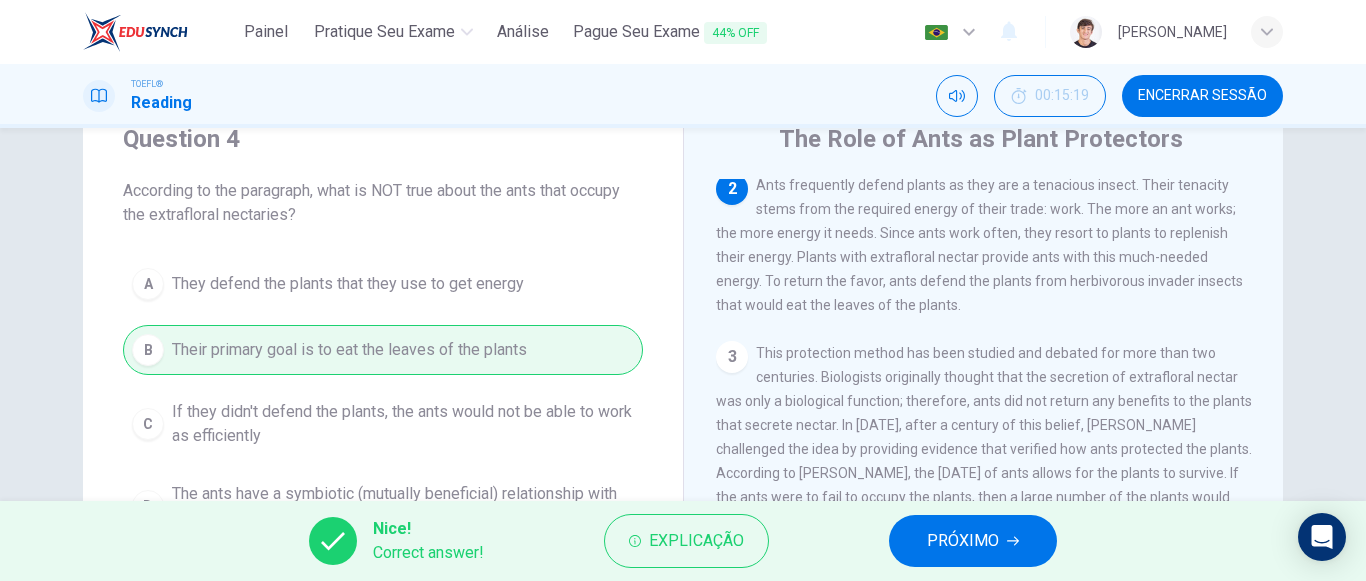 click on "PRÓXIMO" at bounding box center [973, 541] 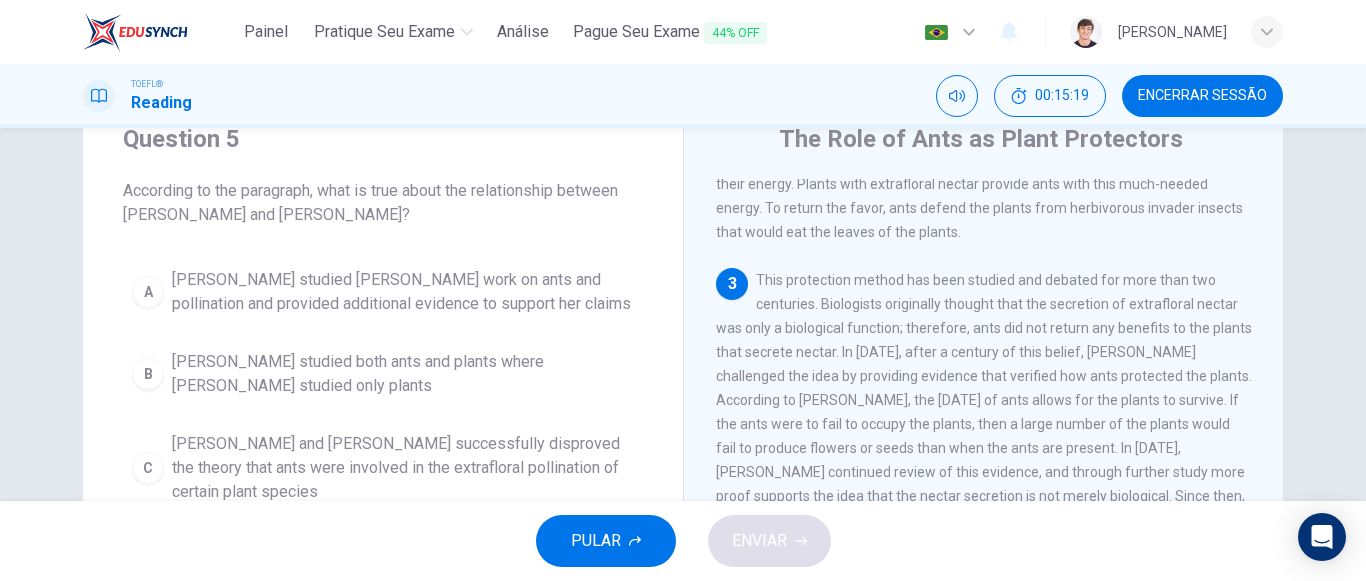 scroll, scrollTop: 364, scrollLeft: 0, axis: vertical 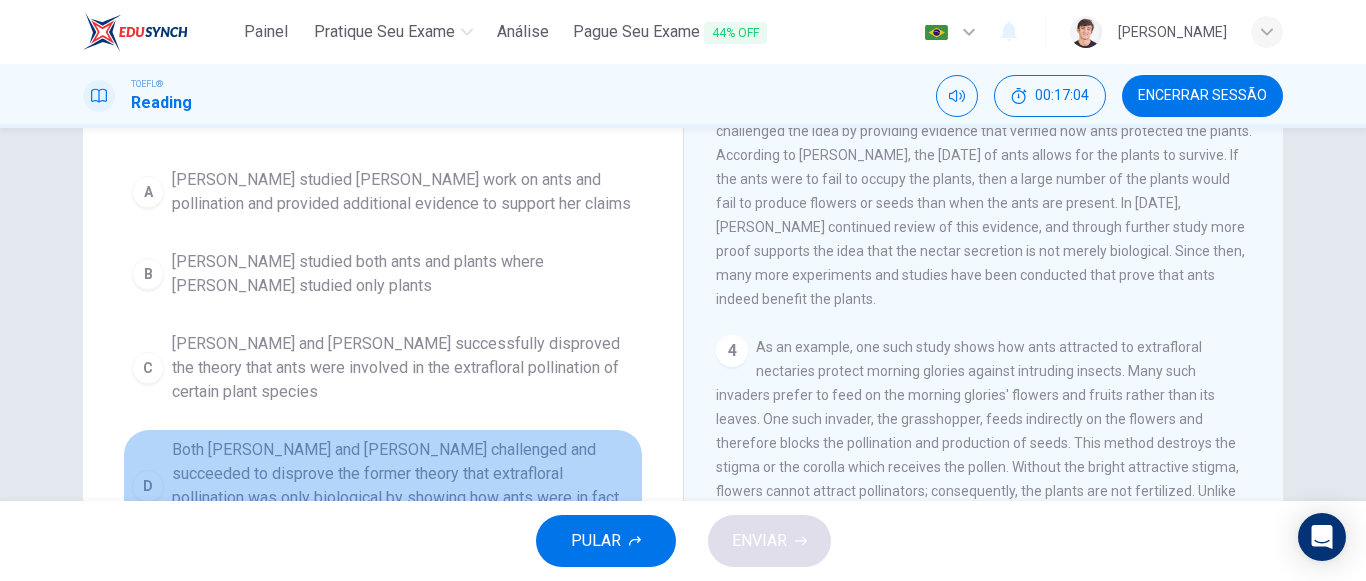 click on "Both [PERSON_NAME] and [PERSON_NAME] challenged and succeeded to disprove the former theory that extrafloral pollination was only biological by showing how ants were in fact involved" at bounding box center [403, 486] 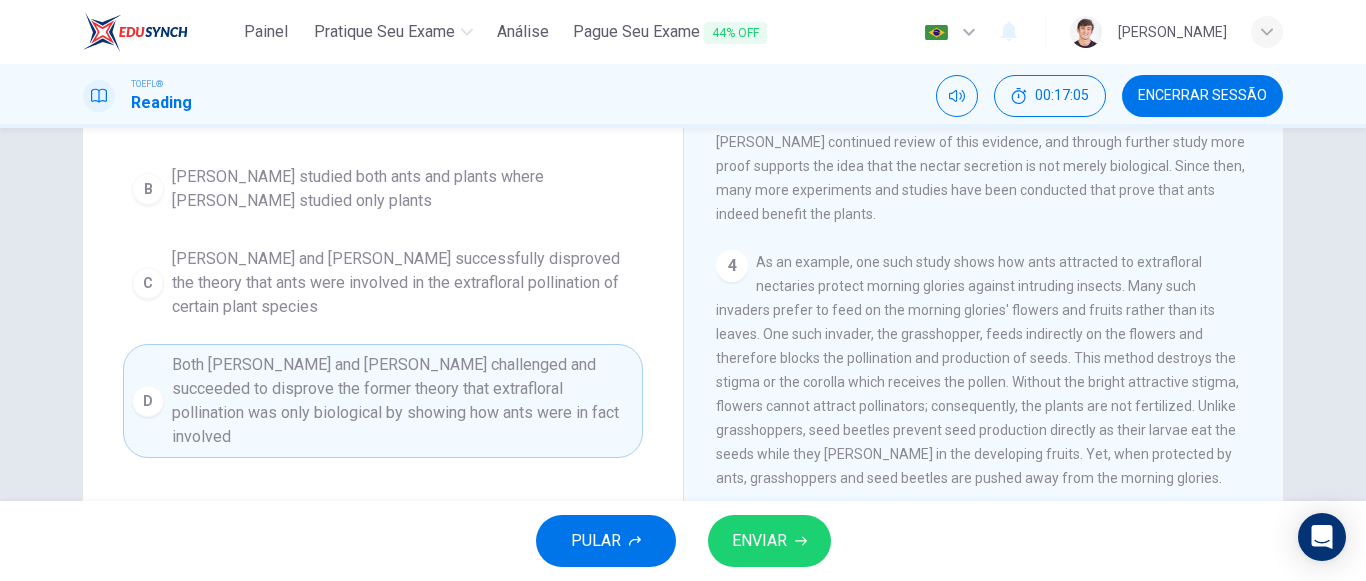 scroll, scrollTop: 277, scrollLeft: 0, axis: vertical 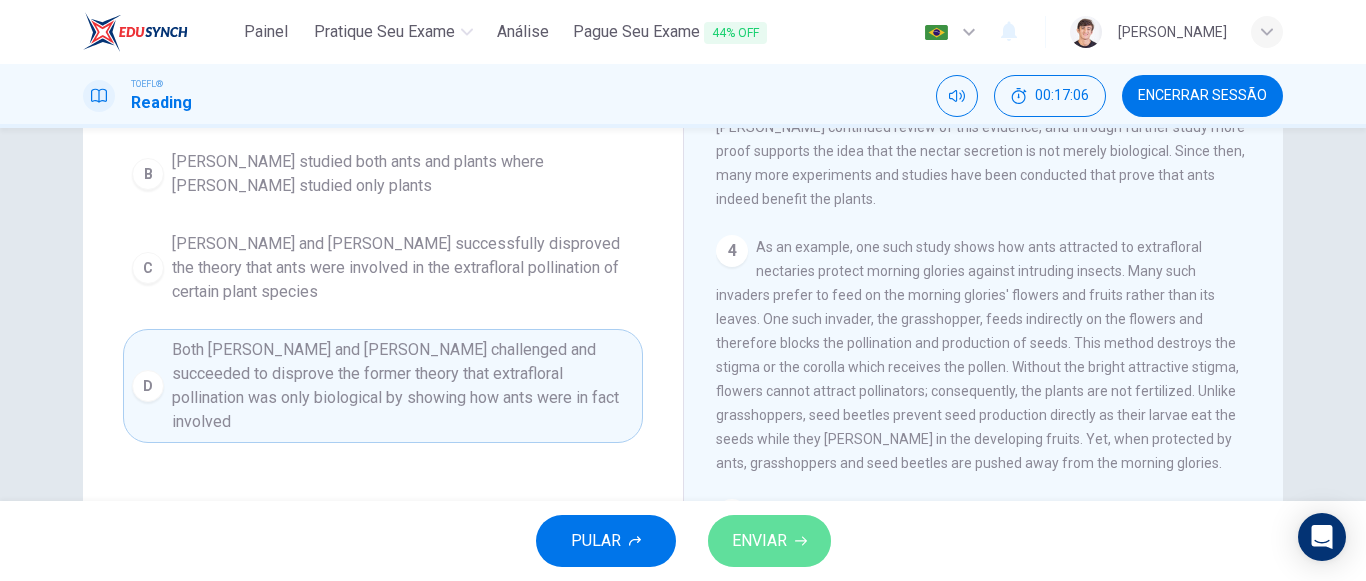 click on "ENVIAR" at bounding box center [759, 541] 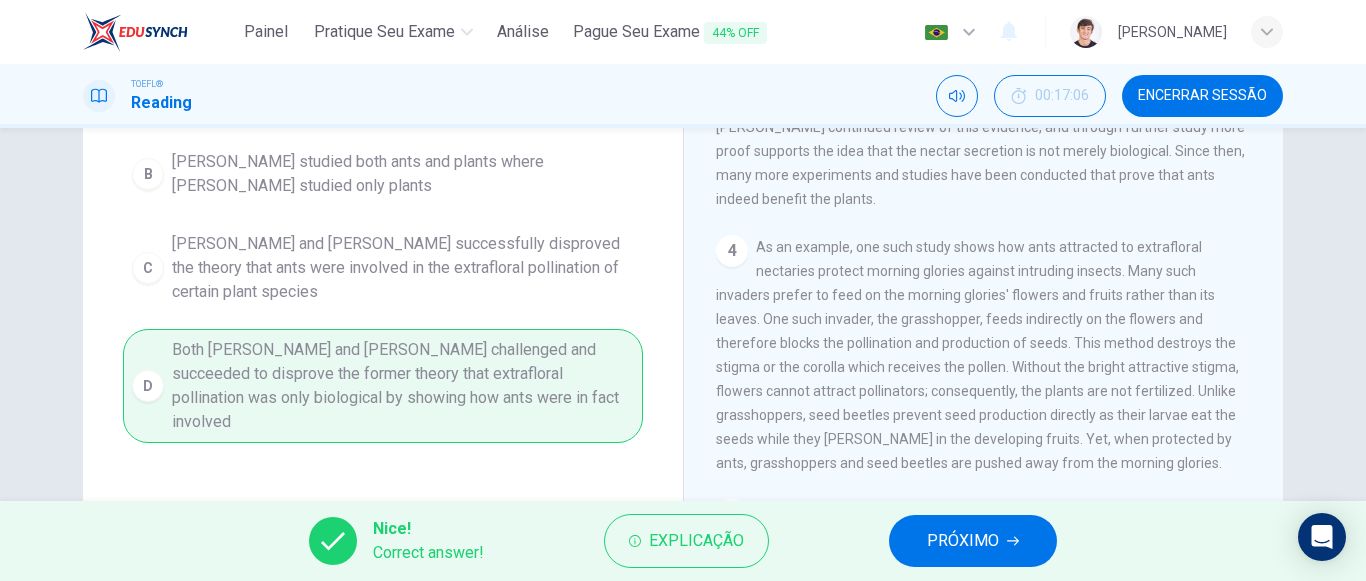 click on "PRÓXIMO" at bounding box center [963, 541] 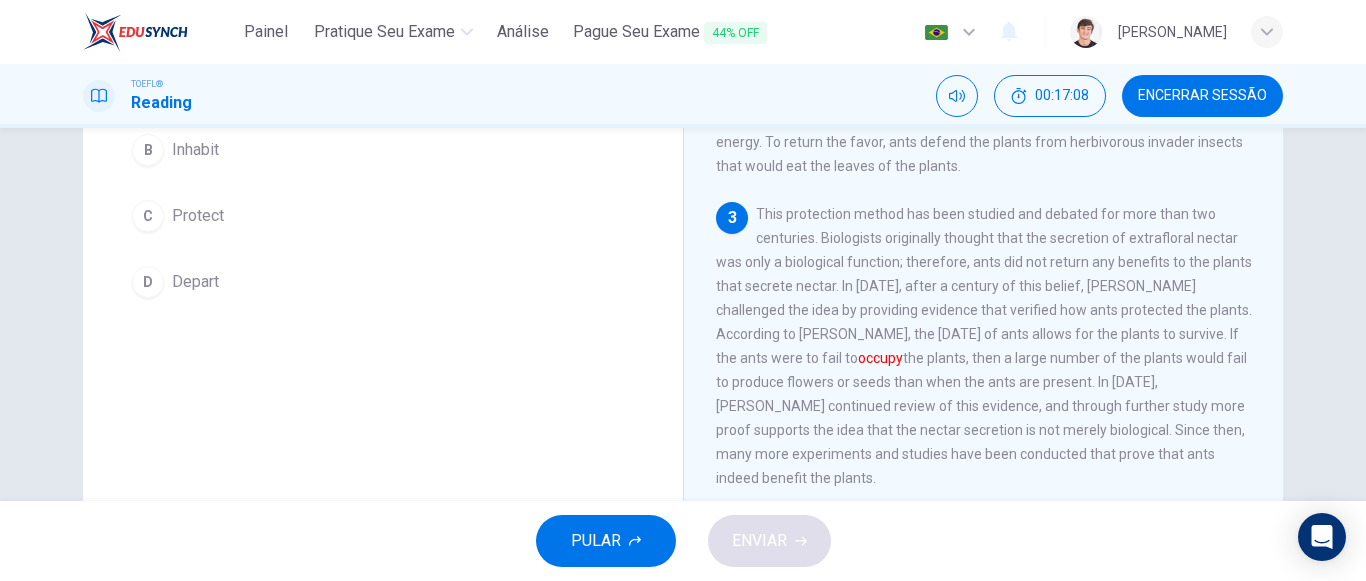 scroll, scrollTop: 0, scrollLeft: 0, axis: both 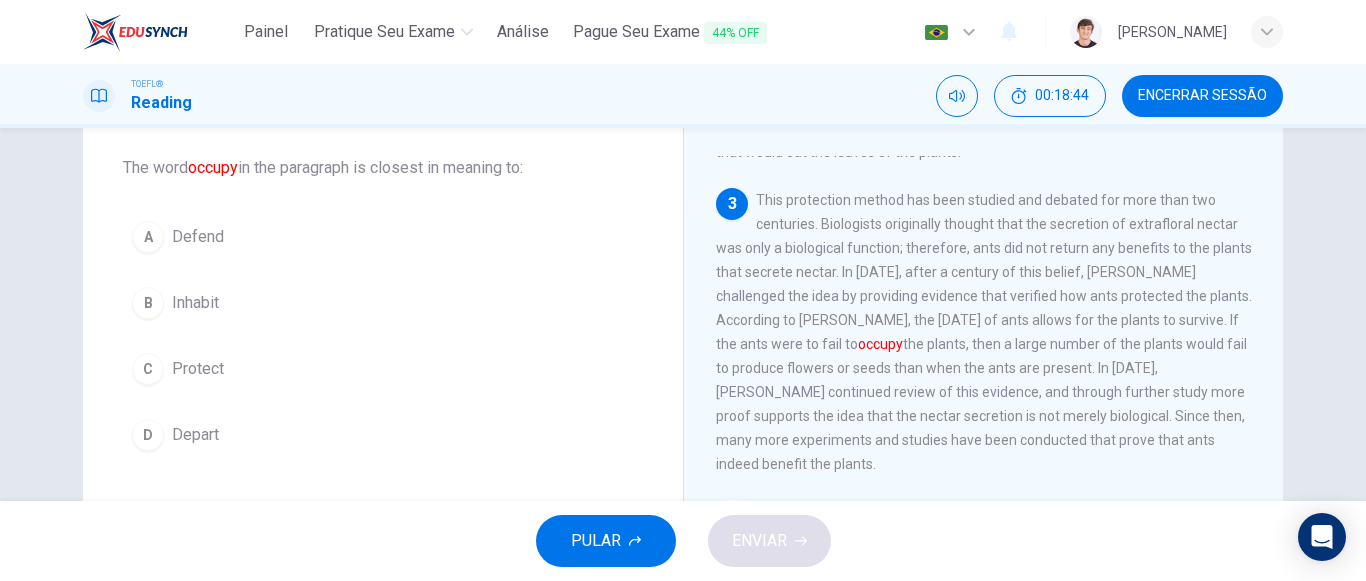 drag, startPoint x: 902, startPoint y: 306, endPoint x: 926, endPoint y: 307, distance: 24.020824 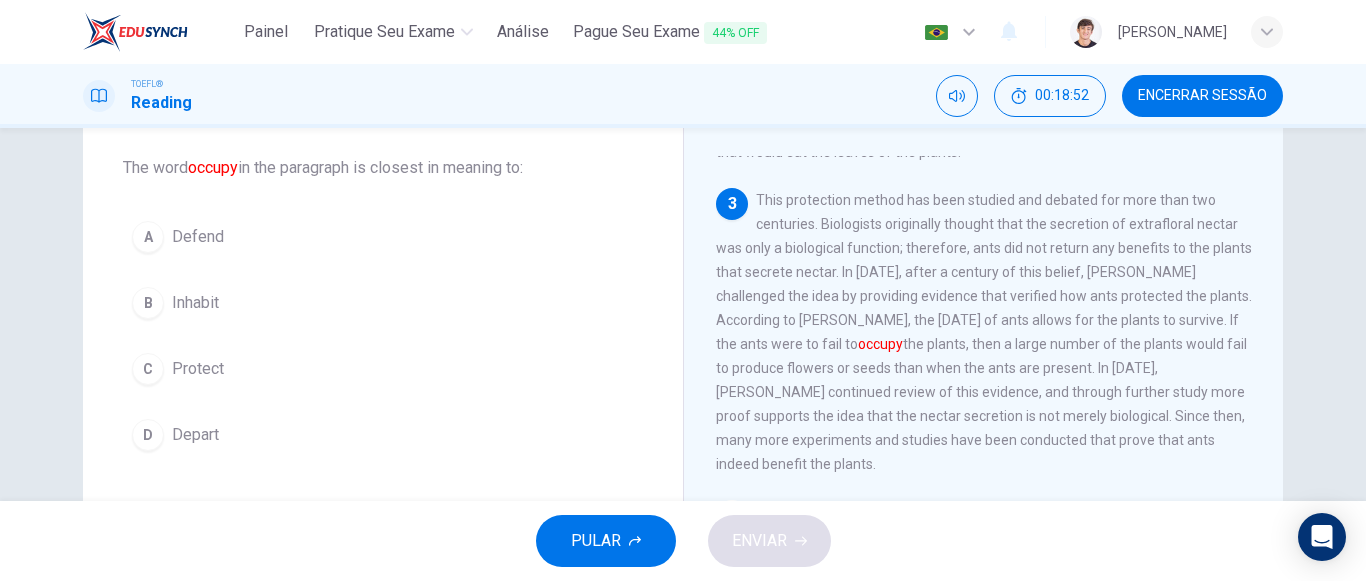click on "C Protect" at bounding box center [383, 369] 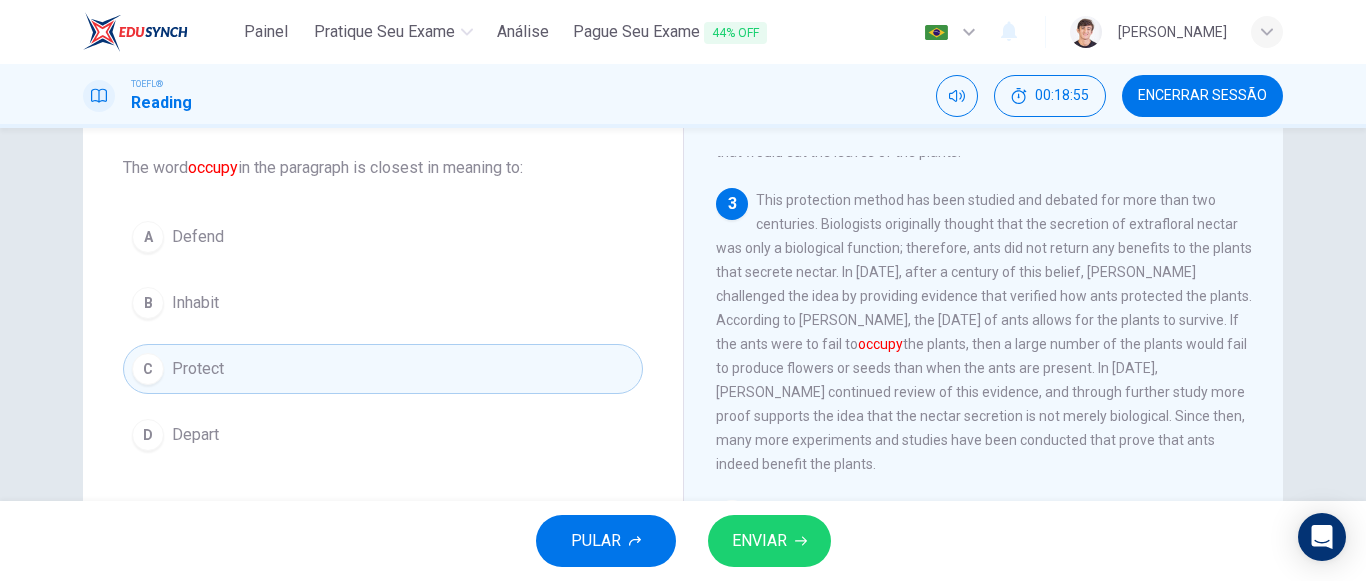 click on "ENVIAR" at bounding box center [759, 541] 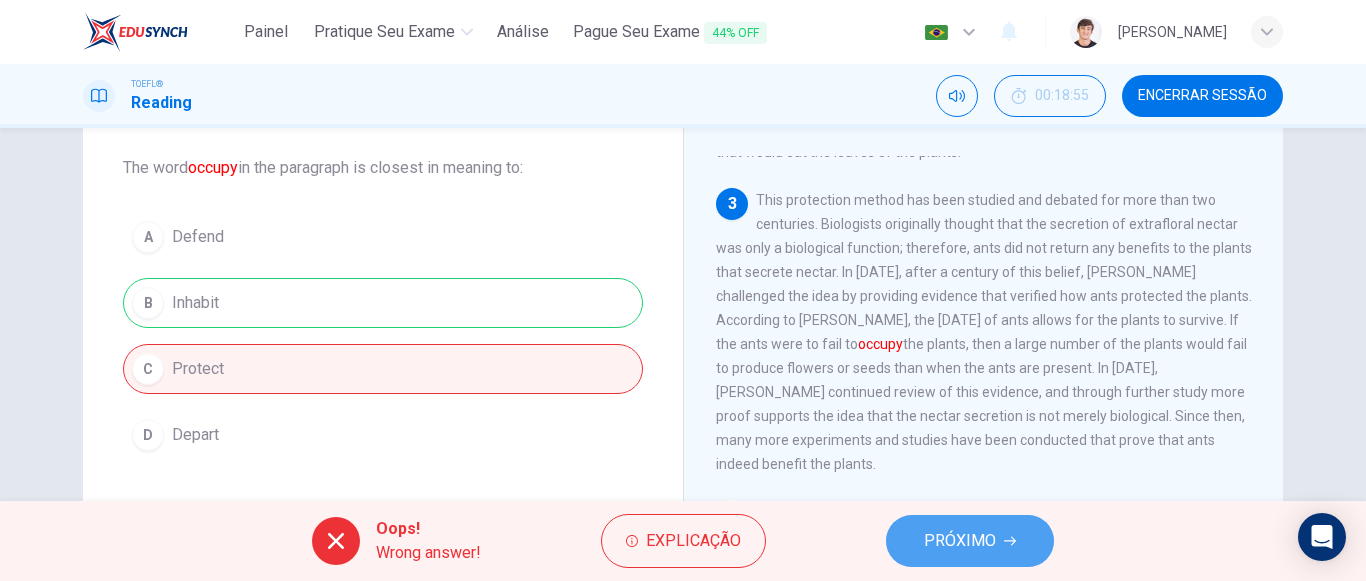 click on "PRÓXIMO" at bounding box center (960, 541) 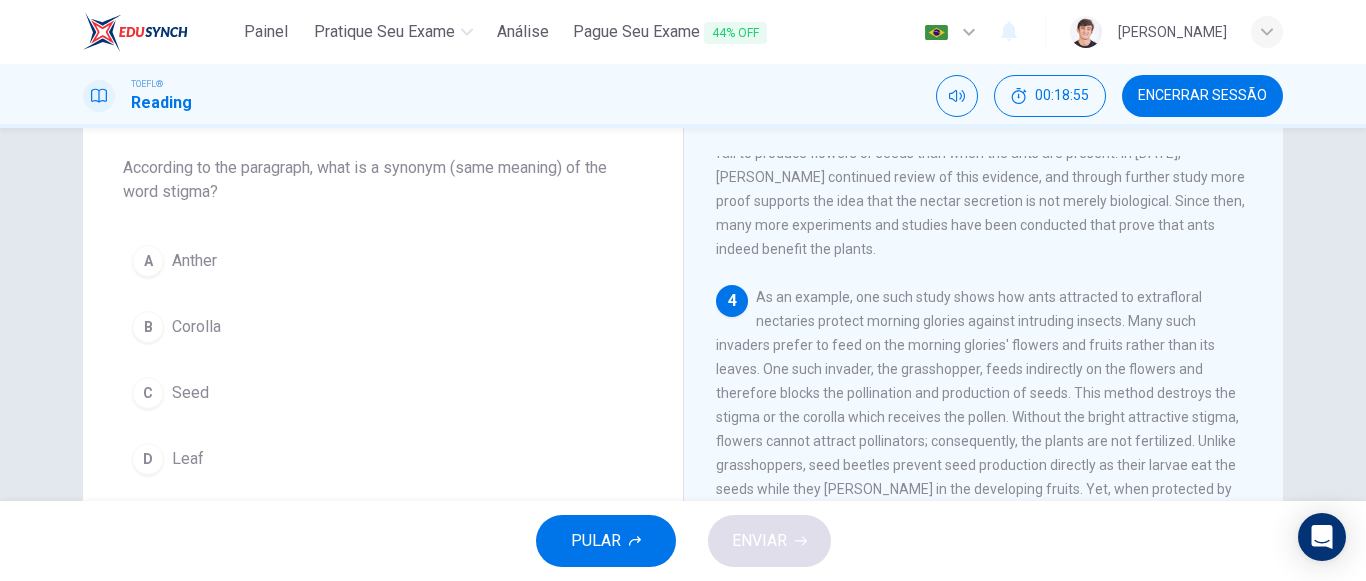 scroll, scrollTop: 634, scrollLeft: 0, axis: vertical 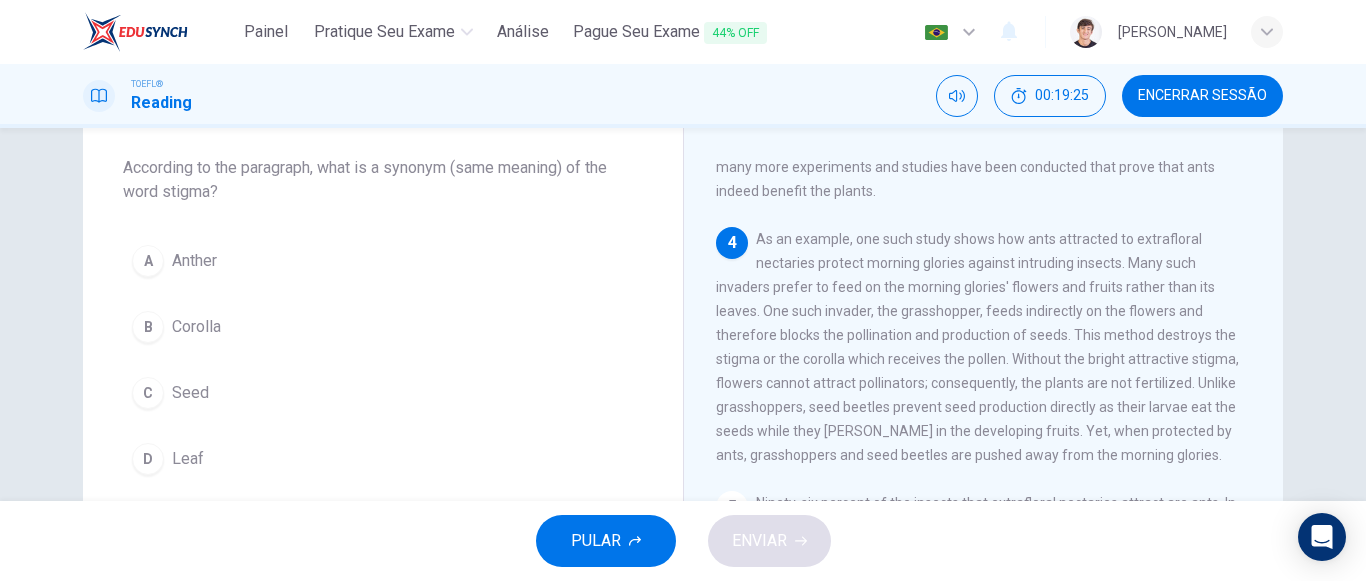 click on "B Corolla" at bounding box center (383, 327) 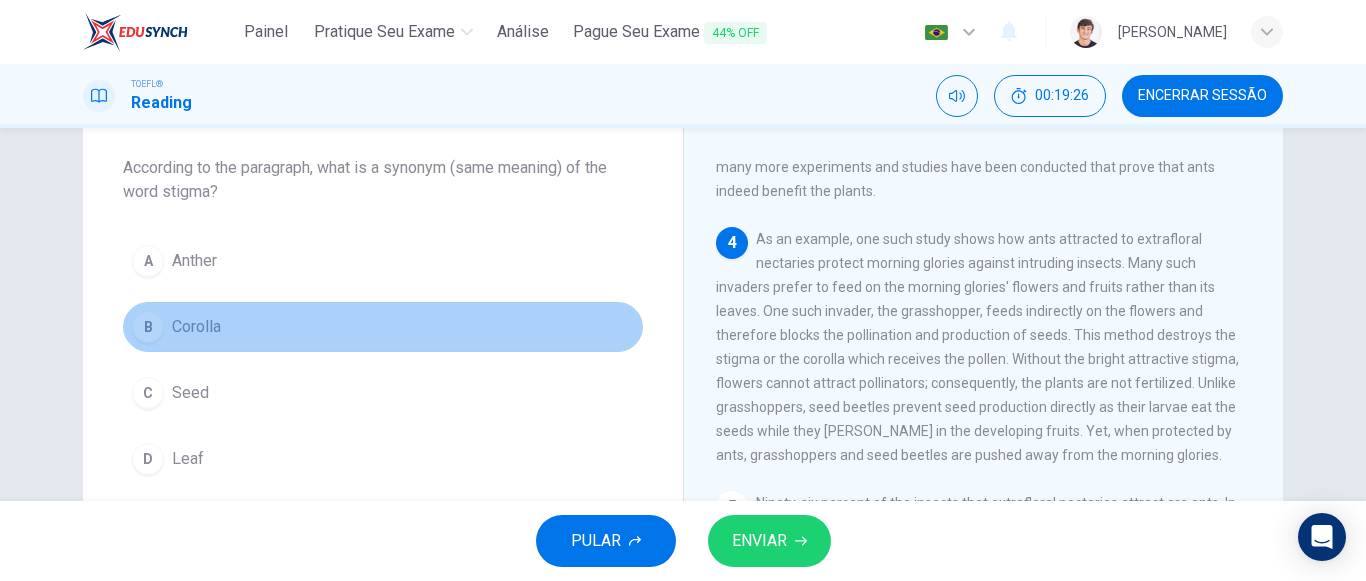 click on "Corolla" at bounding box center [196, 327] 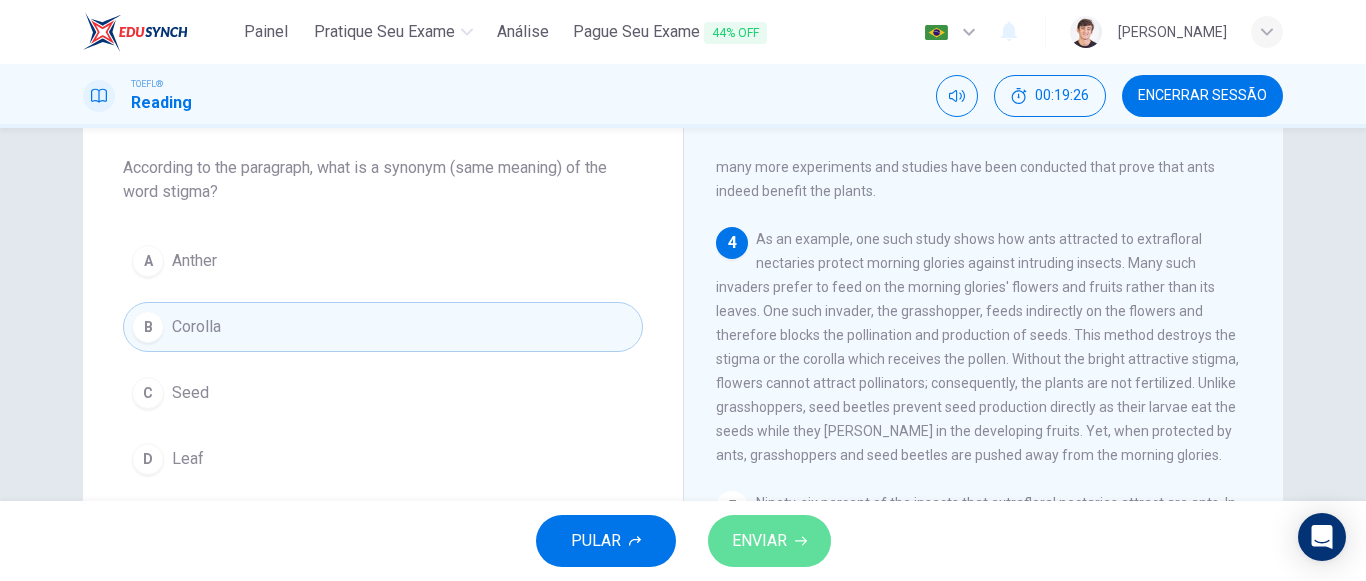 click on "ENVIAR" at bounding box center (759, 541) 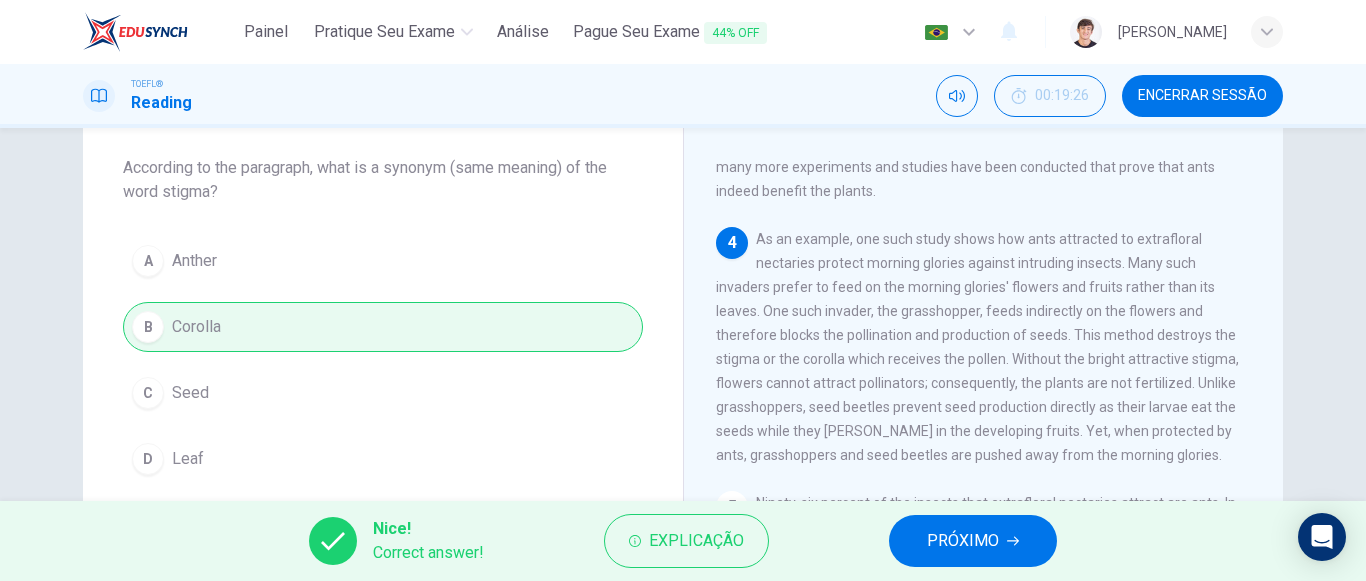 click on "Nice! Correct answer! Explicação PRÓXIMO" at bounding box center [683, 541] 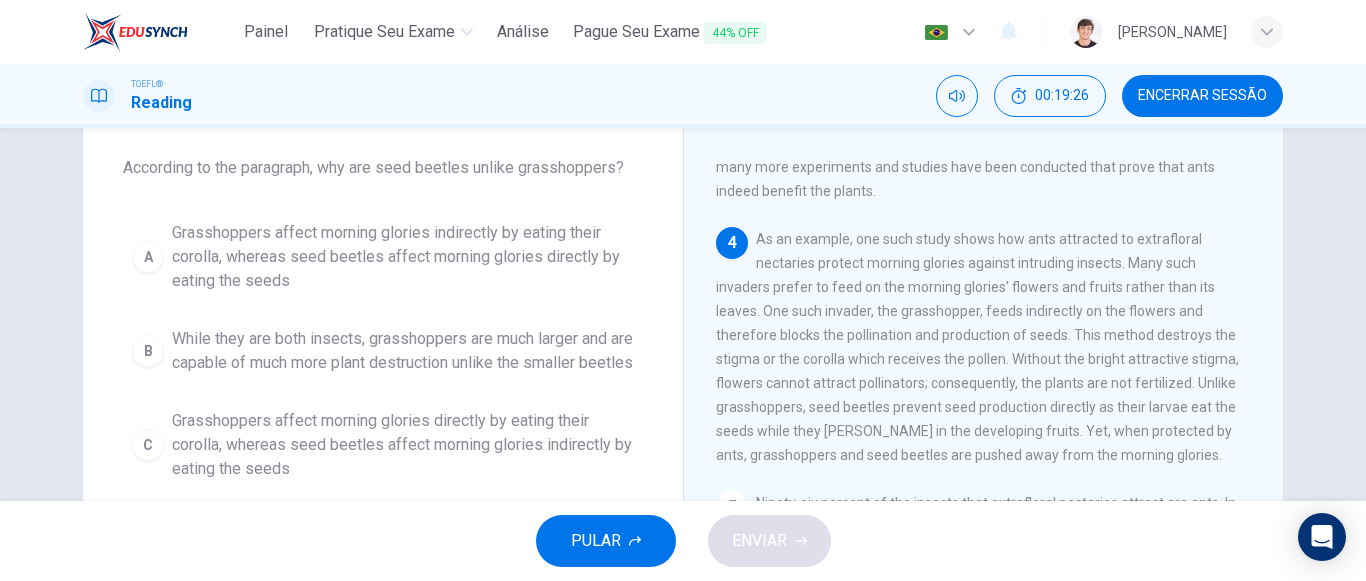 scroll, scrollTop: 704, scrollLeft: 0, axis: vertical 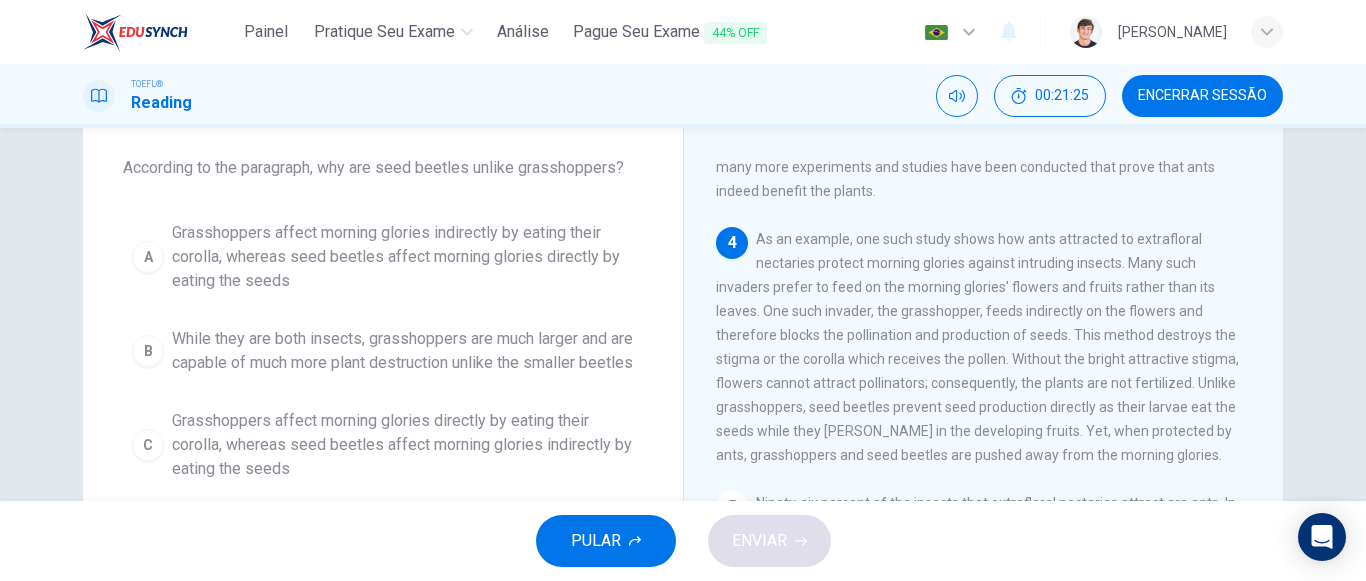 click on "Grasshoppers affect morning glories indirectly by eating their corolla, whereas seed beetles affect morning glories directly by eating the seeds" at bounding box center [403, 257] 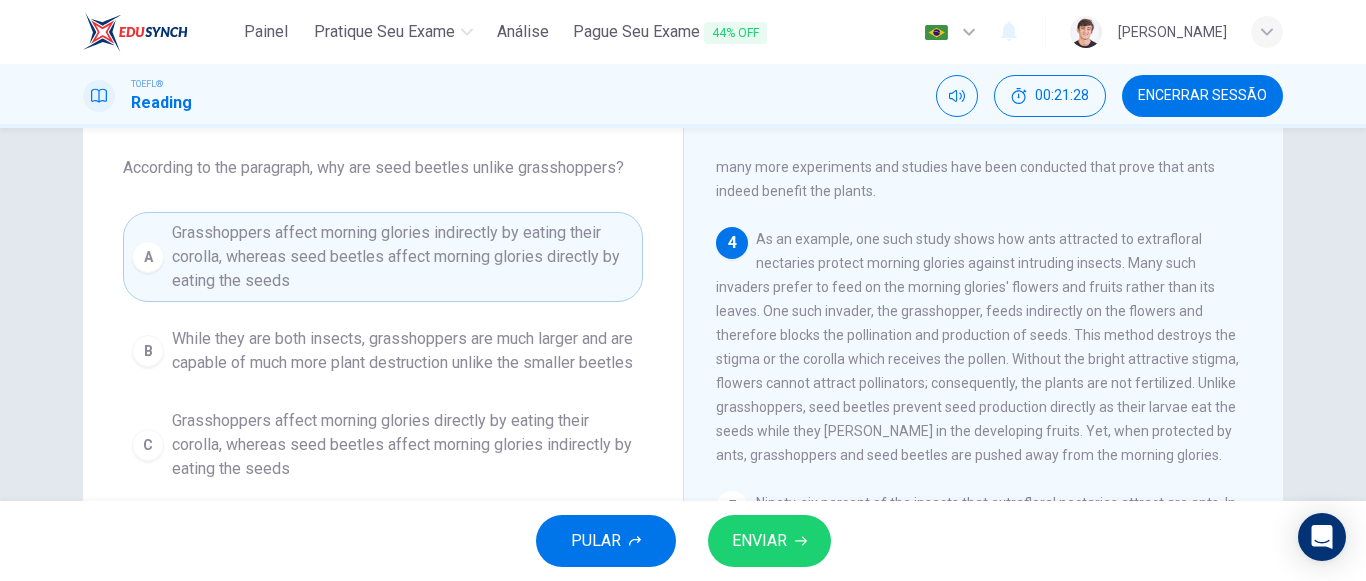 click on "ENVIAR" at bounding box center (759, 541) 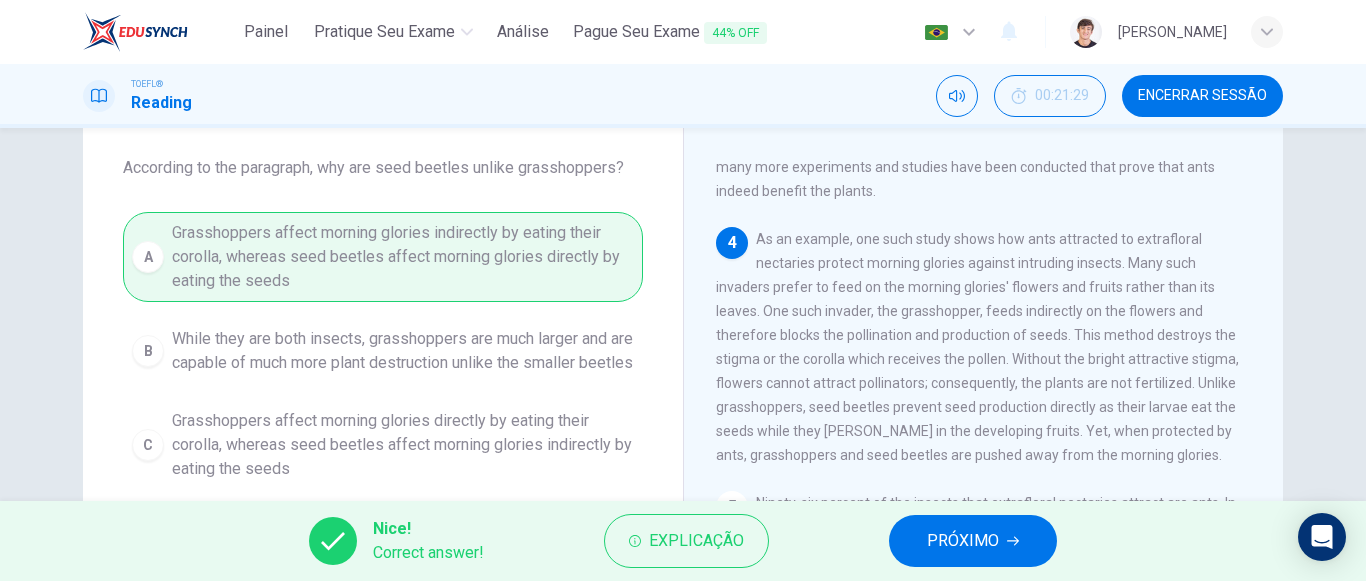 click on "PRÓXIMO" at bounding box center [963, 541] 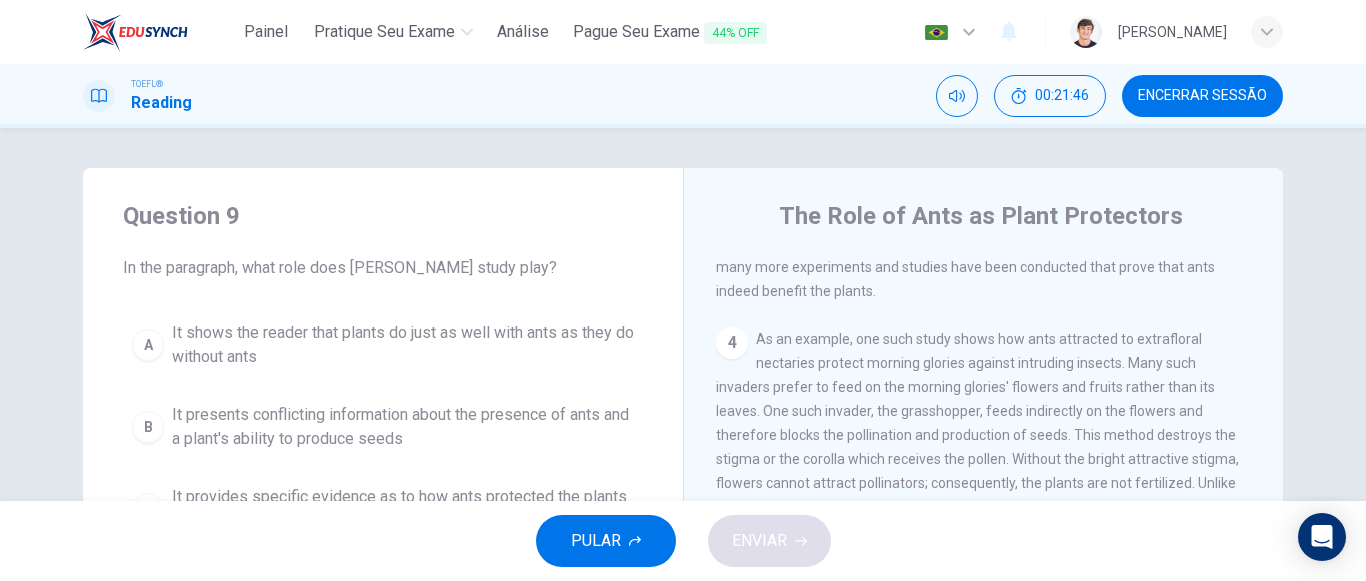 scroll, scrollTop: 200, scrollLeft: 0, axis: vertical 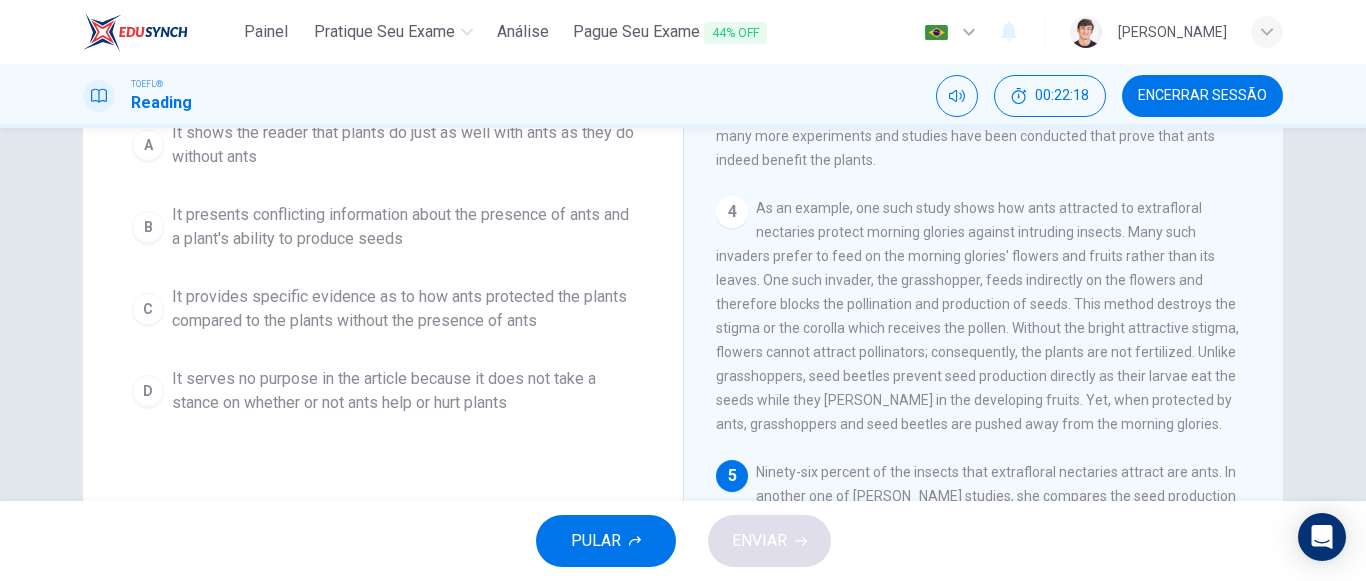 click on "It provides specific evidence as to how ants protected the plants compared to the plants without the presence of ants" at bounding box center (403, 309) 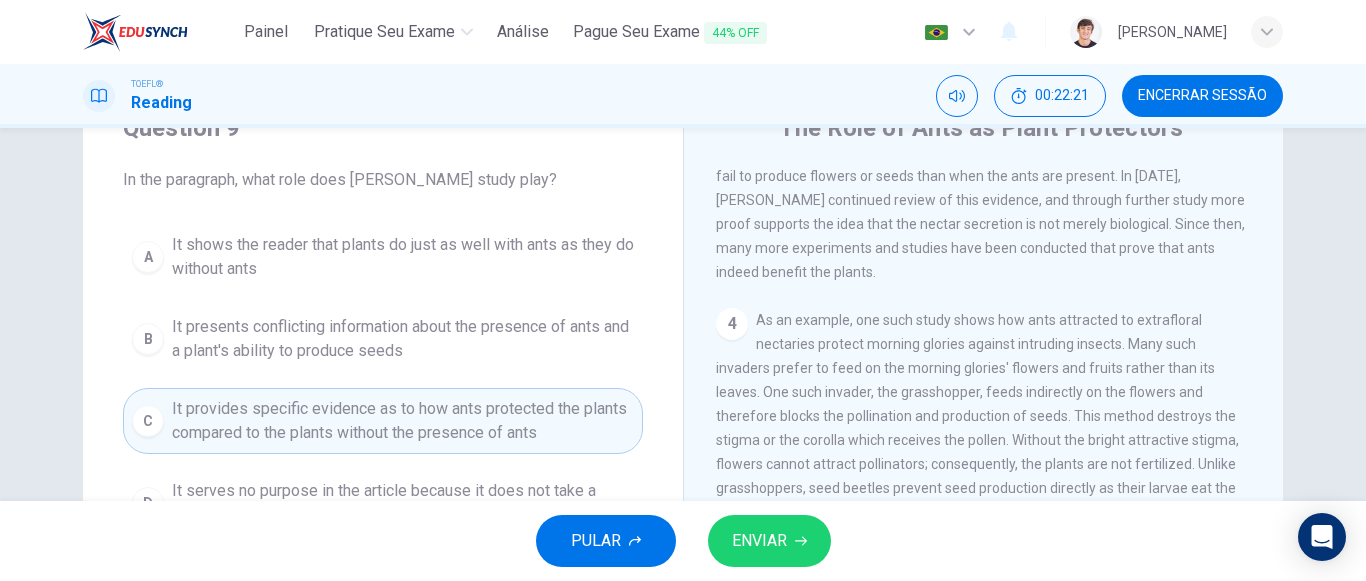 scroll, scrollTop: 0, scrollLeft: 0, axis: both 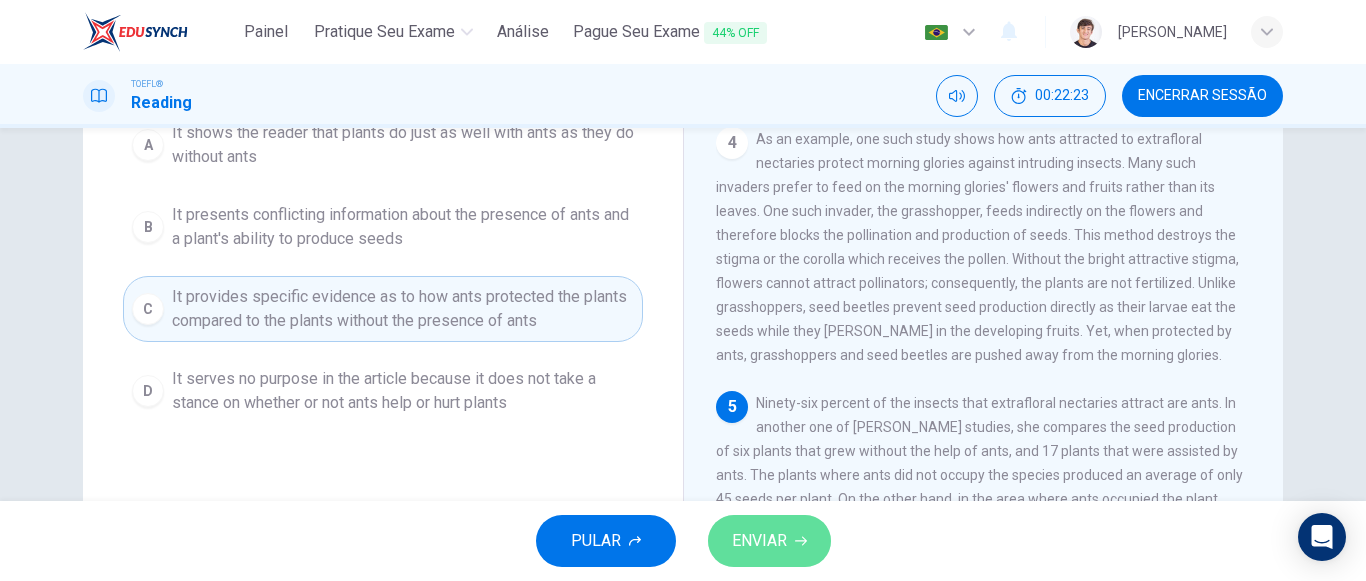 click on "ENVIAR" at bounding box center [759, 541] 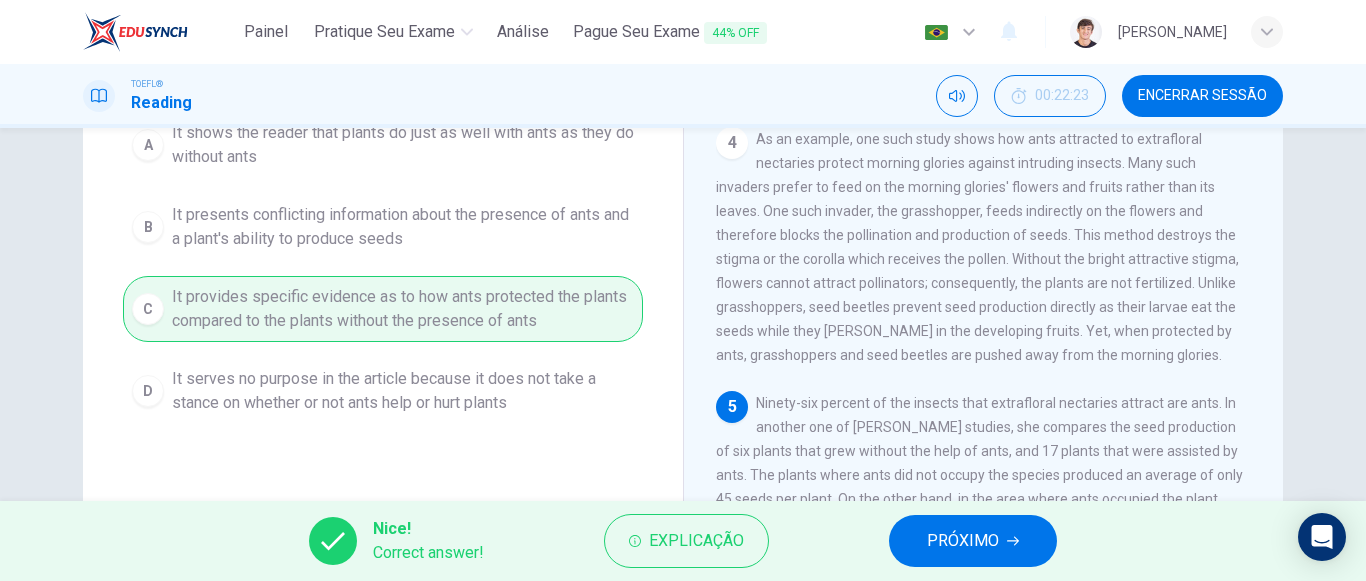 click on "PRÓXIMO" at bounding box center [963, 541] 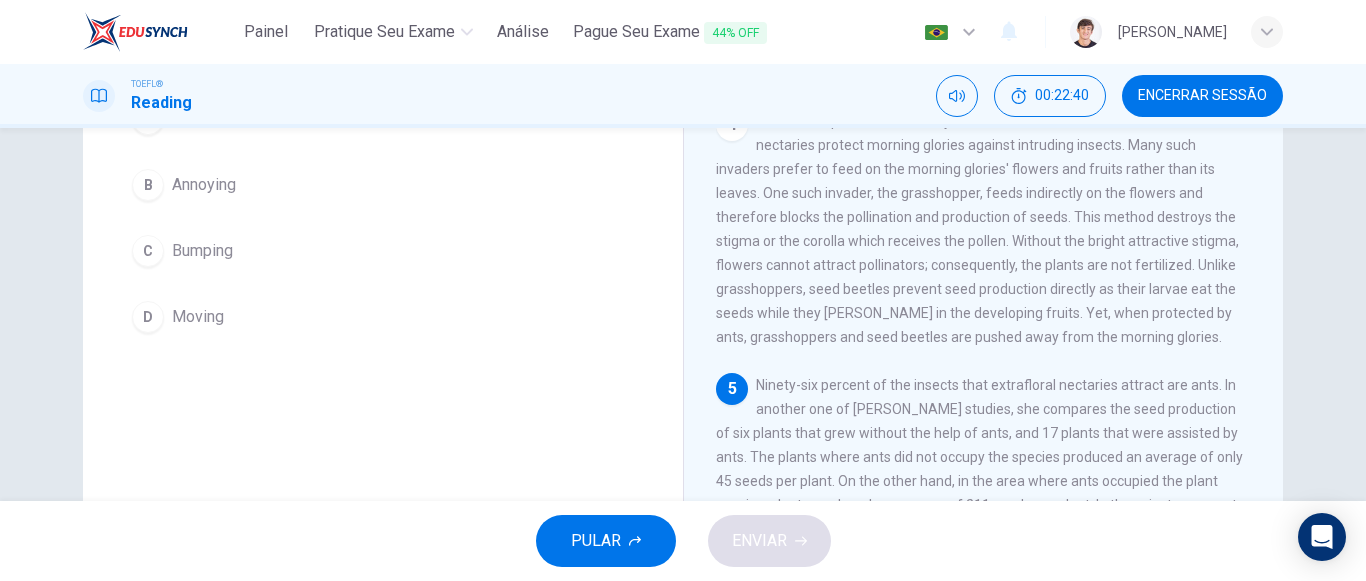 scroll, scrollTop: 200, scrollLeft: 0, axis: vertical 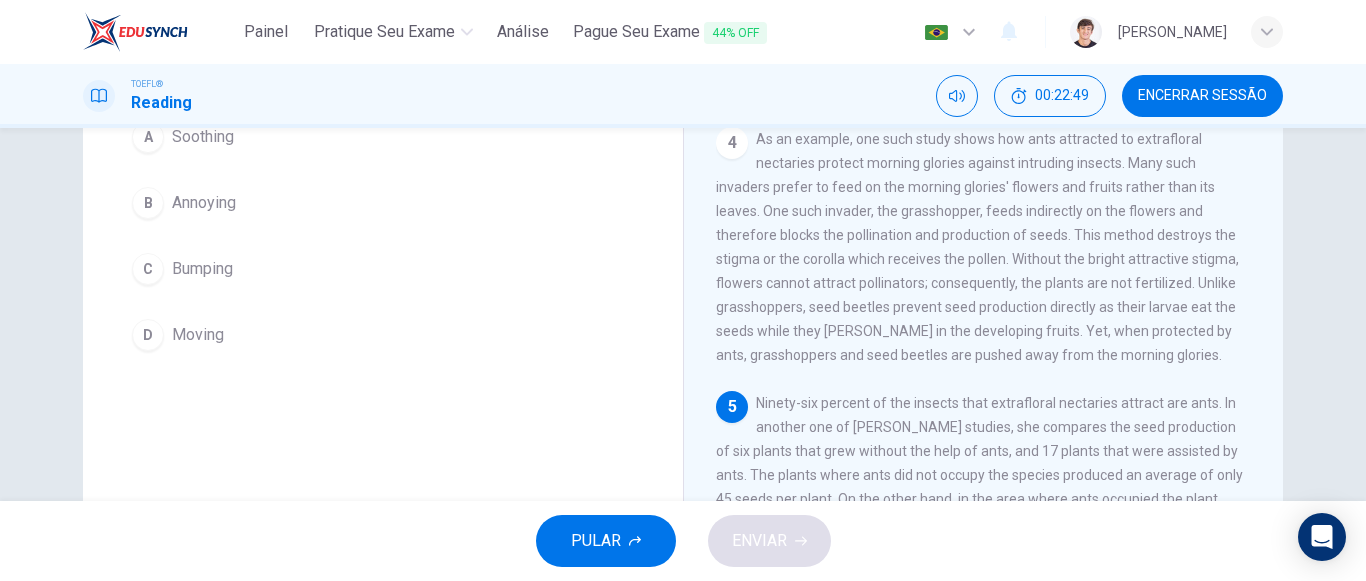 click on "Annoying" at bounding box center [204, 203] 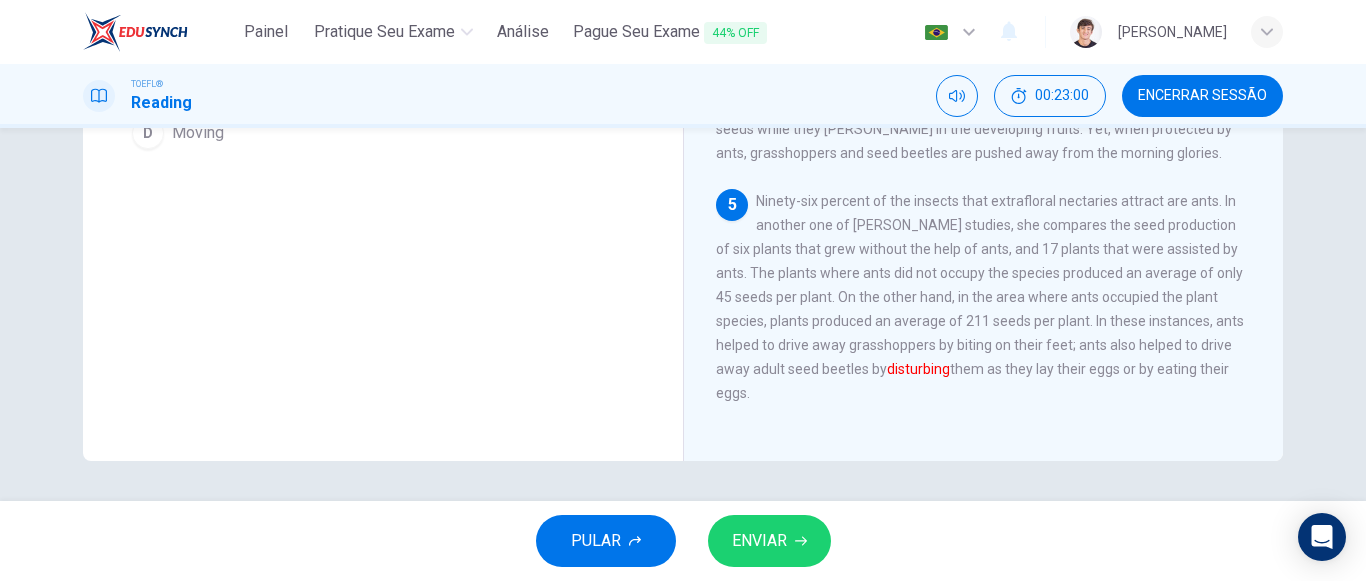 scroll, scrollTop: 202, scrollLeft: 0, axis: vertical 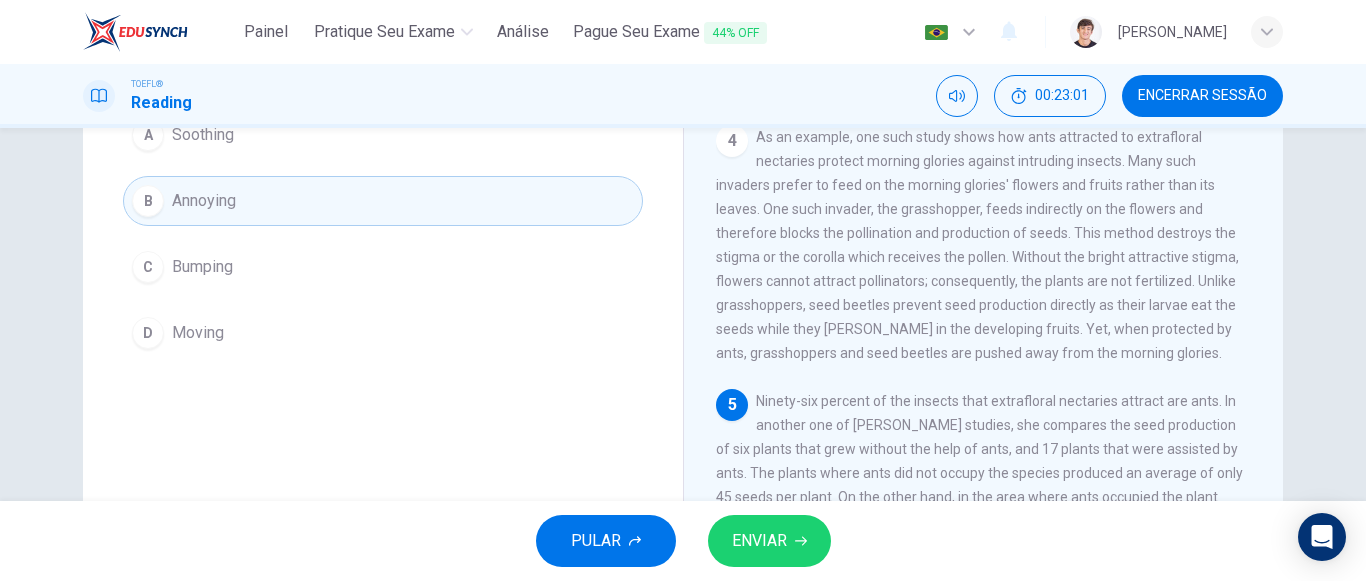 click on "ENVIAR" at bounding box center (769, 541) 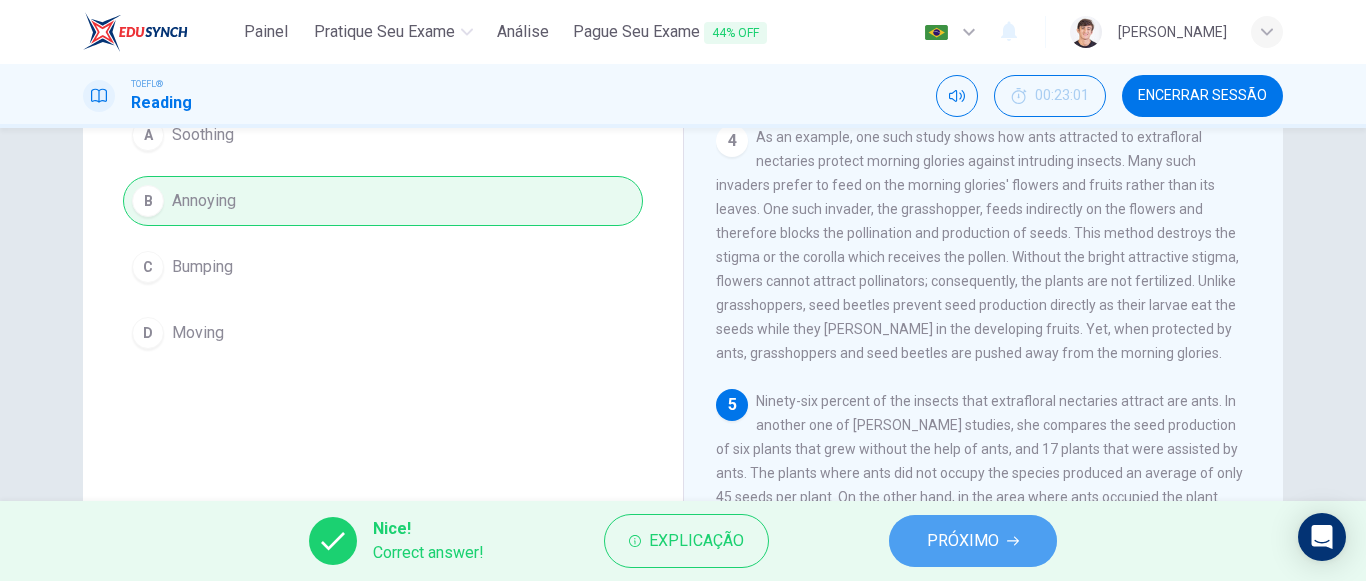 click on "PRÓXIMO" at bounding box center [963, 541] 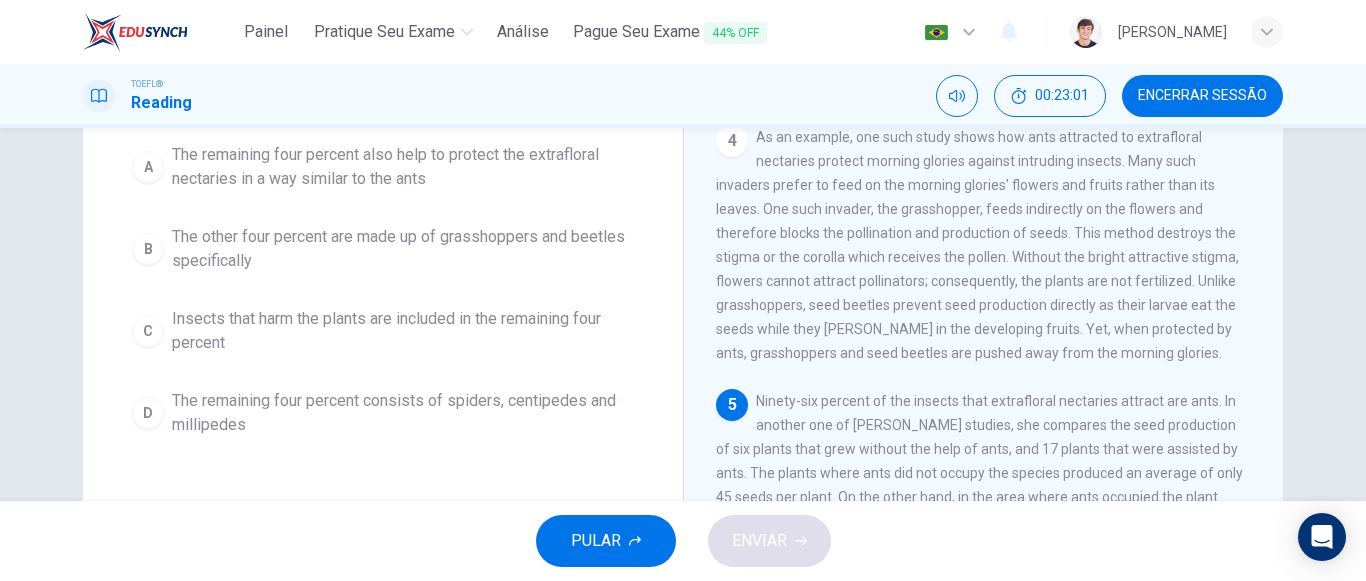 scroll, scrollTop: 226, scrollLeft: 0, axis: vertical 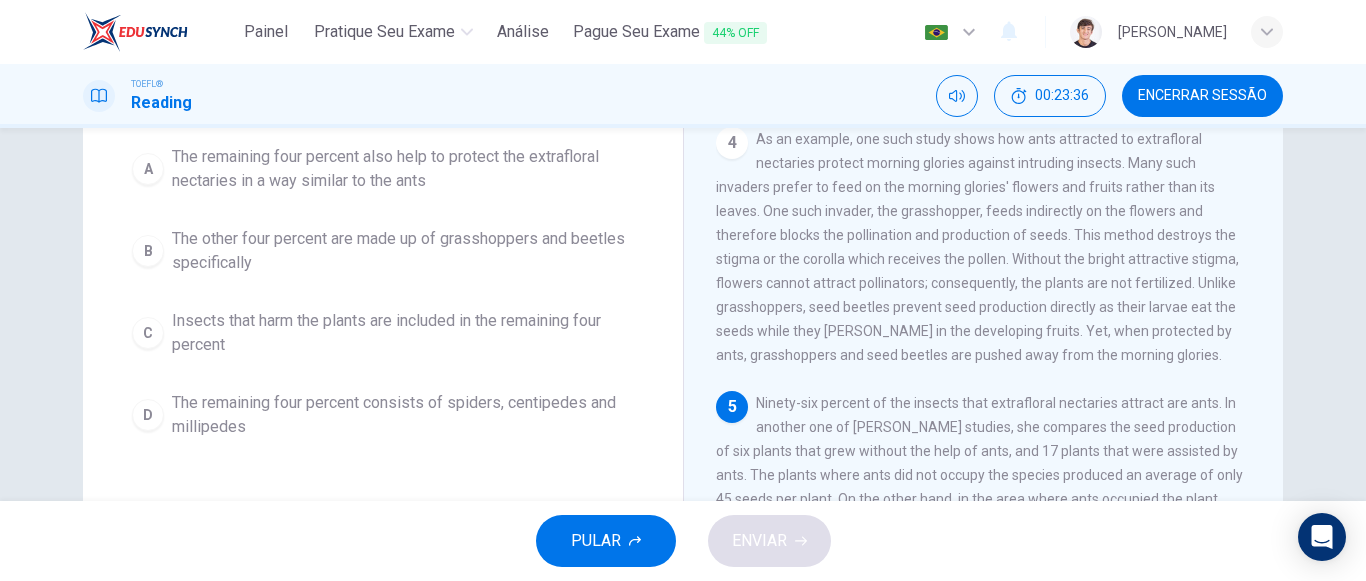 click on "The remaining four percent also help to protect the extrafloral nectaries in a way similar to the ants" at bounding box center (403, 169) 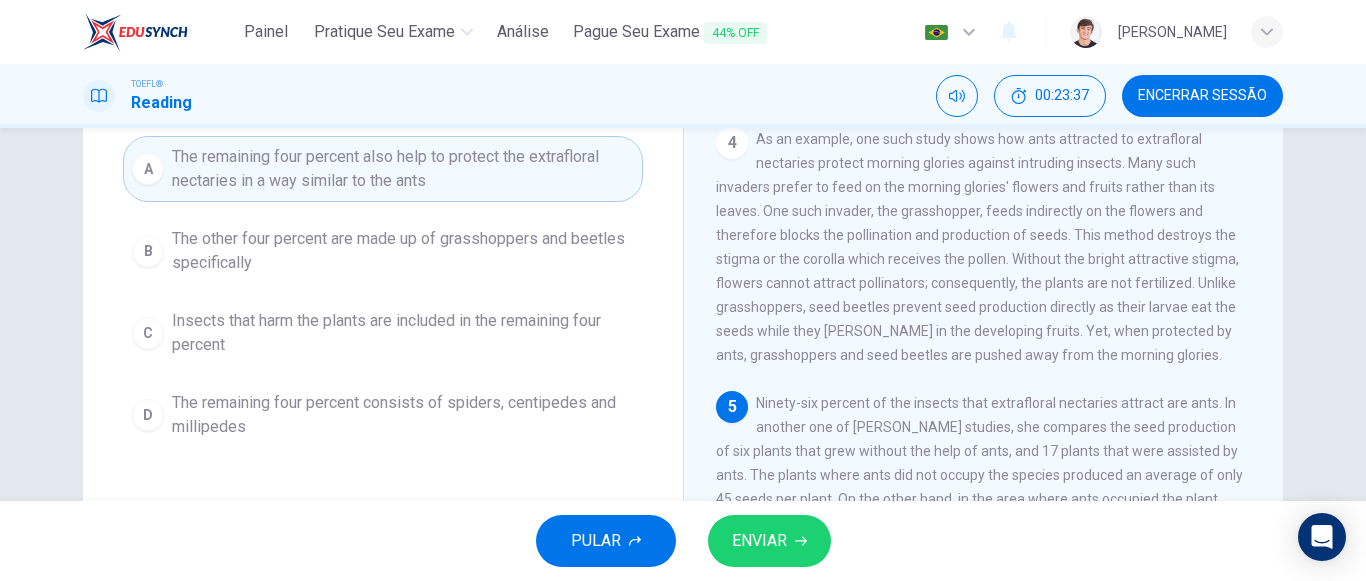 click on "ENVIAR" at bounding box center (769, 541) 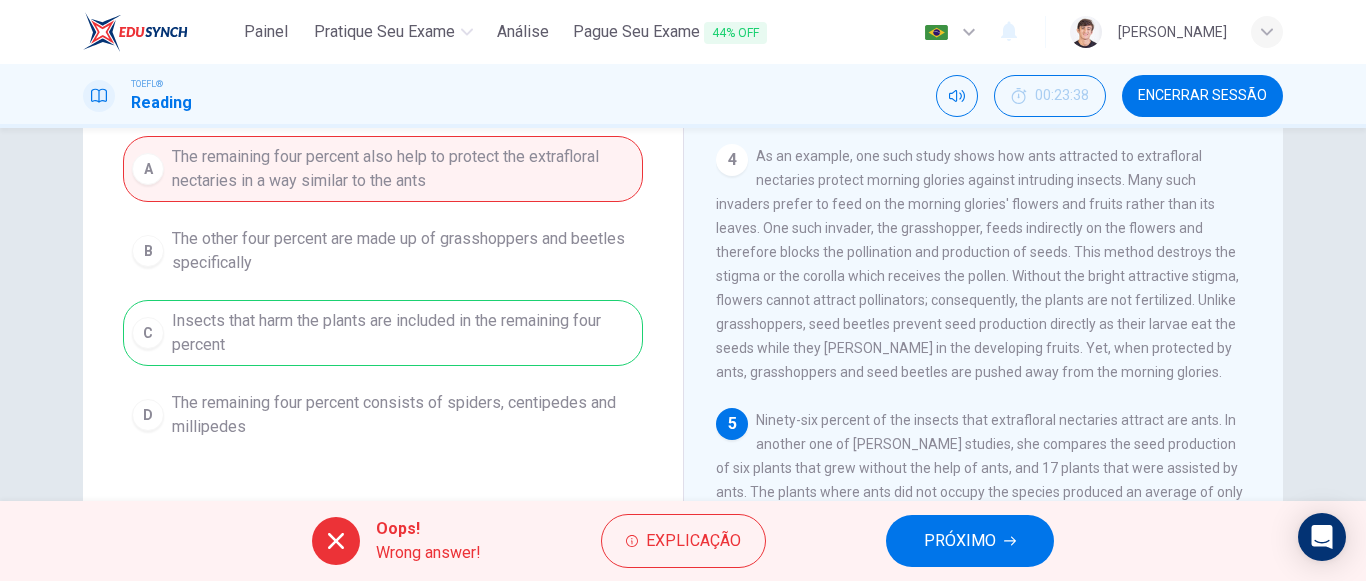 scroll, scrollTop: 704, scrollLeft: 0, axis: vertical 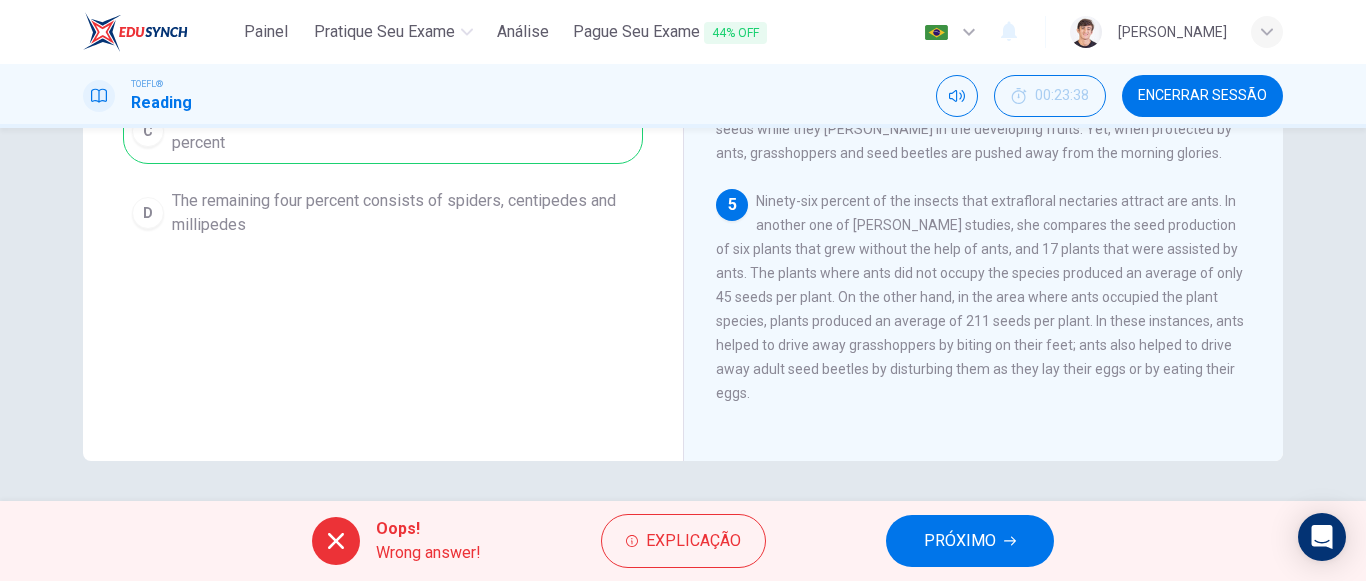 drag, startPoint x: 920, startPoint y: 538, endPoint x: 839, endPoint y: 412, distance: 149.78986 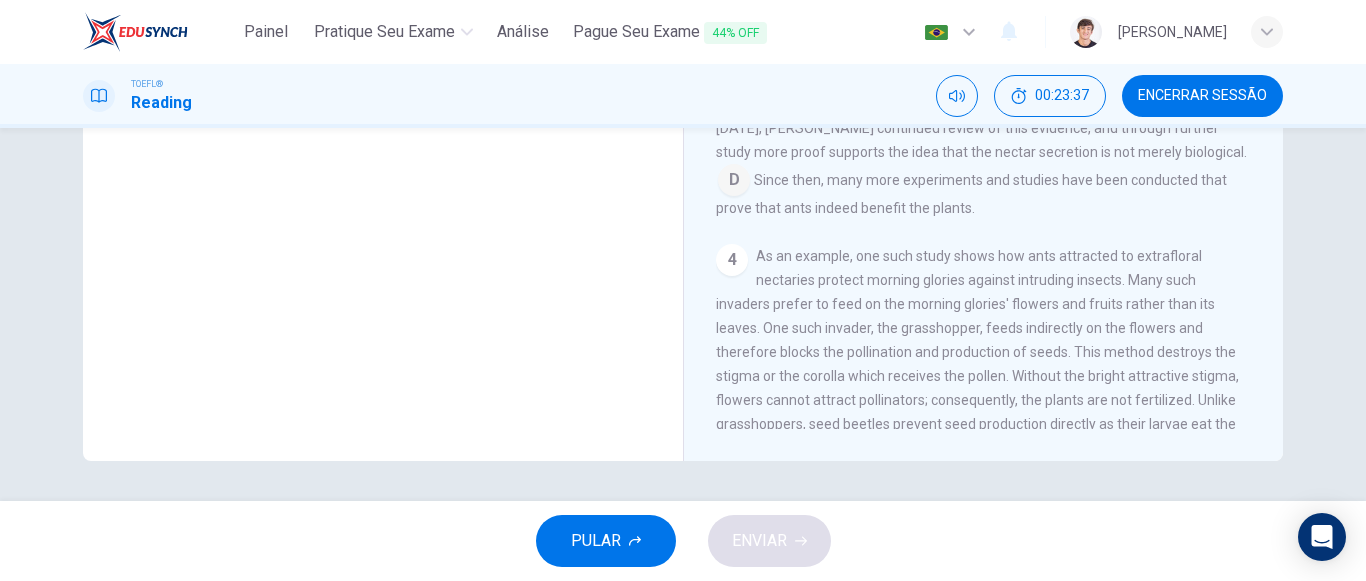 scroll, scrollTop: 388, scrollLeft: 0, axis: vertical 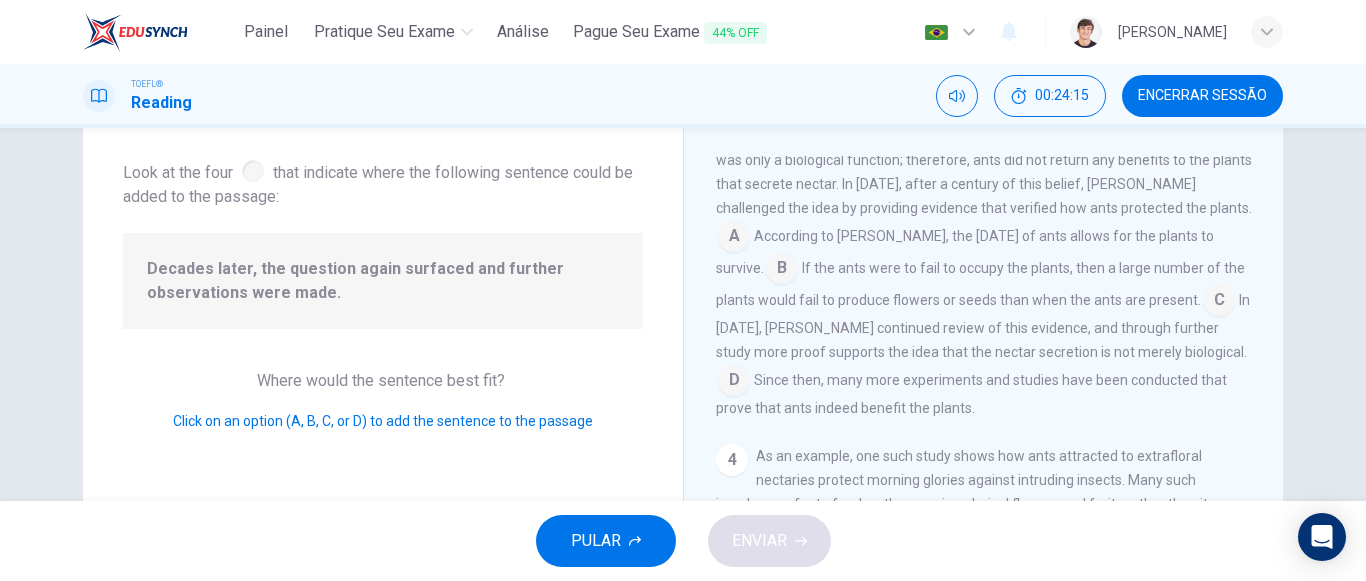 click at bounding box center [1219, 302] 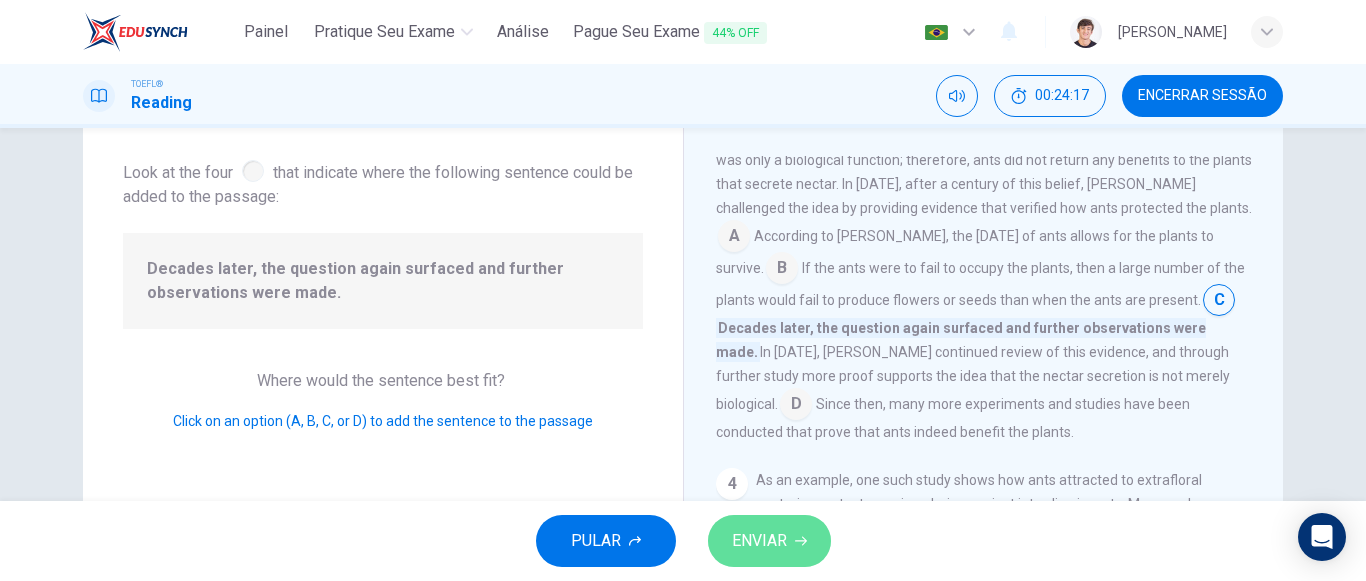 click on "ENVIAR" at bounding box center [769, 541] 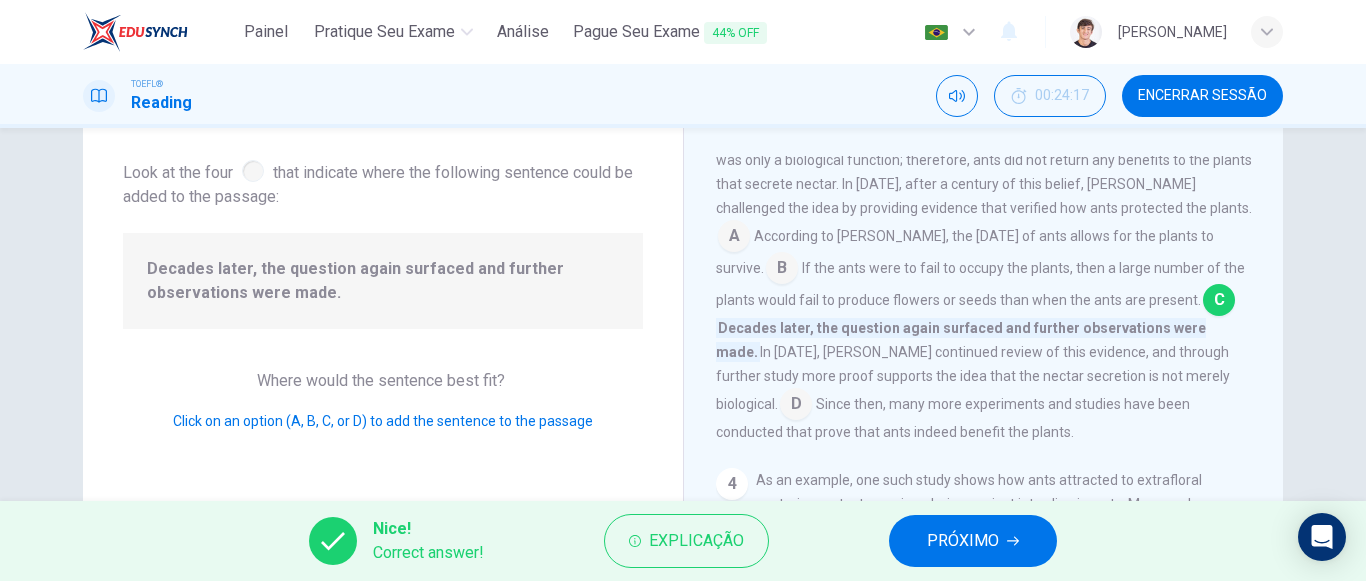 click on "PRÓXIMO" at bounding box center (973, 541) 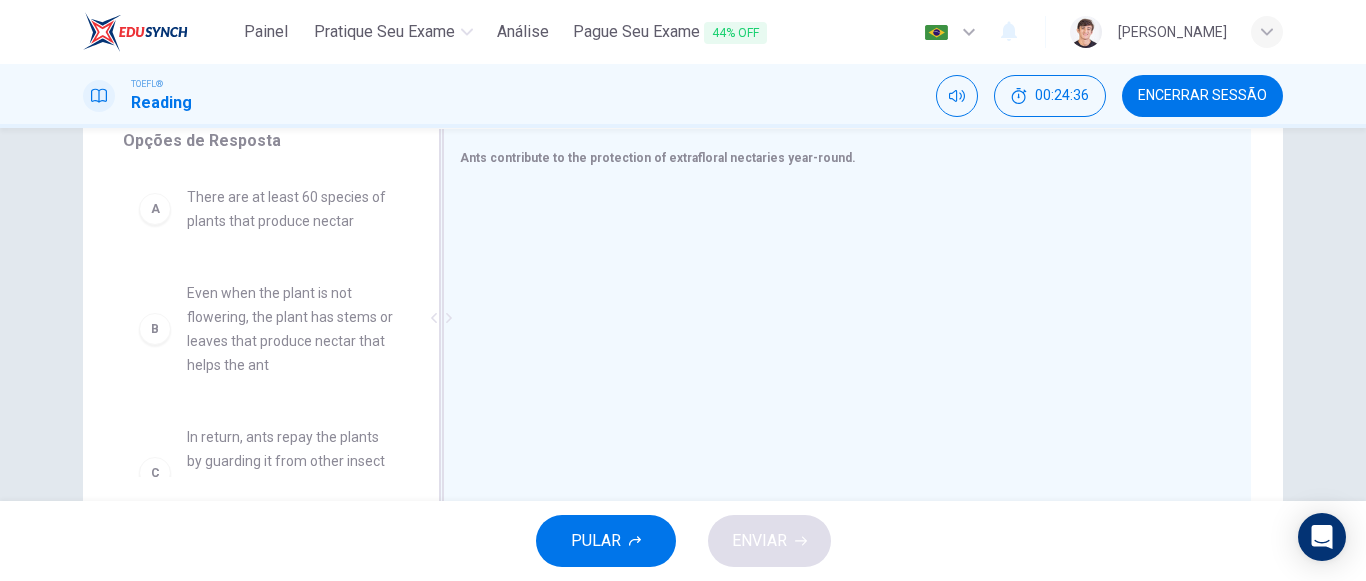 scroll, scrollTop: 300, scrollLeft: 0, axis: vertical 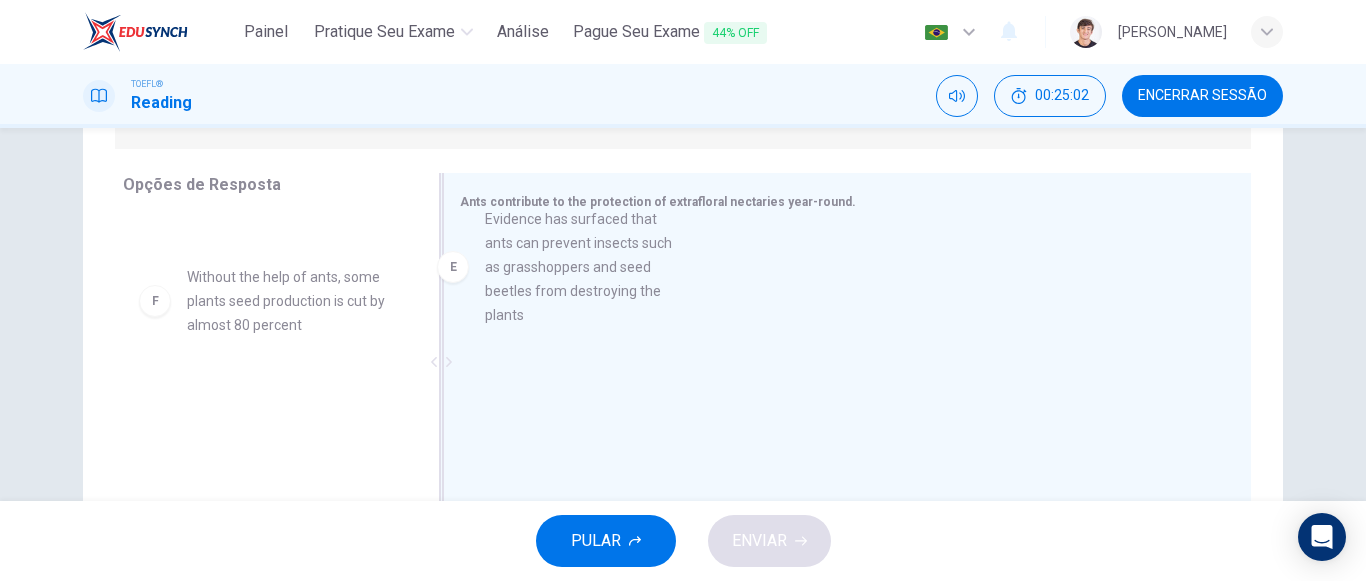 drag, startPoint x: 307, startPoint y: 363, endPoint x: 617, endPoint y: 303, distance: 315.75308 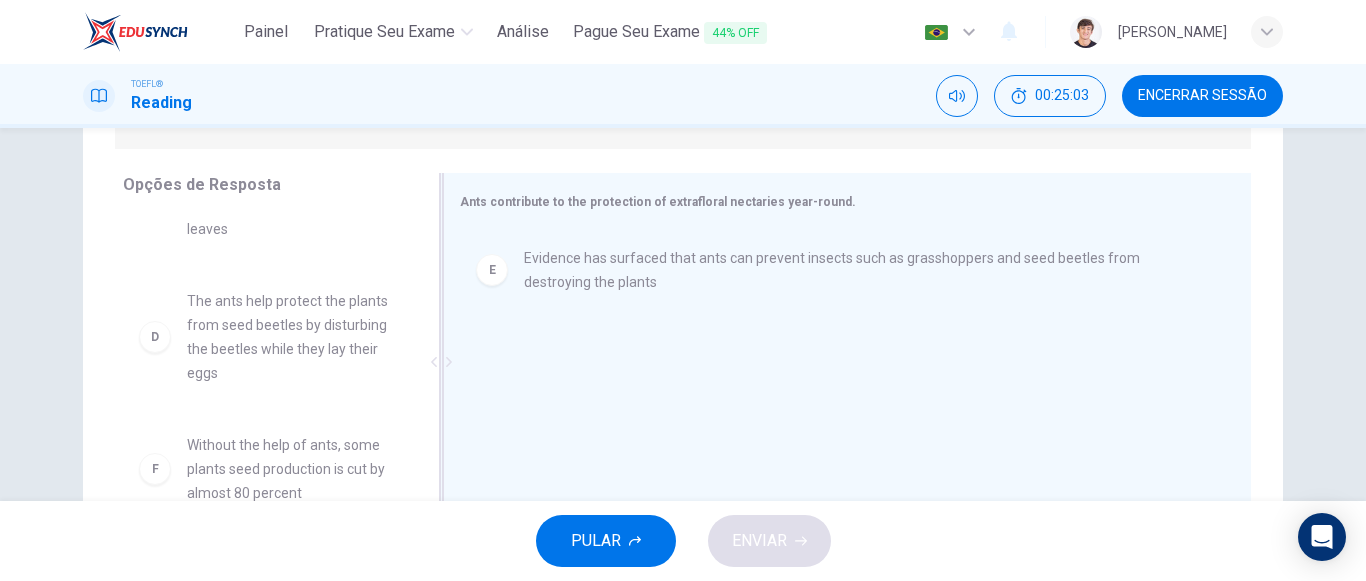 scroll, scrollTop: 324, scrollLeft: 0, axis: vertical 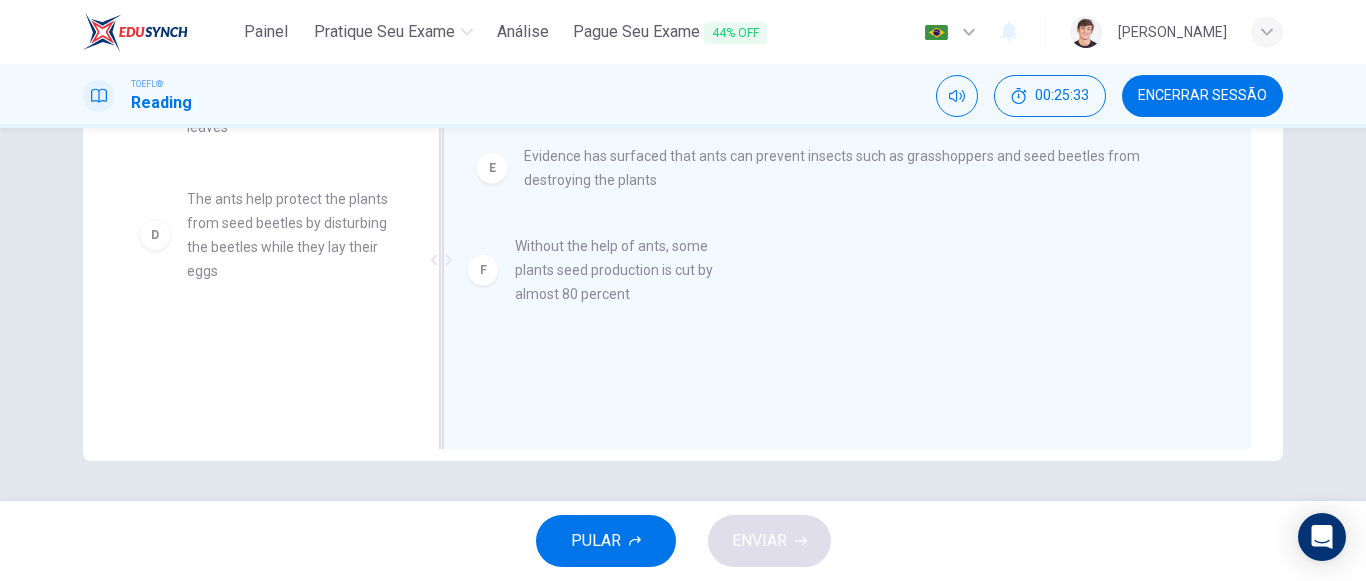 drag, startPoint x: 287, startPoint y: 389, endPoint x: 630, endPoint y: 287, distance: 357.84494 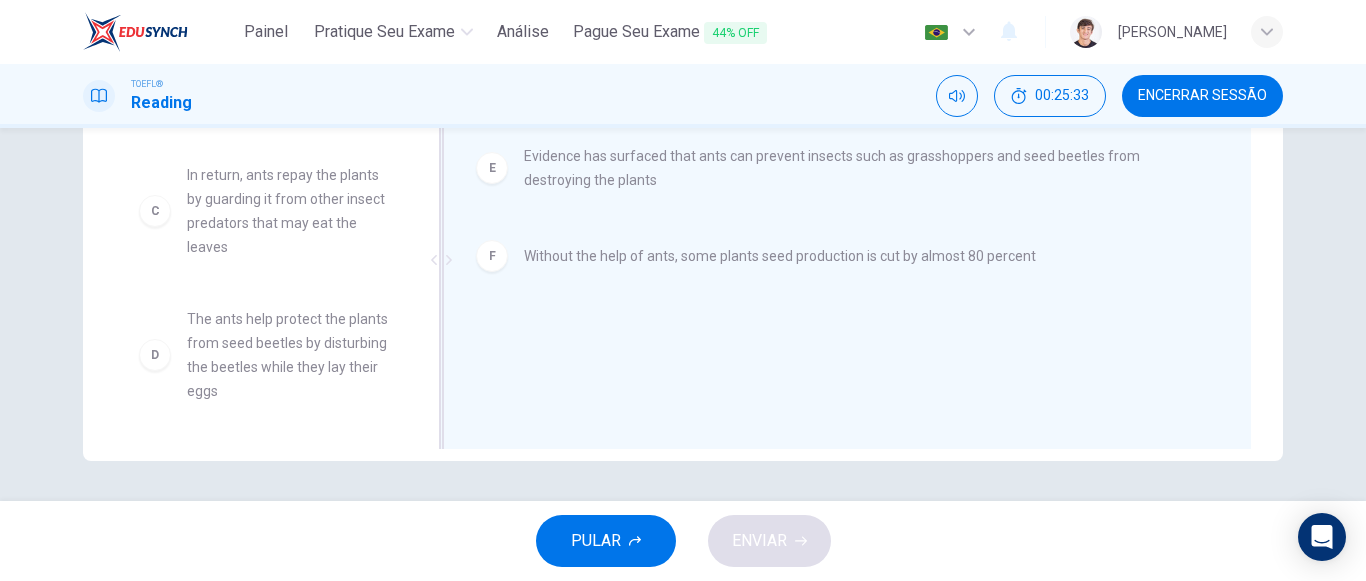 scroll, scrollTop: 204, scrollLeft: 0, axis: vertical 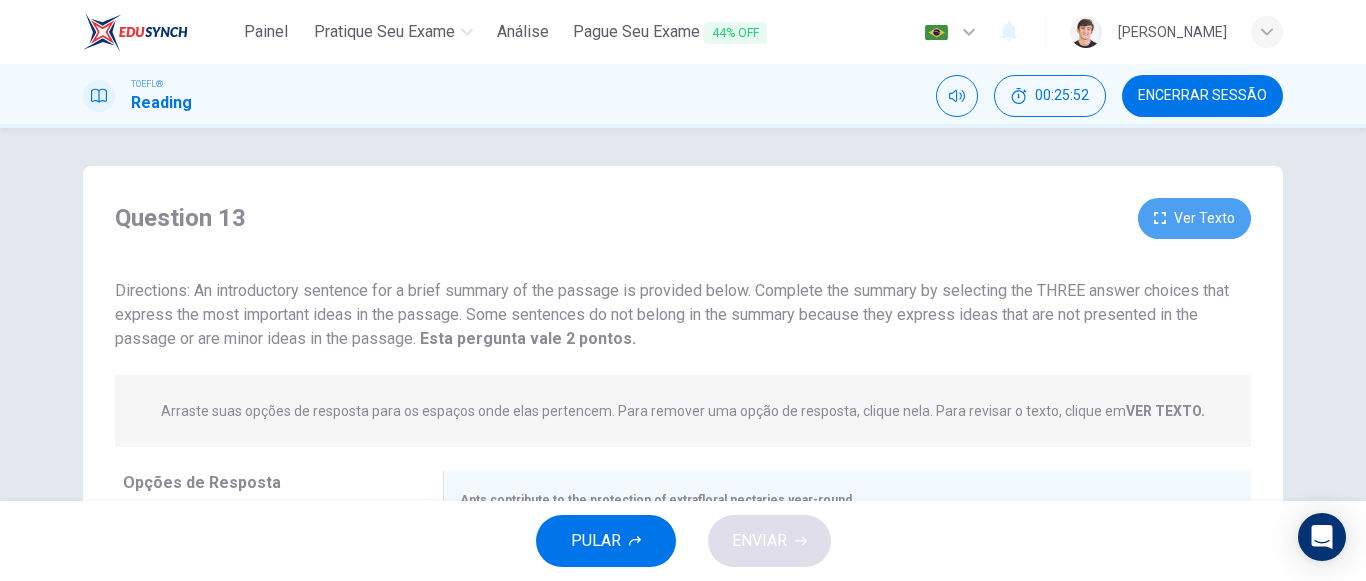 click on "Ver Texto" at bounding box center [1194, 218] 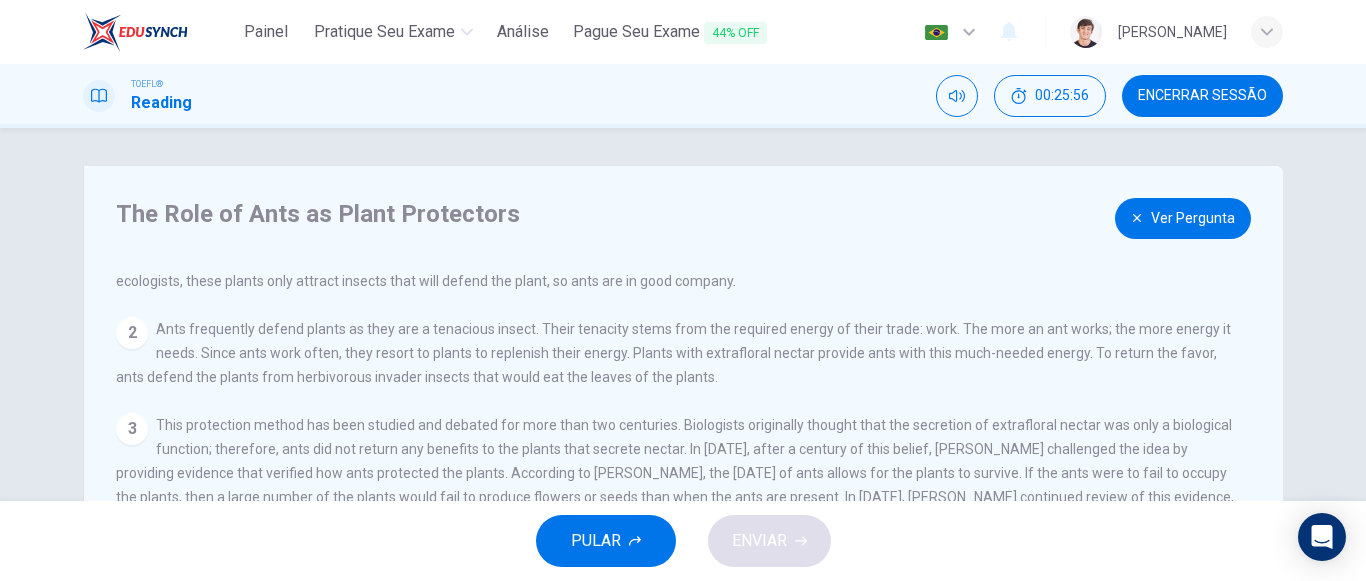 scroll, scrollTop: 112, scrollLeft: 0, axis: vertical 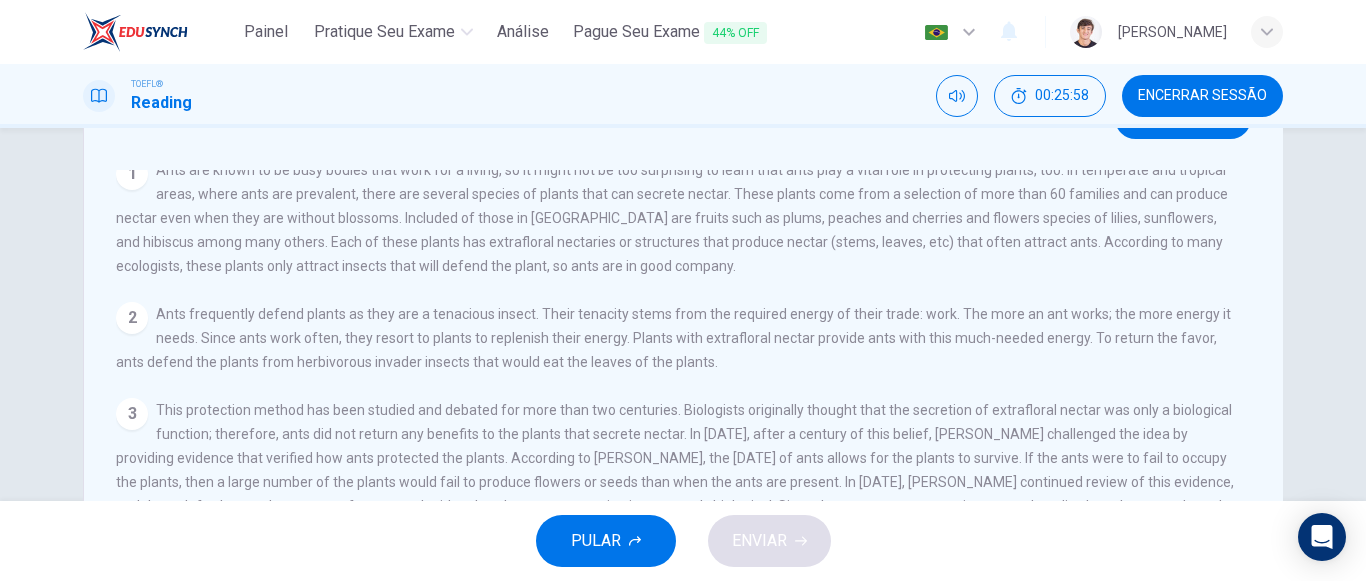 click on "Ver Pergunta" at bounding box center (1183, 118) 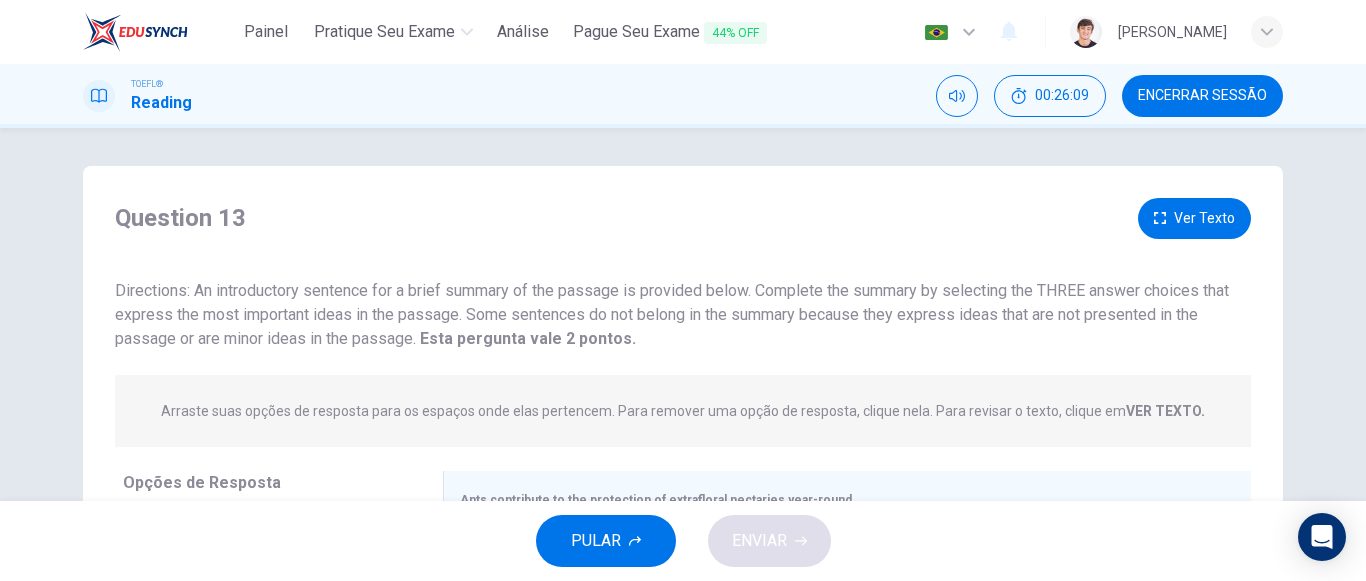 scroll, scrollTop: 0, scrollLeft: 0, axis: both 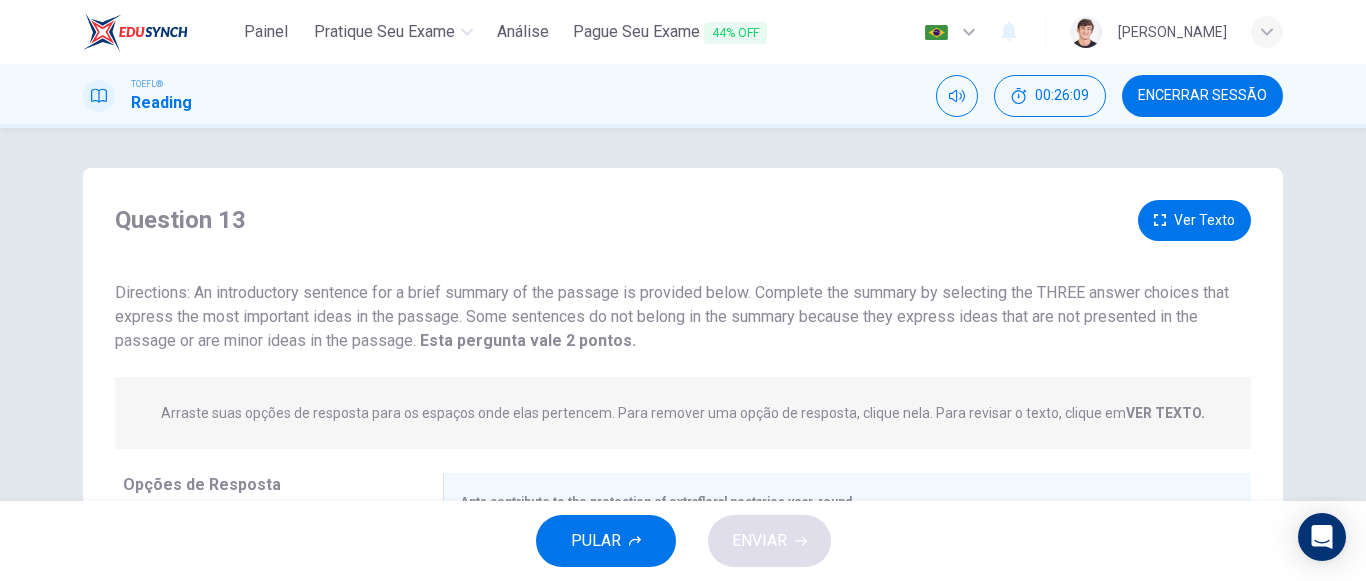 click on "Ver Texto" at bounding box center (1194, 220) 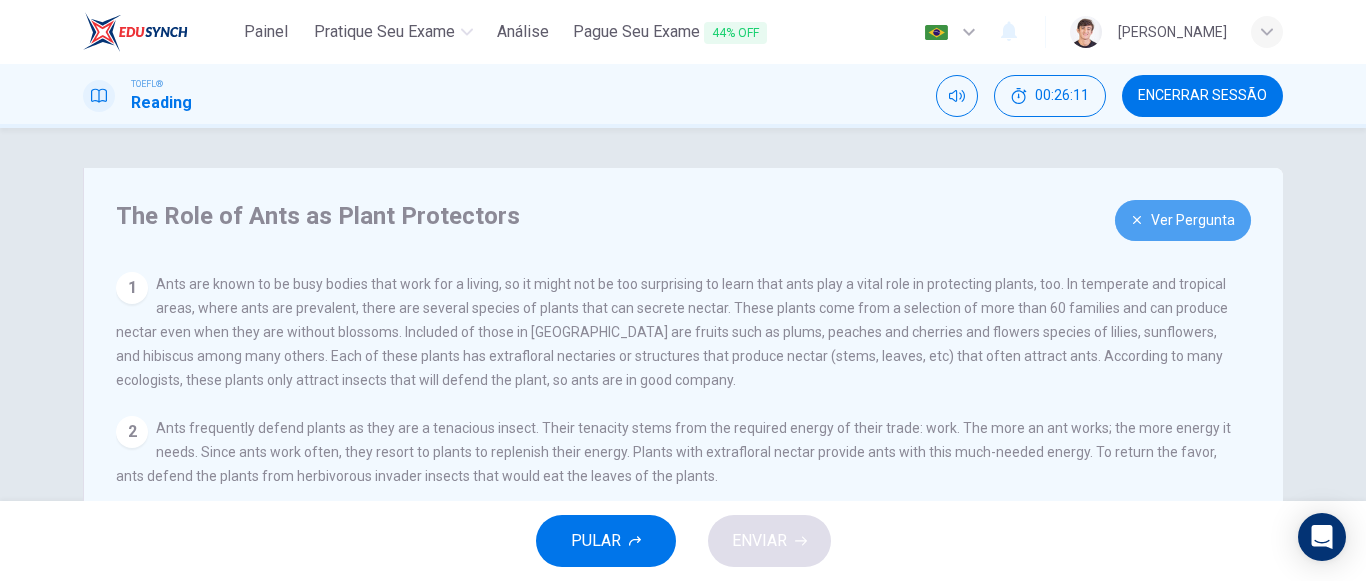 click on "Ver Pergunta" at bounding box center [1183, 220] 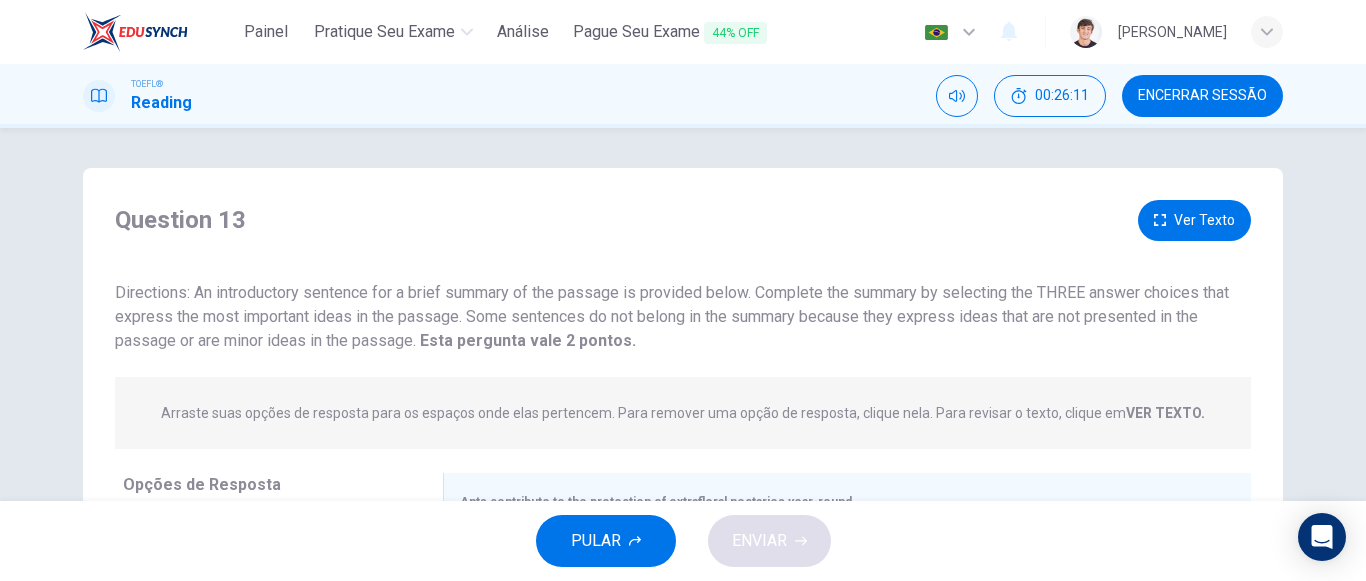 click on "Ver Texto" at bounding box center (1194, 220) 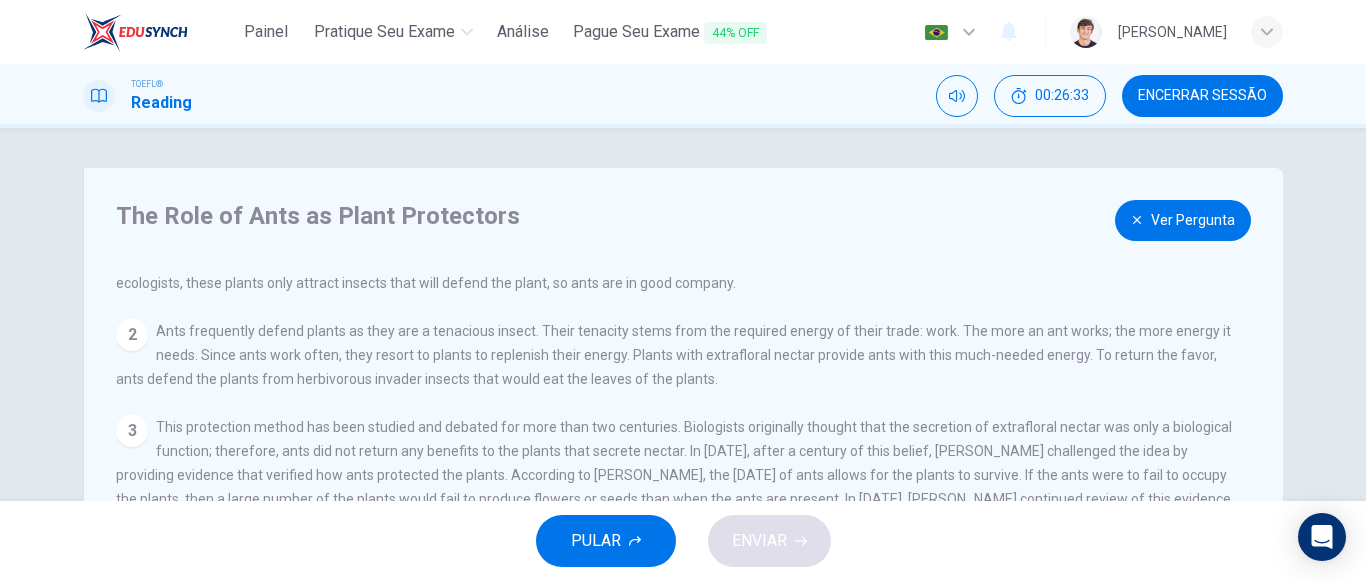 scroll, scrollTop: 112, scrollLeft: 0, axis: vertical 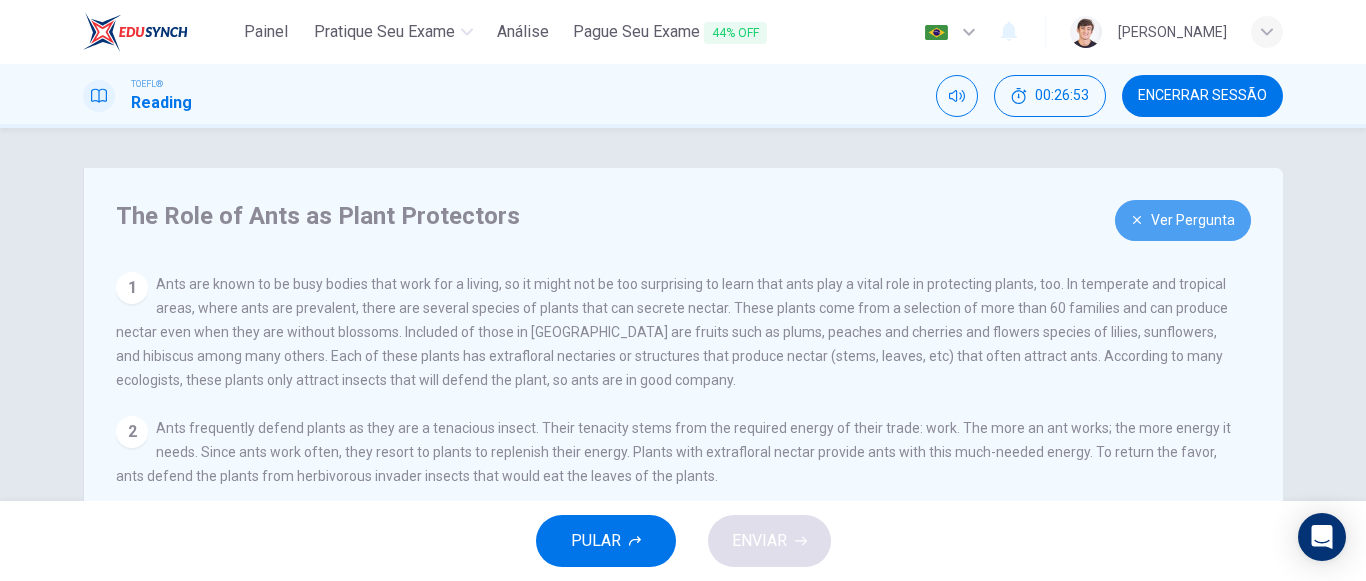 click 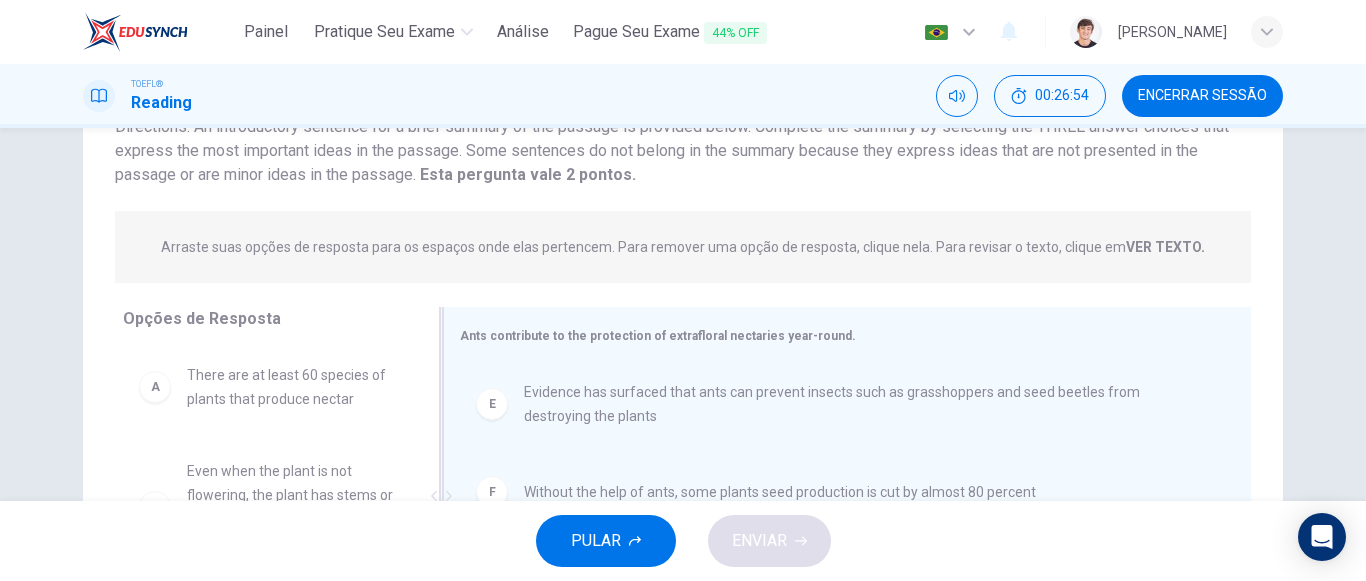 scroll, scrollTop: 400, scrollLeft: 0, axis: vertical 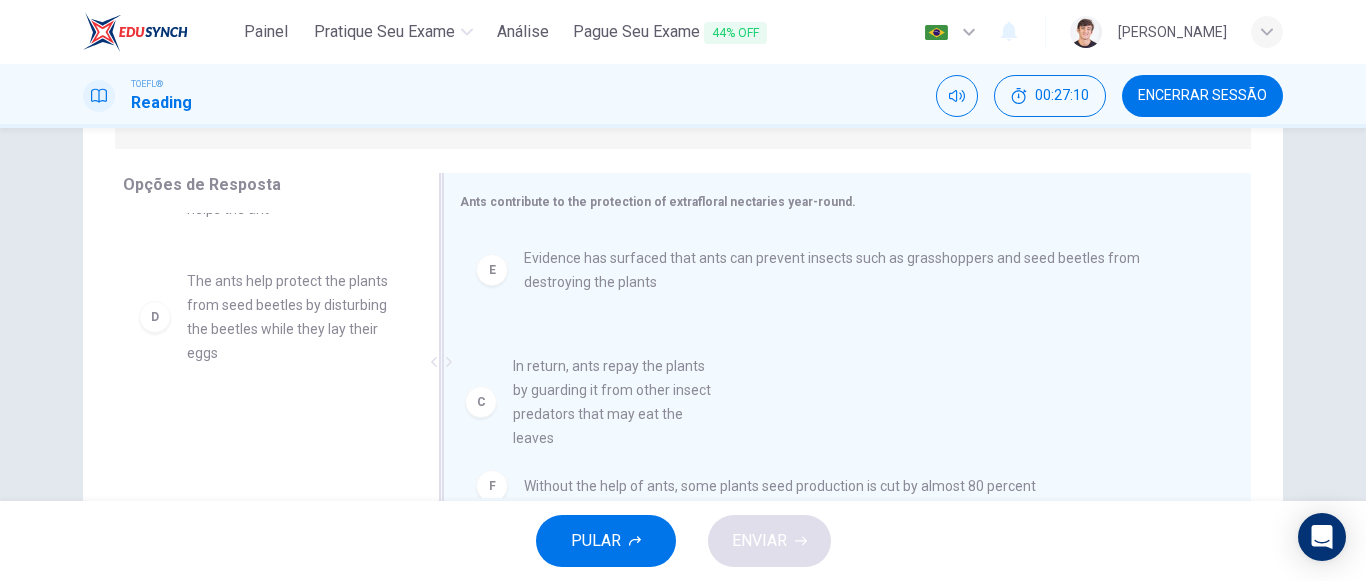 drag, startPoint x: 320, startPoint y: 323, endPoint x: 664, endPoint y: 402, distance: 352.95468 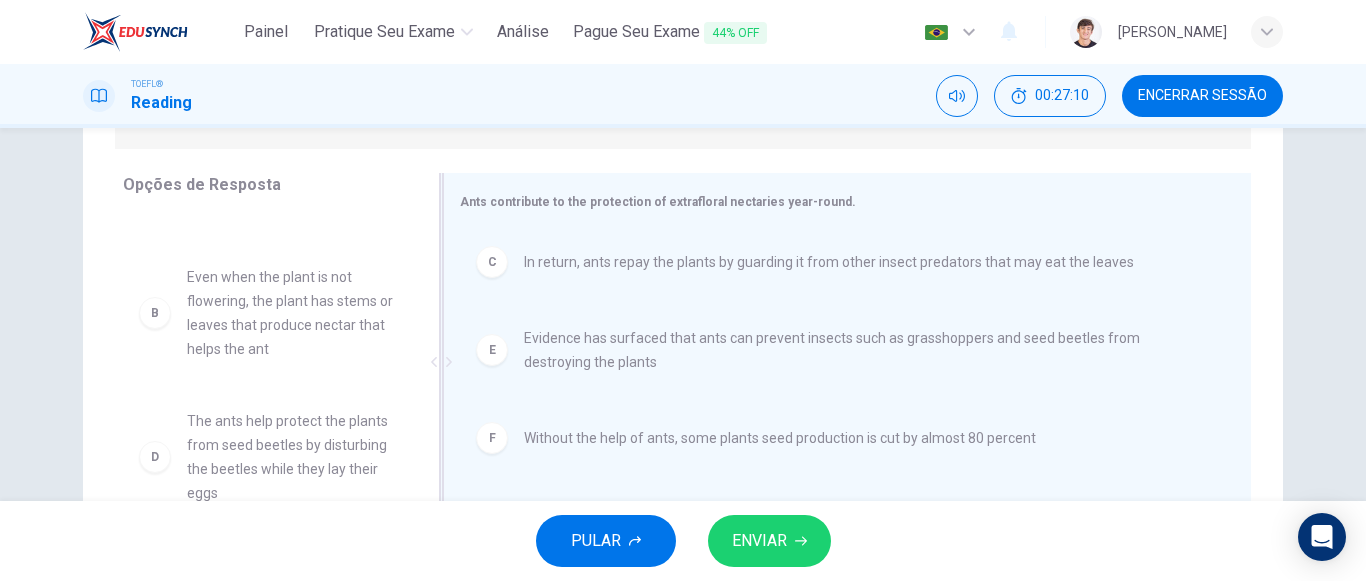 scroll, scrollTop: 60, scrollLeft: 0, axis: vertical 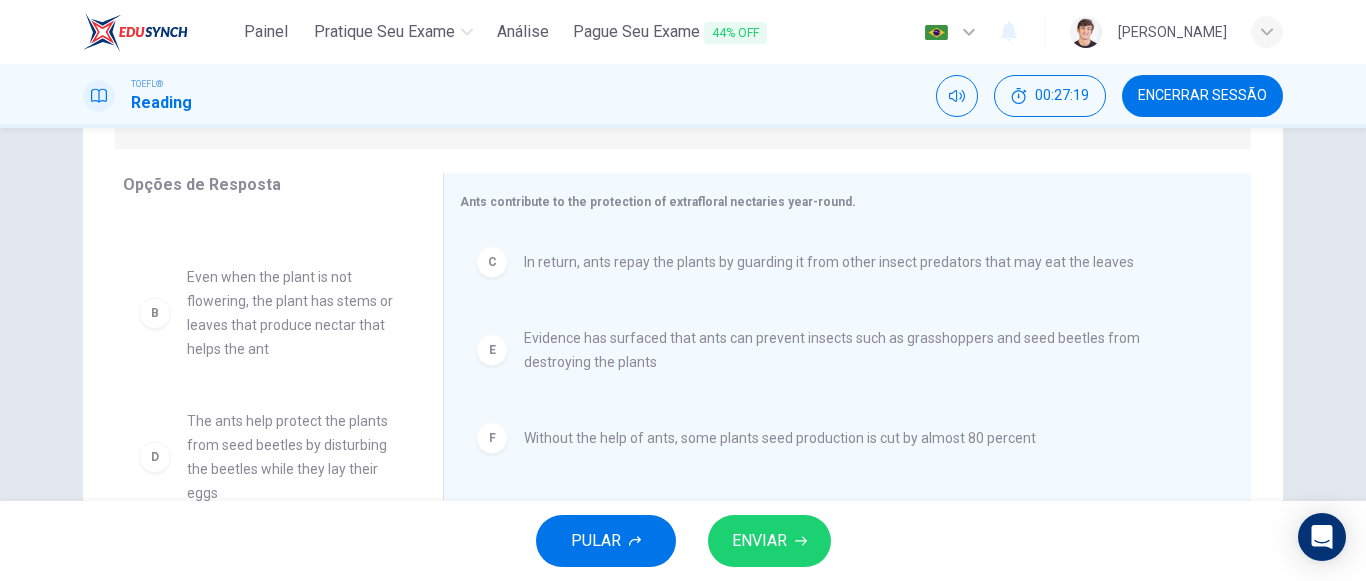 click on "ENVIAR" at bounding box center (759, 541) 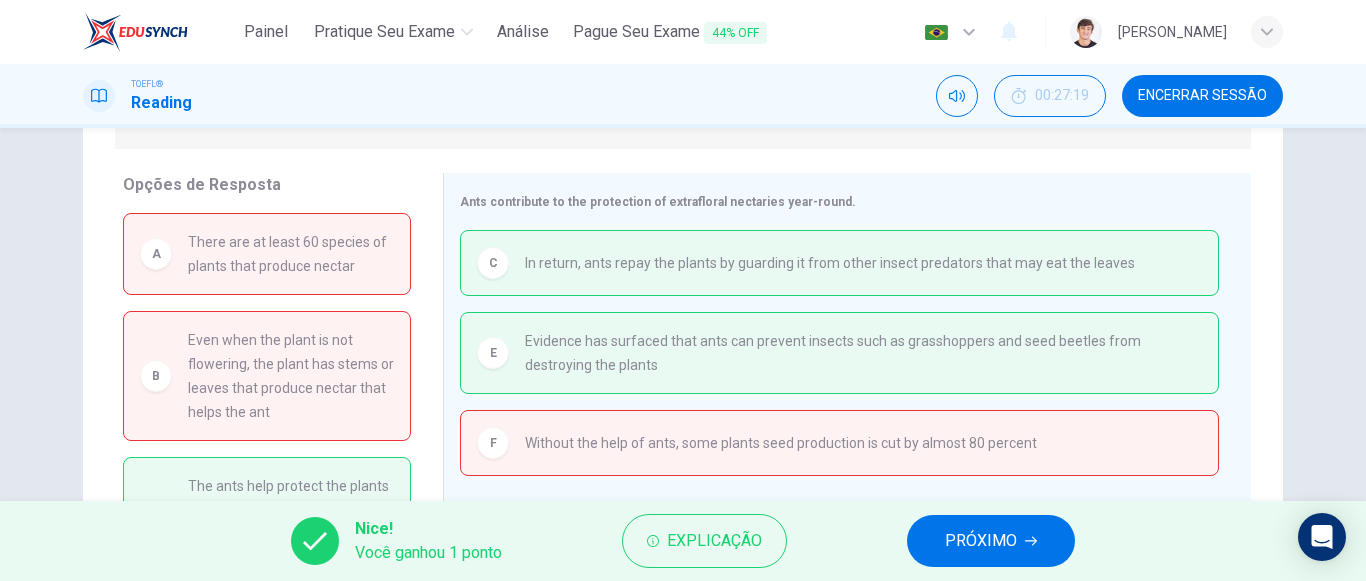scroll, scrollTop: 0, scrollLeft: 0, axis: both 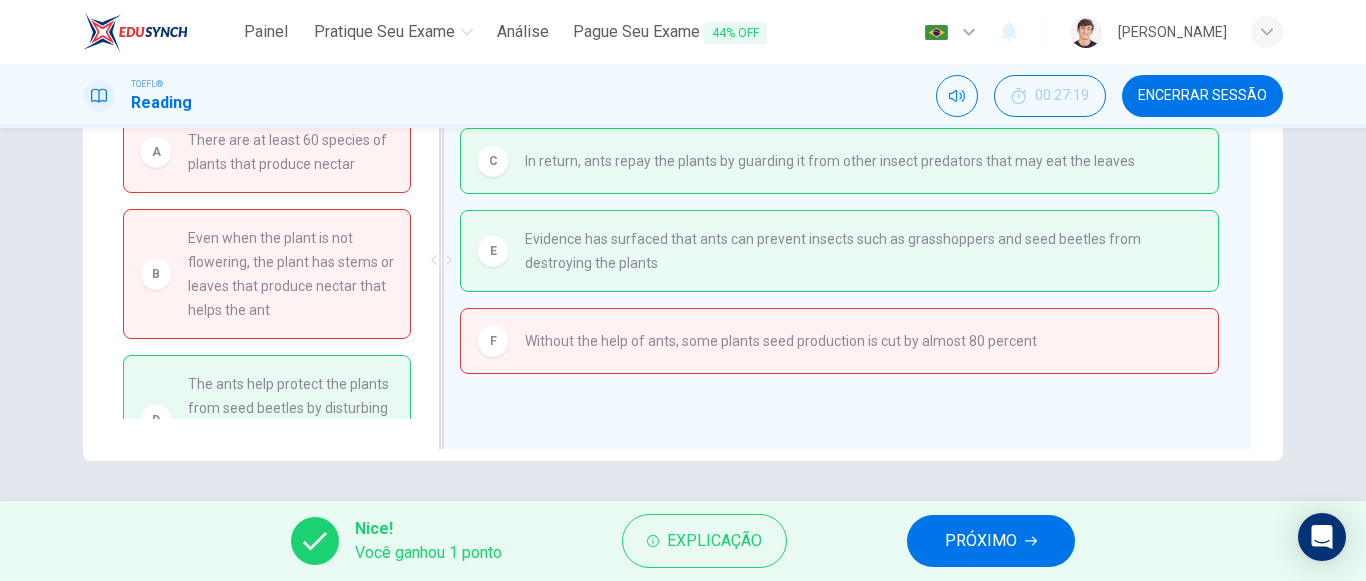 click on "Without the help of ants, some plants seed production is cut by almost 80 percent" at bounding box center (781, 341) 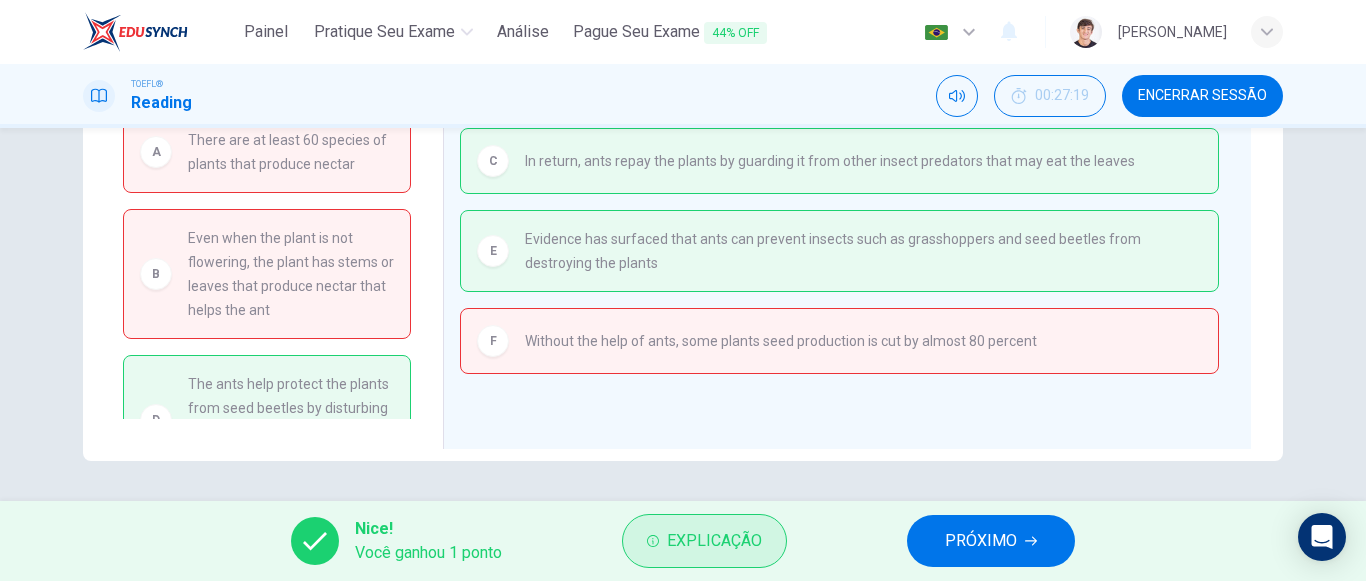 click on "Explicação" at bounding box center (714, 541) 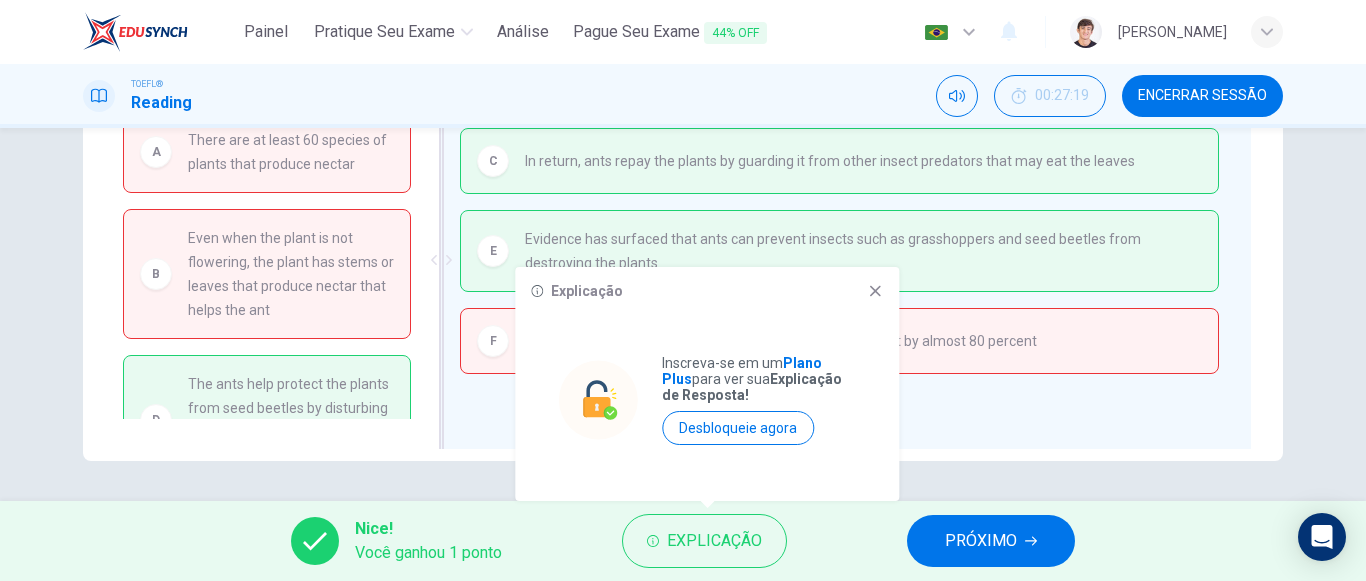 click 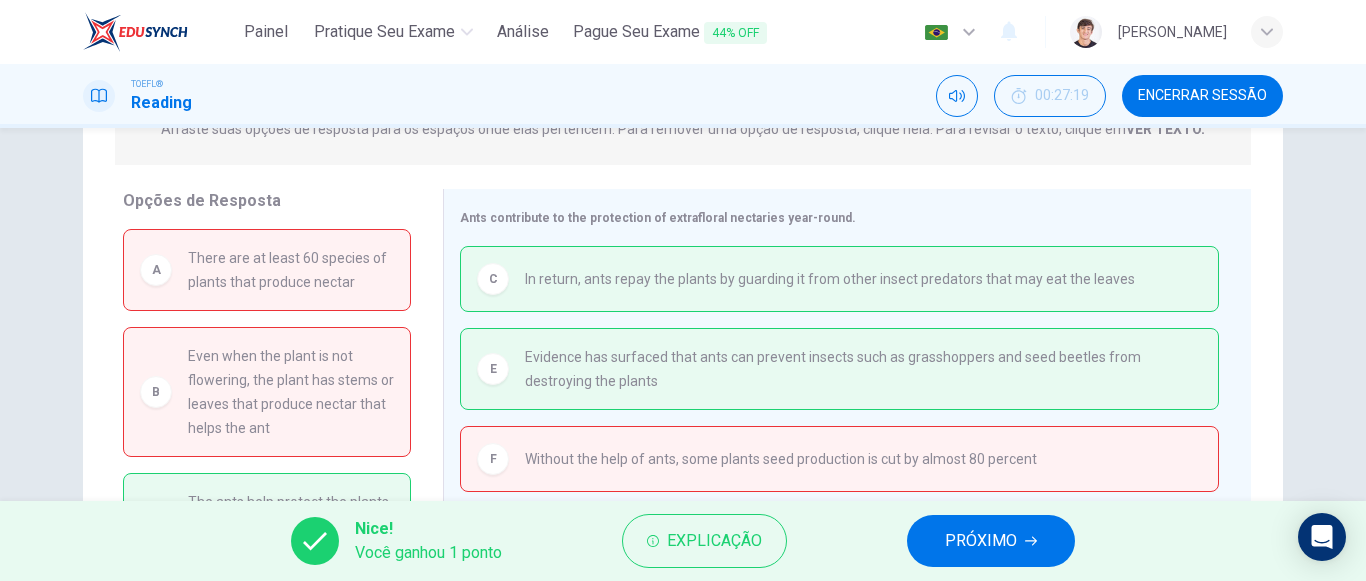 scroll, scrollTop: 302, scrollLeft: 0, axis: vertical 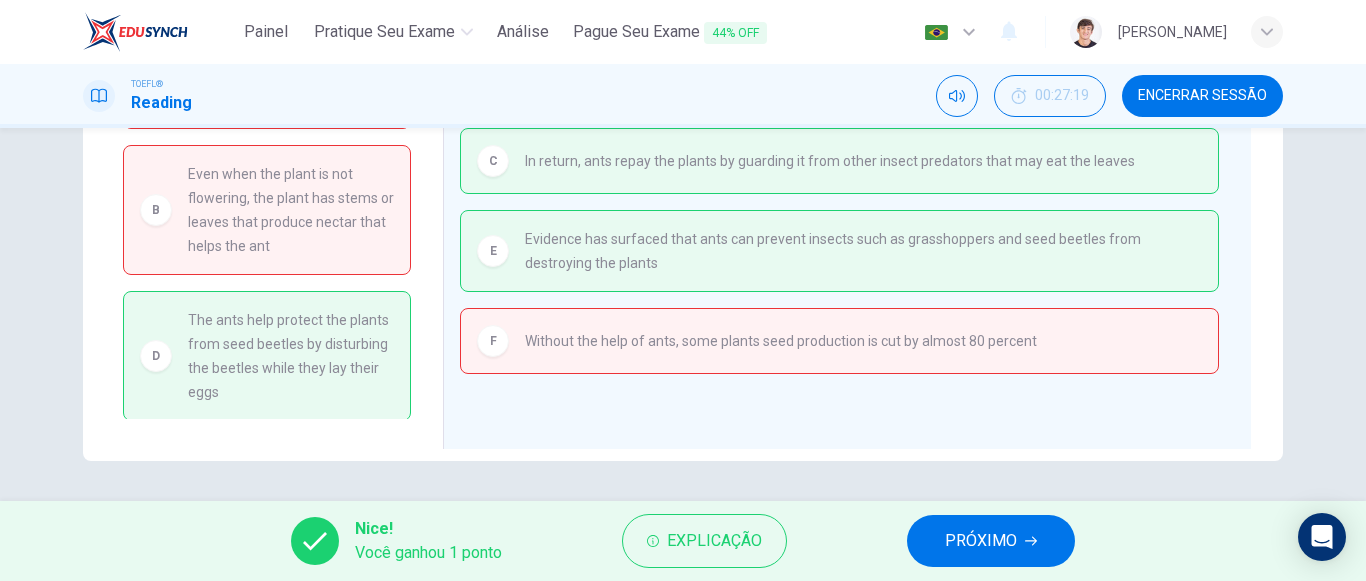 drag, startPoint x: 322, startPoint y: 392, endPoint x: 254, endPoint y: 354, distance: 77.89737 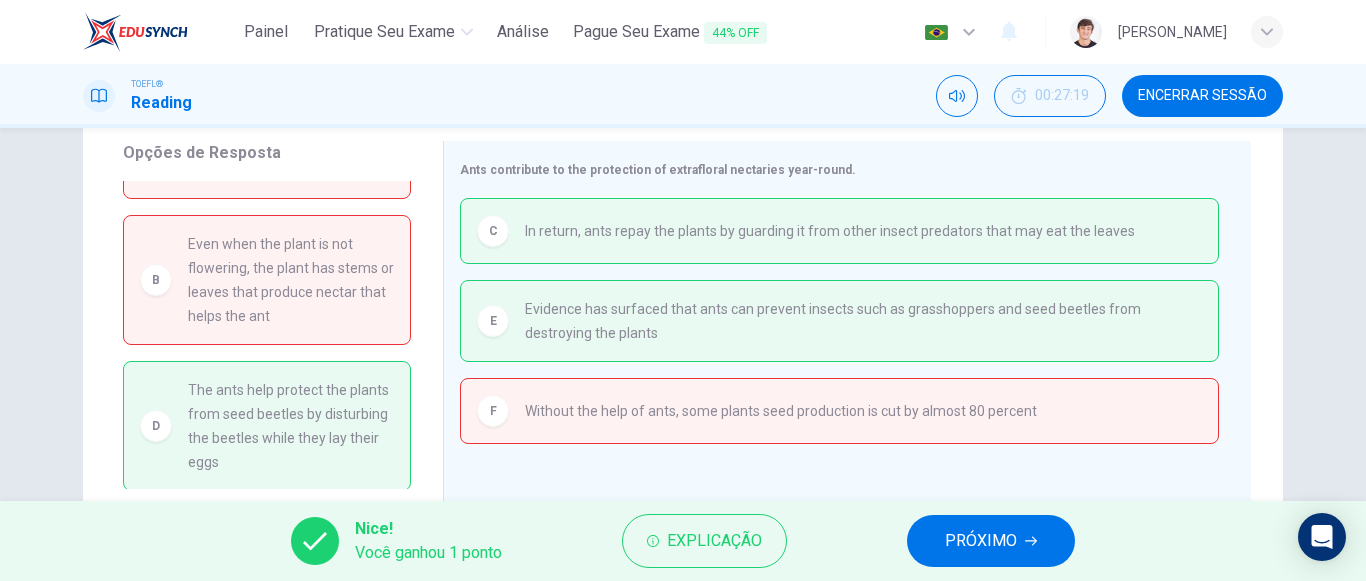 scroll, scrollTop: 302, scrollLeft: 0, axis: vertical 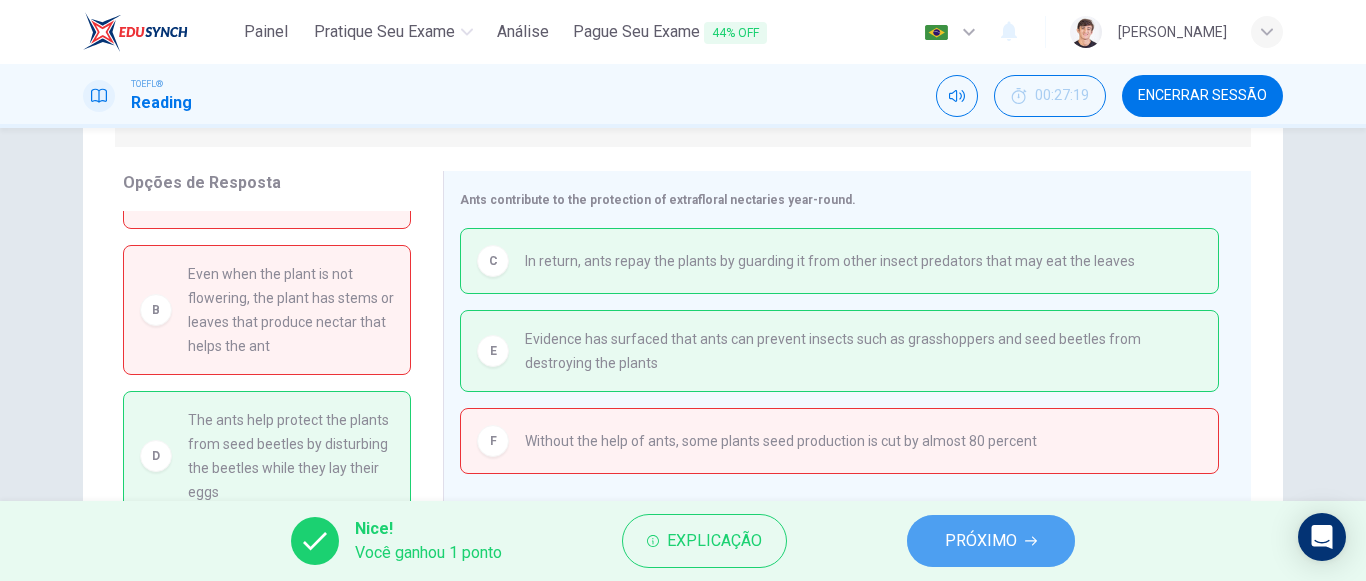 click on "PRÓXIMO" at bounding box center (981, 541) 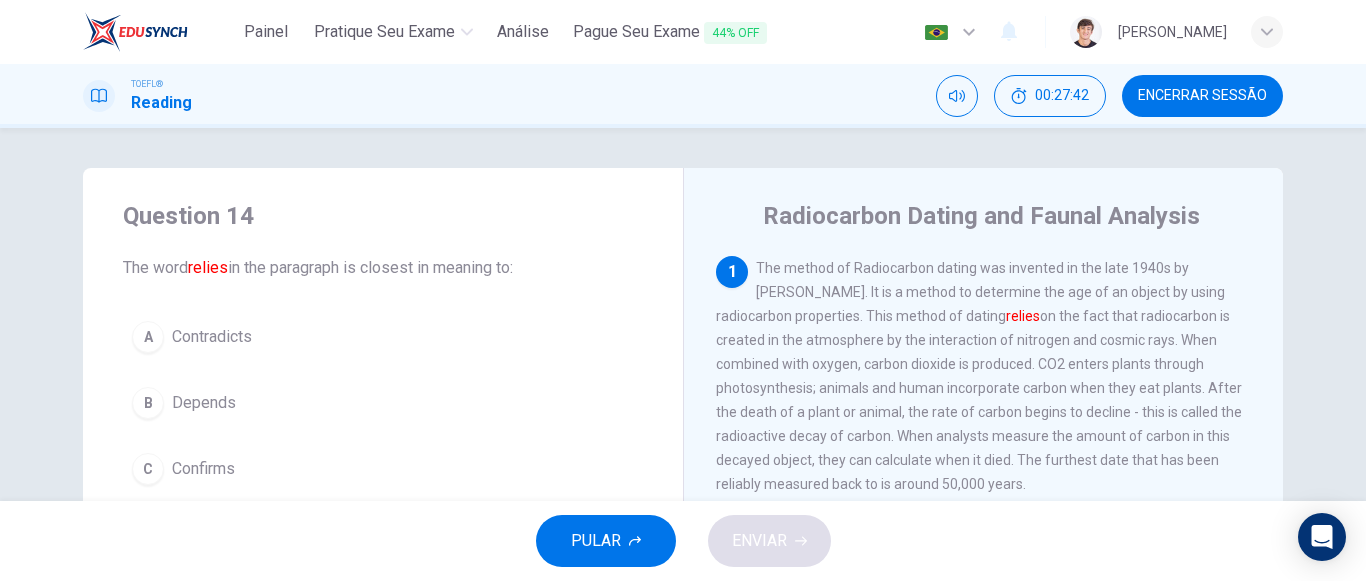 scroll, scrollTop: 100, scrollLeft: 0, axis: vertical 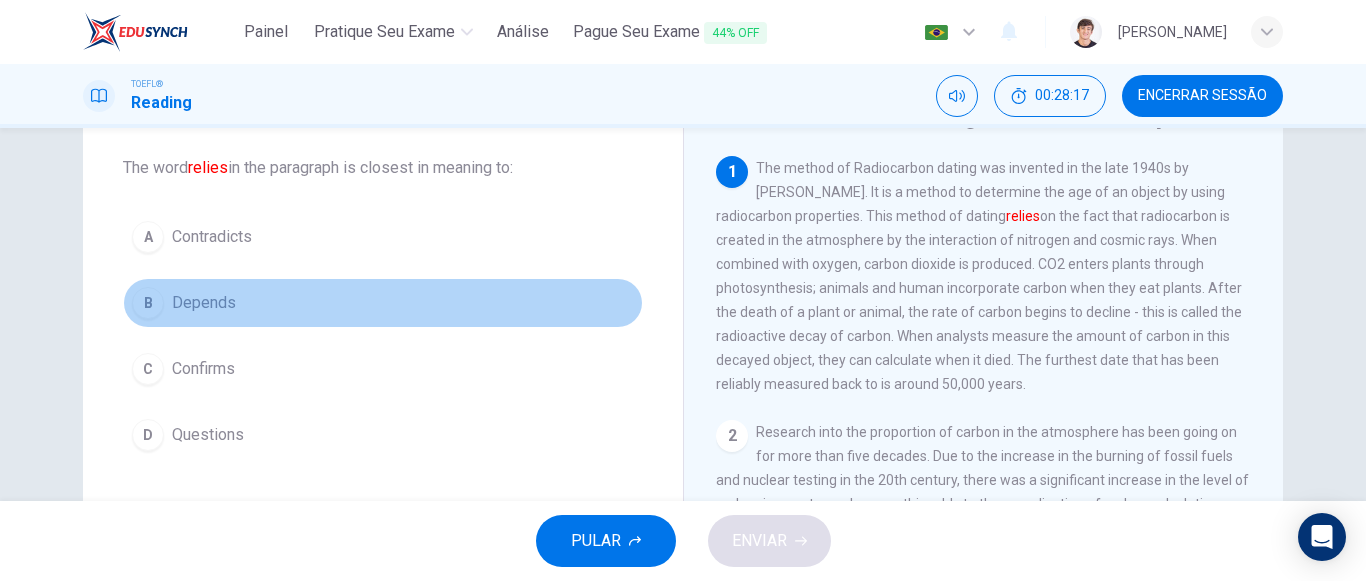 click on "B Depends" at bounding box center (383, 303) 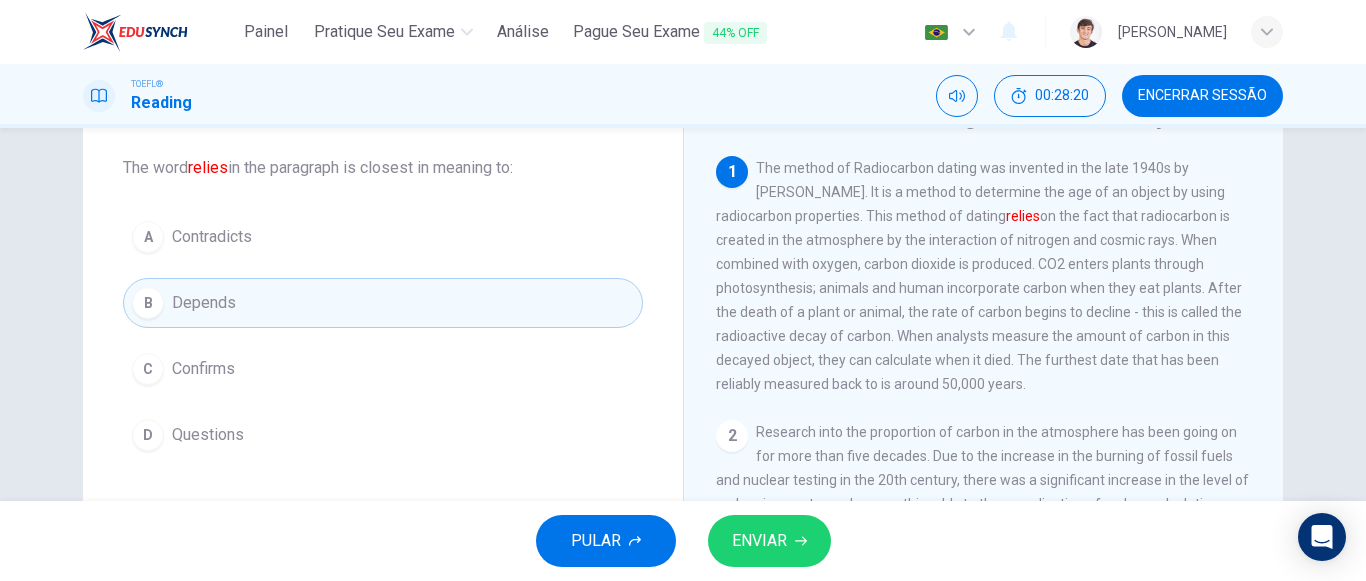 click on "ENVIAR" at bounding box center (759, 541) 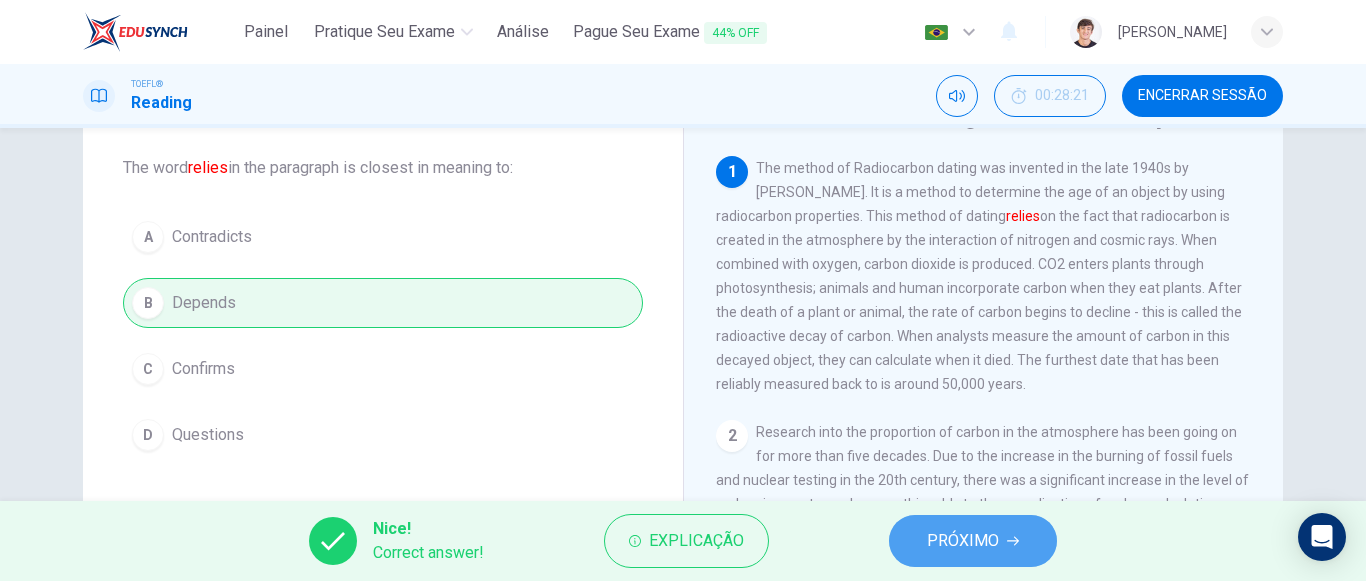 click on "PRÓXIMO" at bounding box center [963, 541] 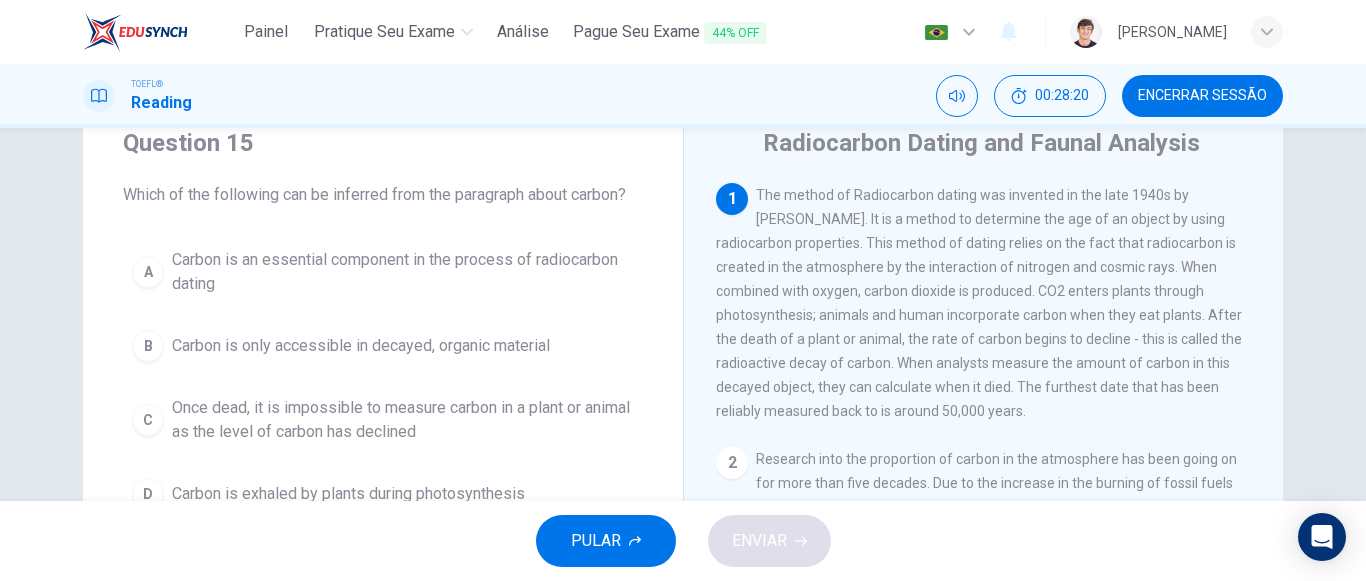 scroll, scrollTop: 0, scrollLeft: 0, axis: both 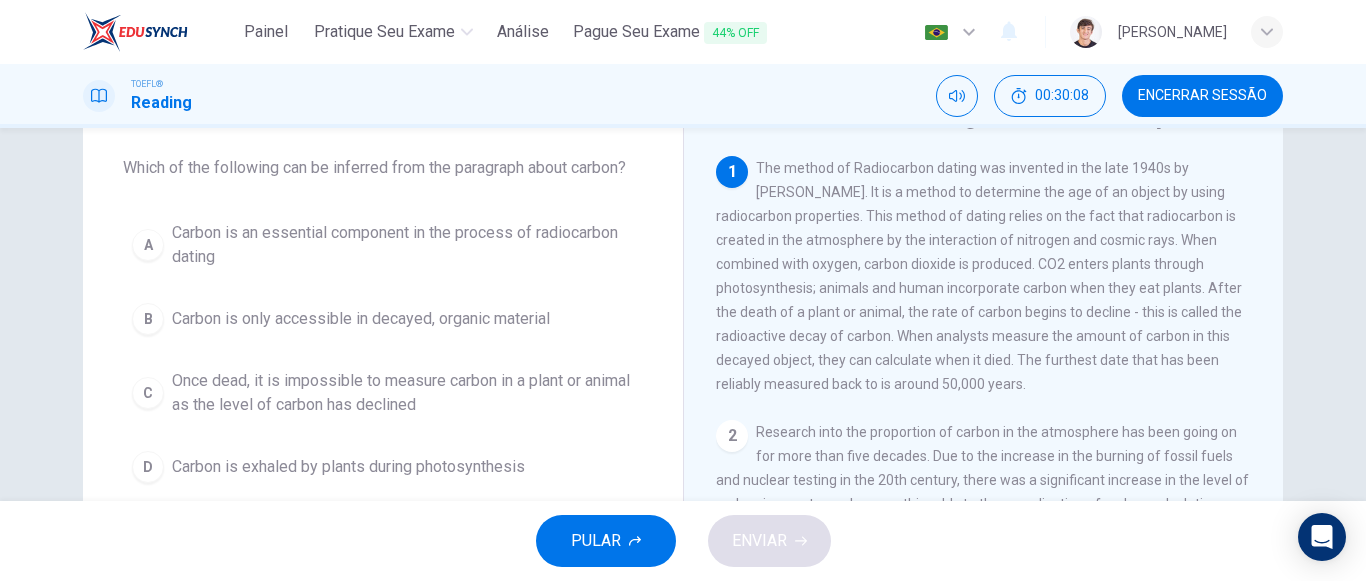 click on "Carbon is an essential component in the process of radiocarbon dating" at bounding box center [403, 245] 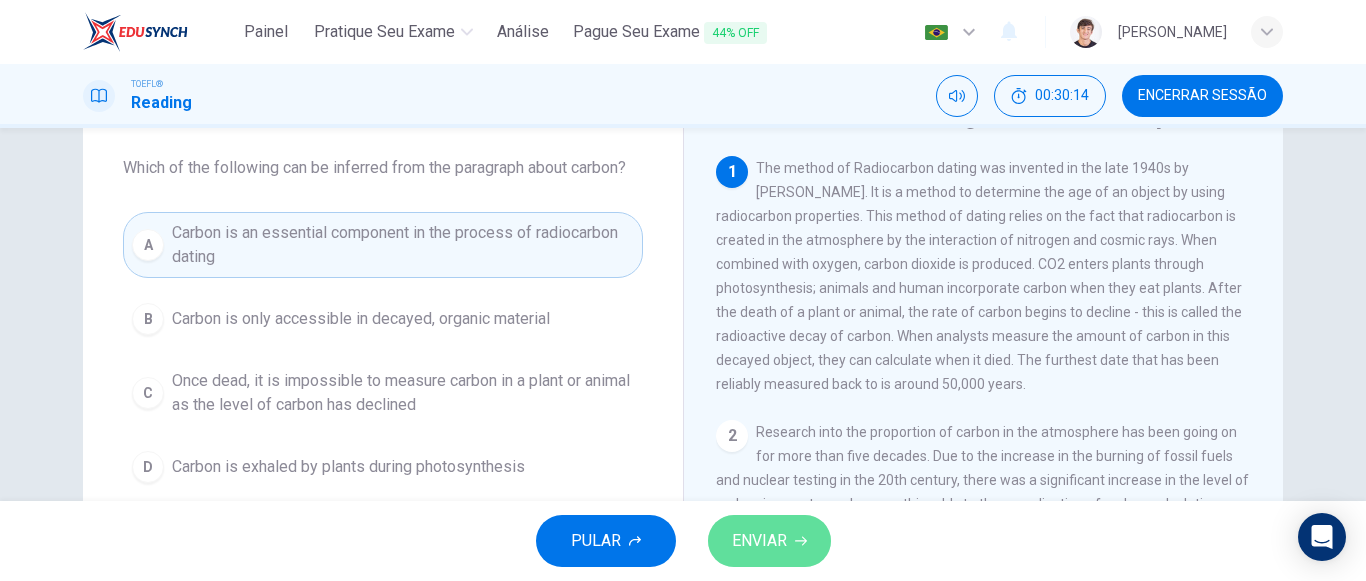 click 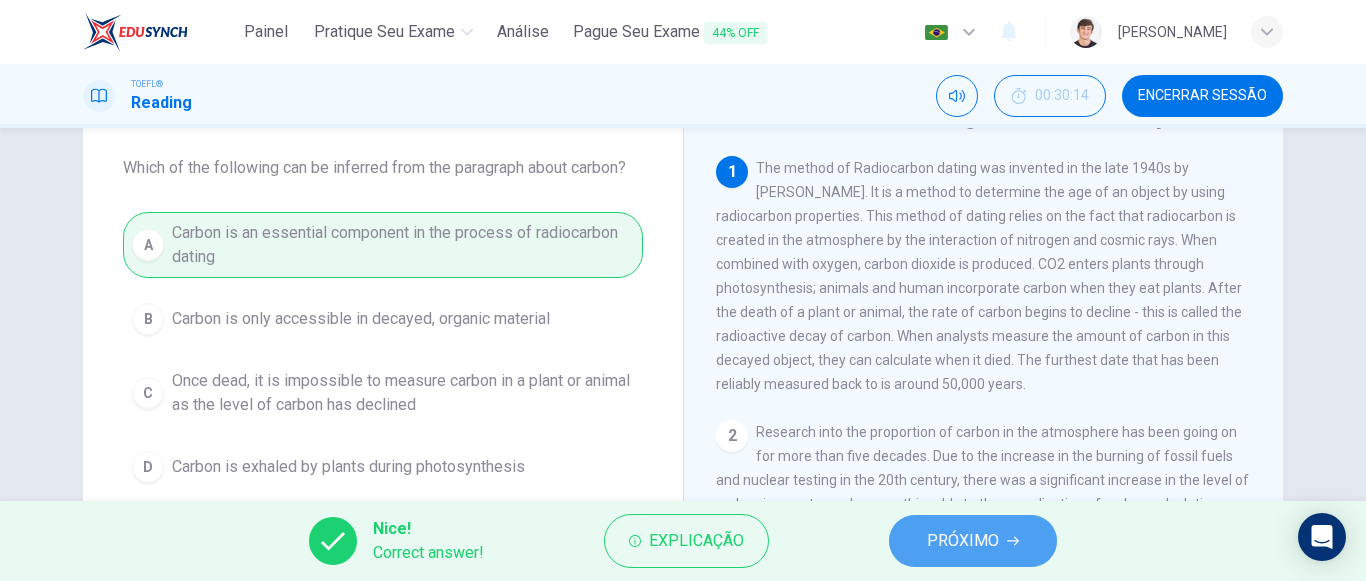 click on "PRÓXIMO" at bounding box center [973, 541] 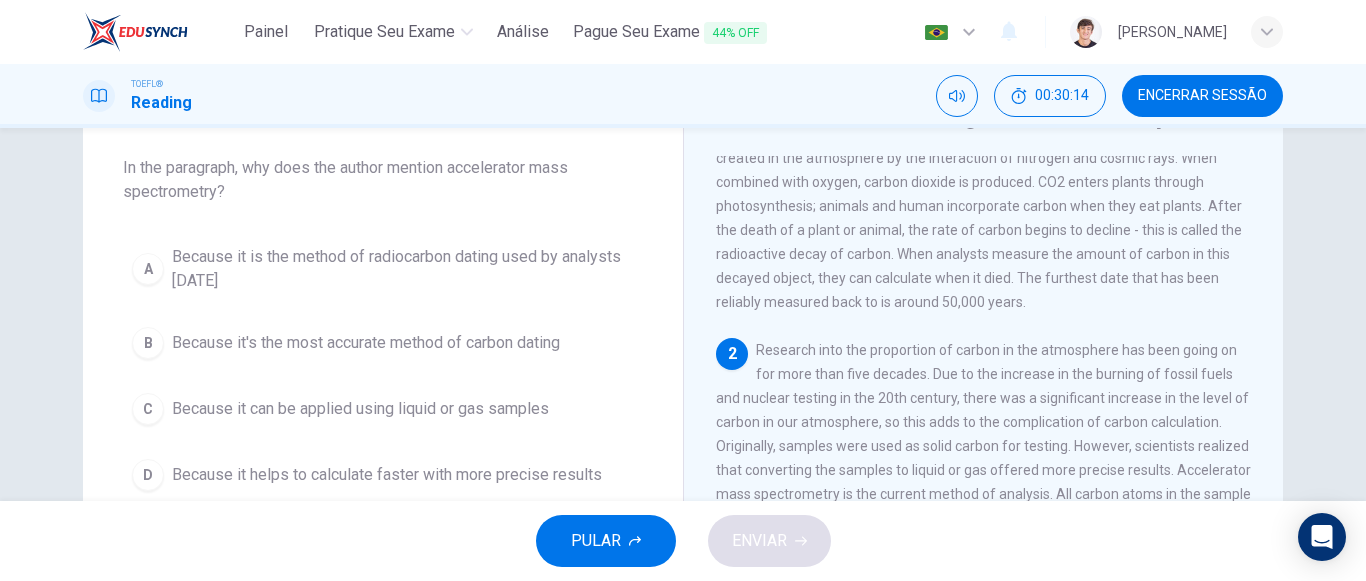scroll, scrollTop: 93, scrollLeft: 0, axis: vertical 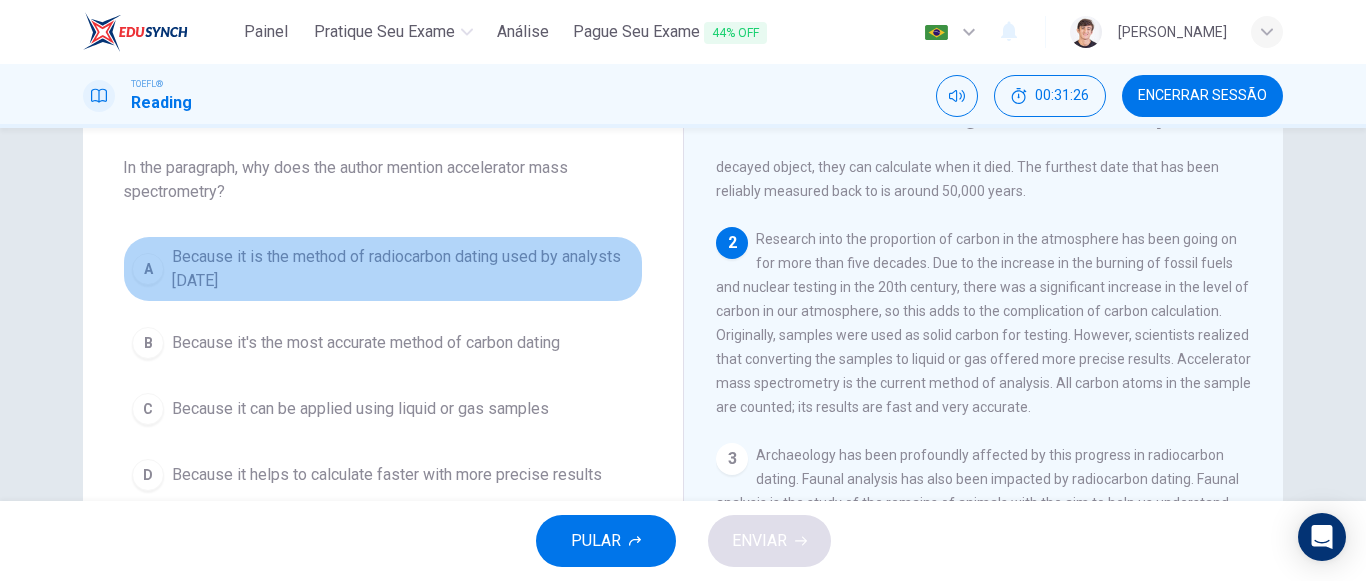 click on "Because it is the method of radiocarbon dating used by analysts [DATE]" at bounding box center (403, 269) 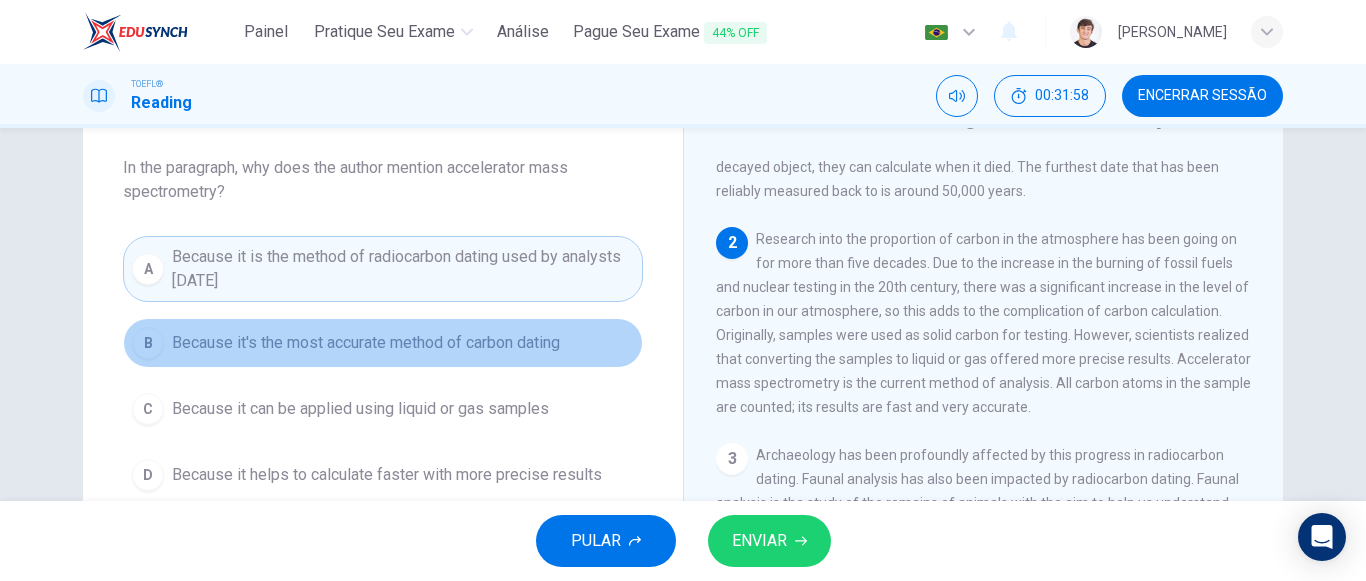 click on "Because it's the most accurate method of carbon dating" at bounding box center [366, 343] 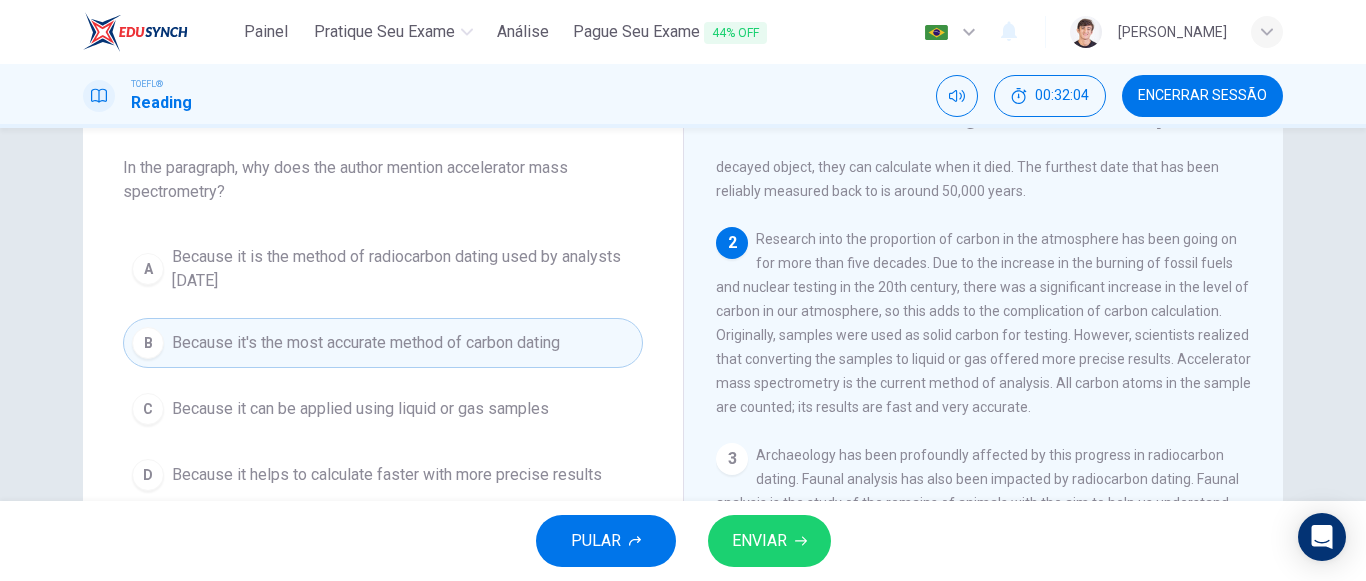 click on "ENVIAR" at bounding box center [759, 541] 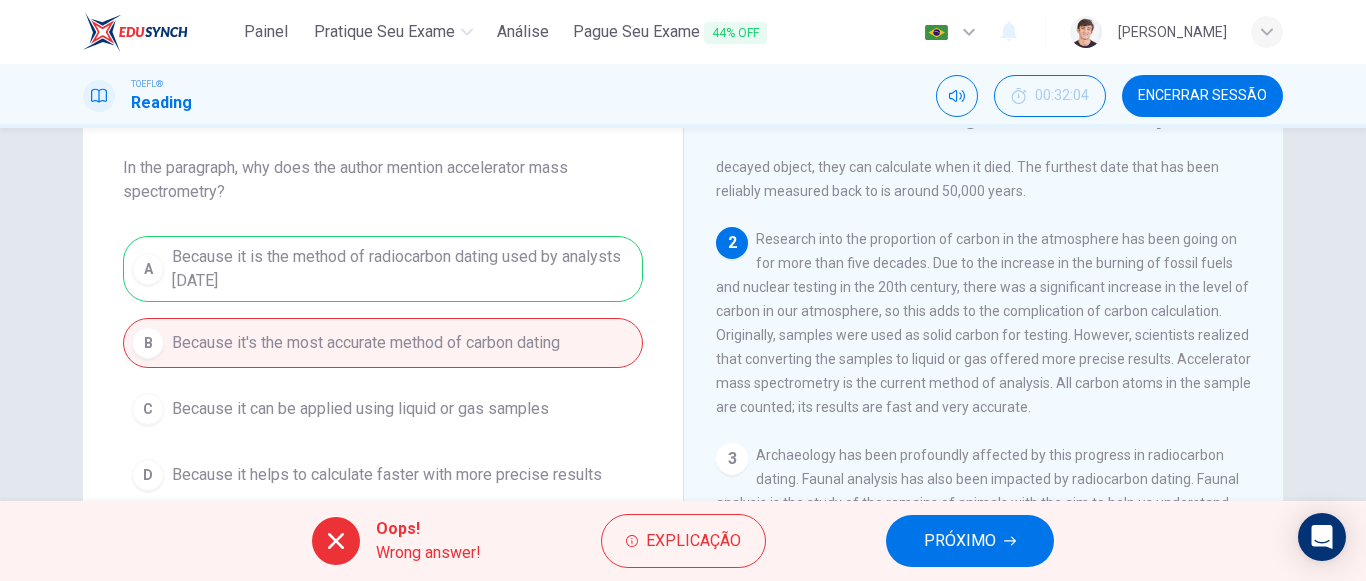 scroll, scrollTop: 0, scrollLeft: 0, axis: both 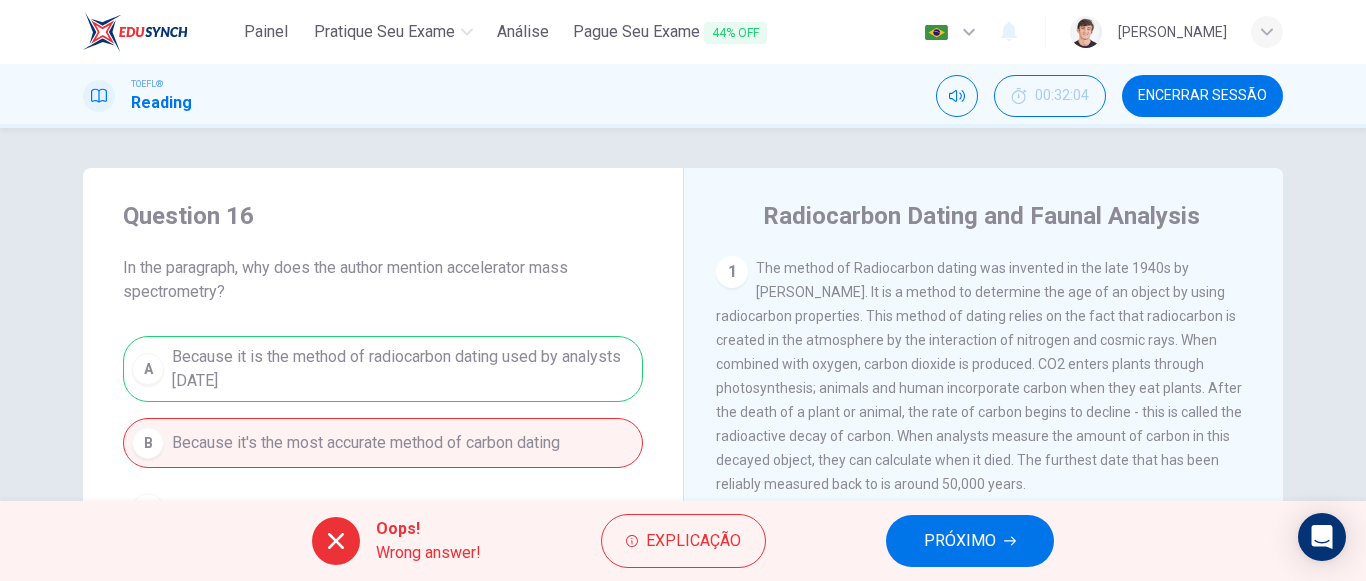 click on "PRÓXIMO" at bounding box center [960, 541] 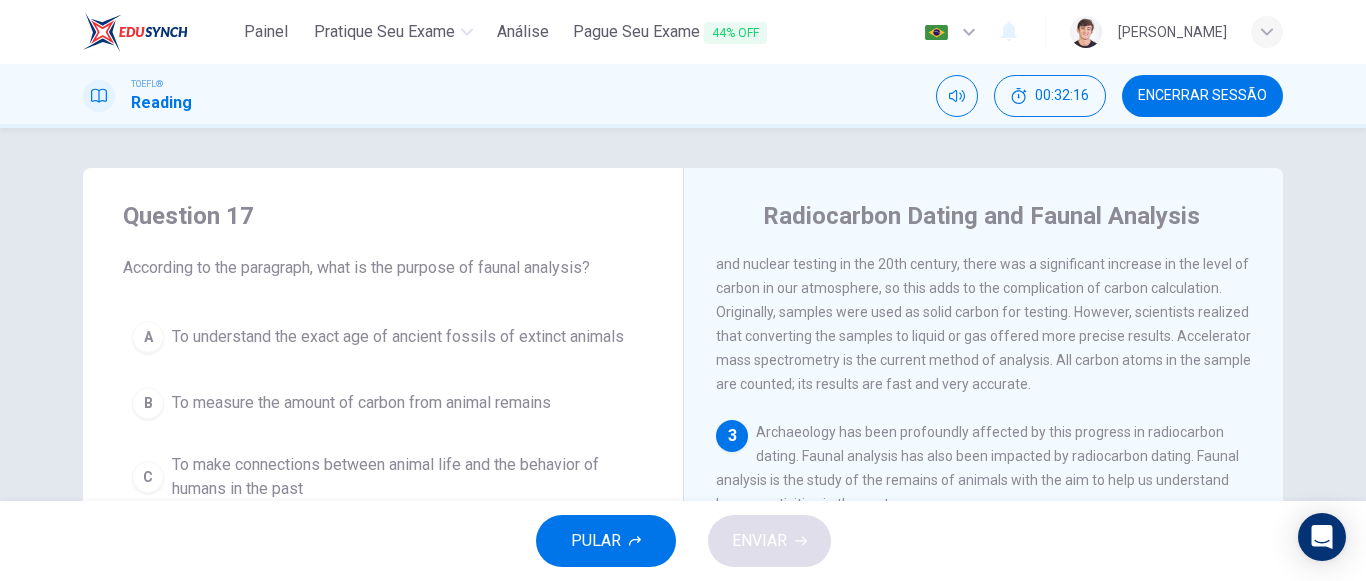 scroll, scrollTop: 416, scrollLeft: 0, axis: vertical 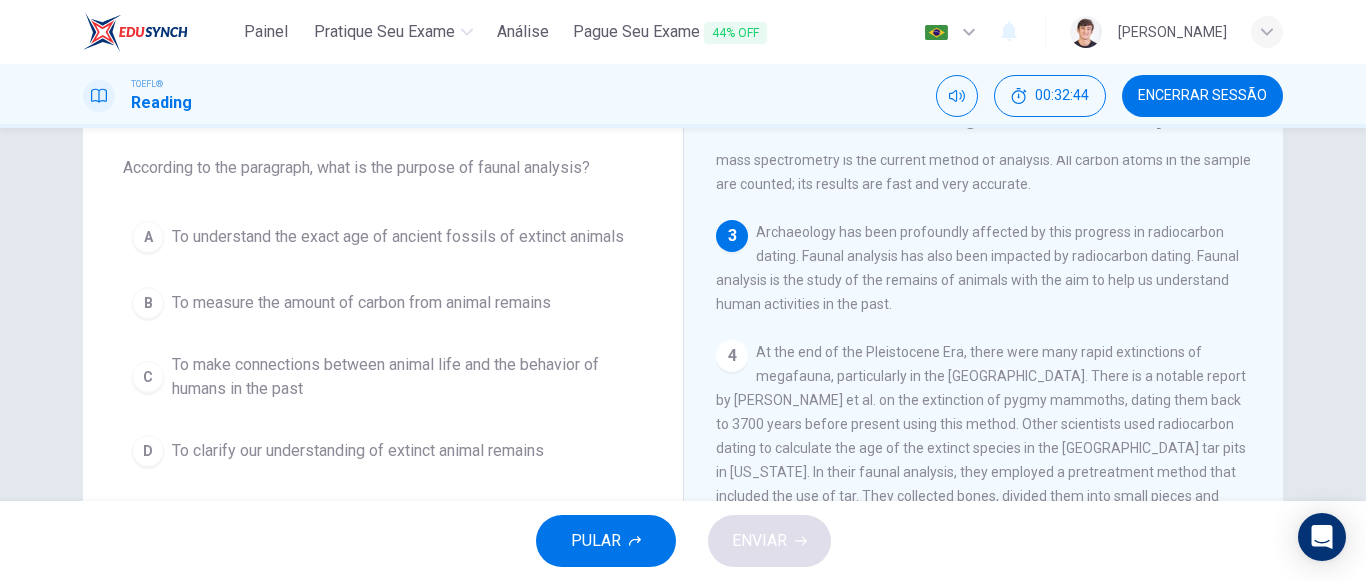 click on "To make connections between animal life and the behavior of humans in the past" at bounding box center [403, 377] 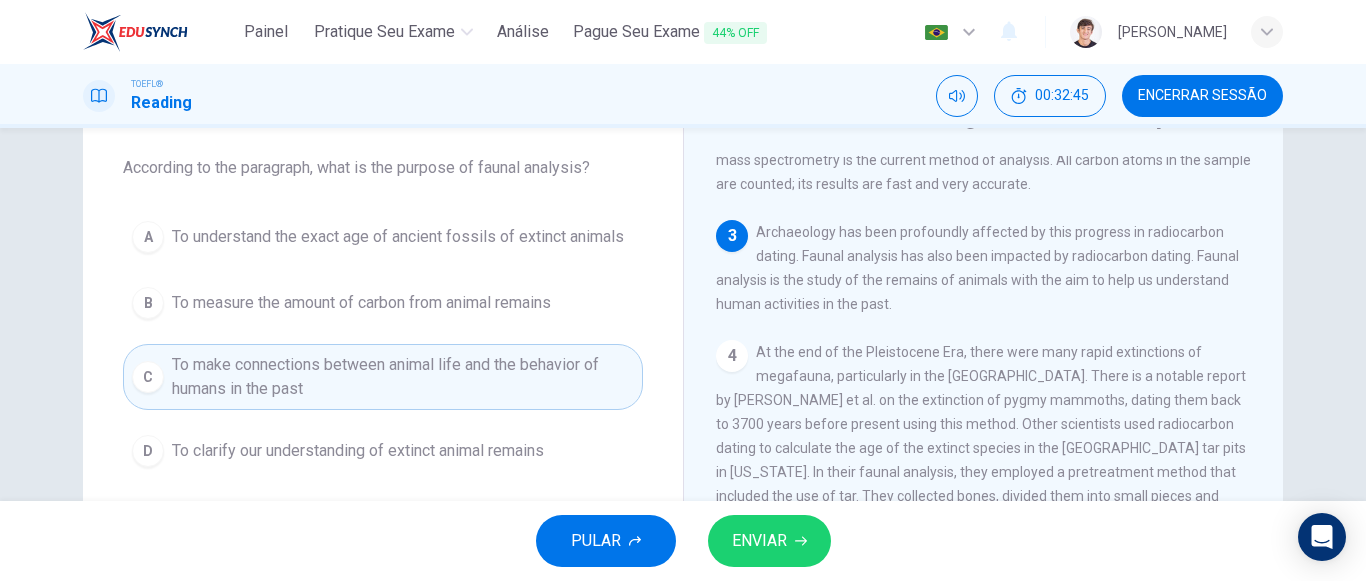 click on "ENVIAR" at bounding box center (759, 541) 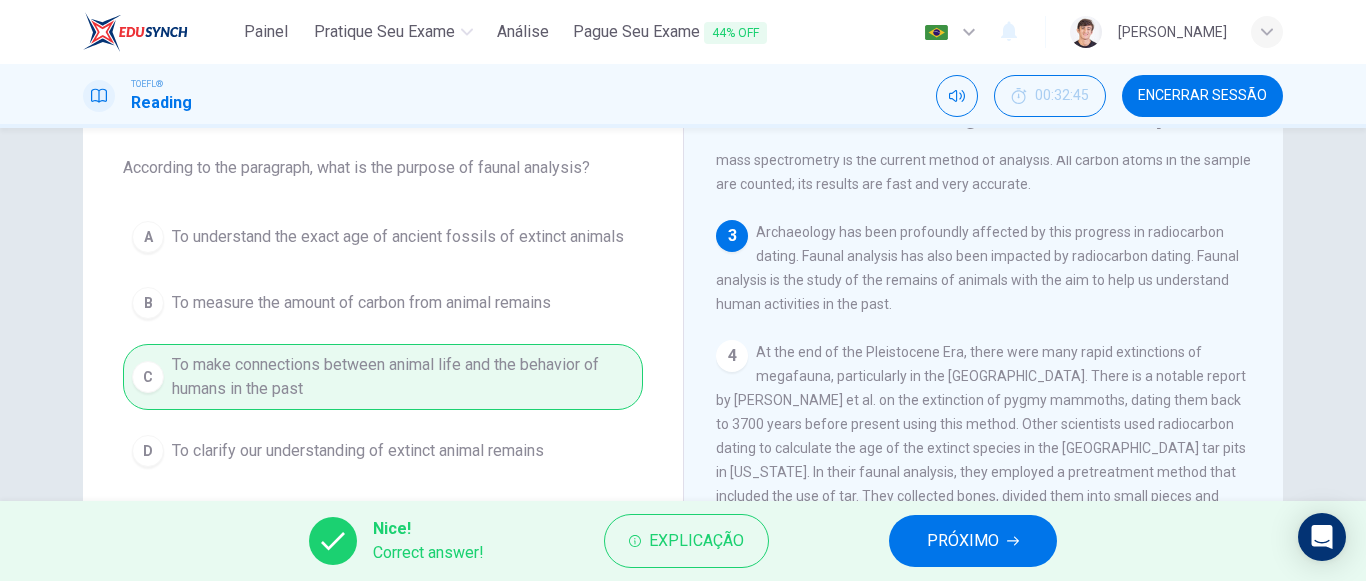 click on "PRÓXIMO" at bounding box center [973, 541] 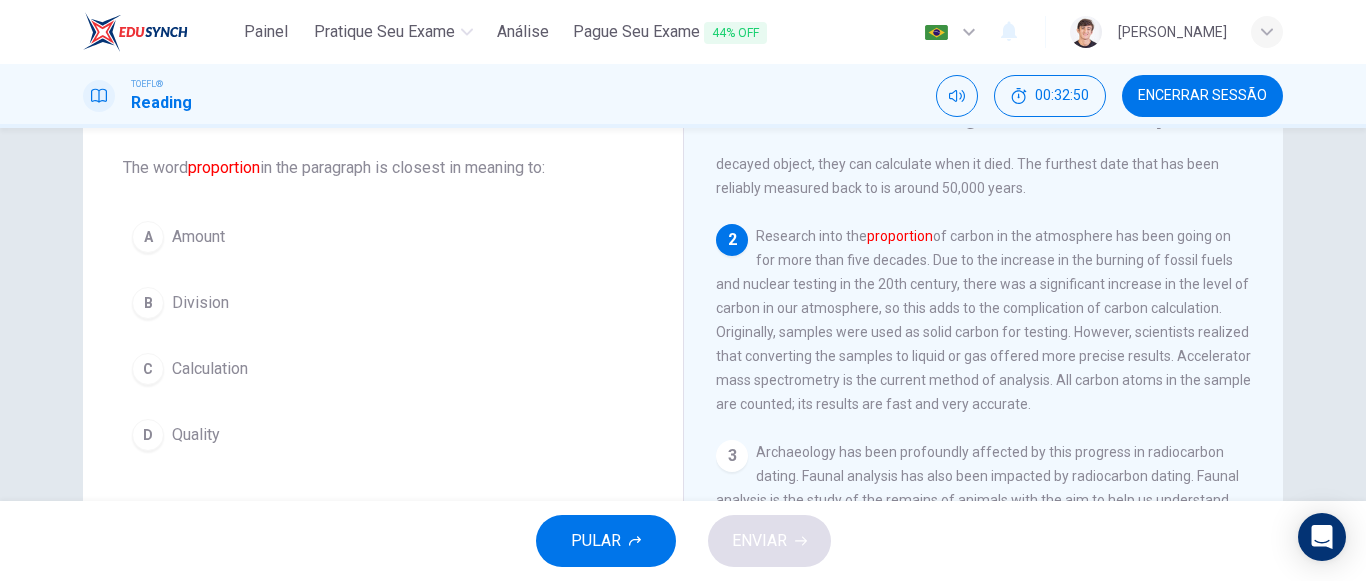 scroll, scrollTop: 170, scrollLeft: 0, axis: vertical 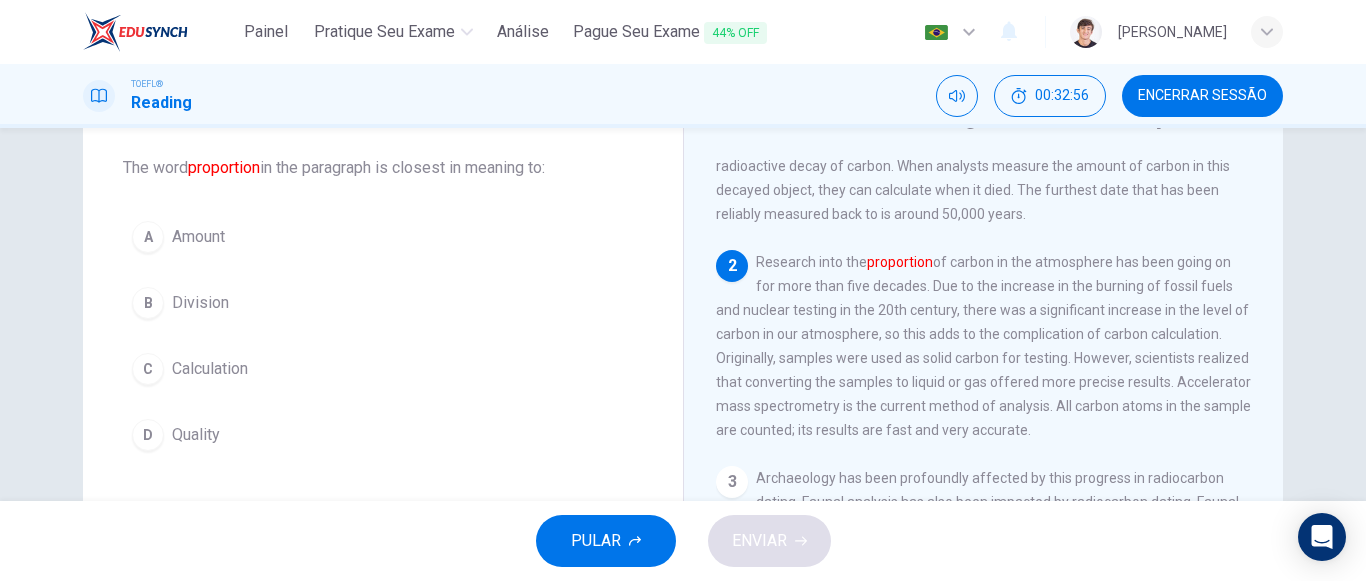 click on "Amount" at bounding box center (198, 237) 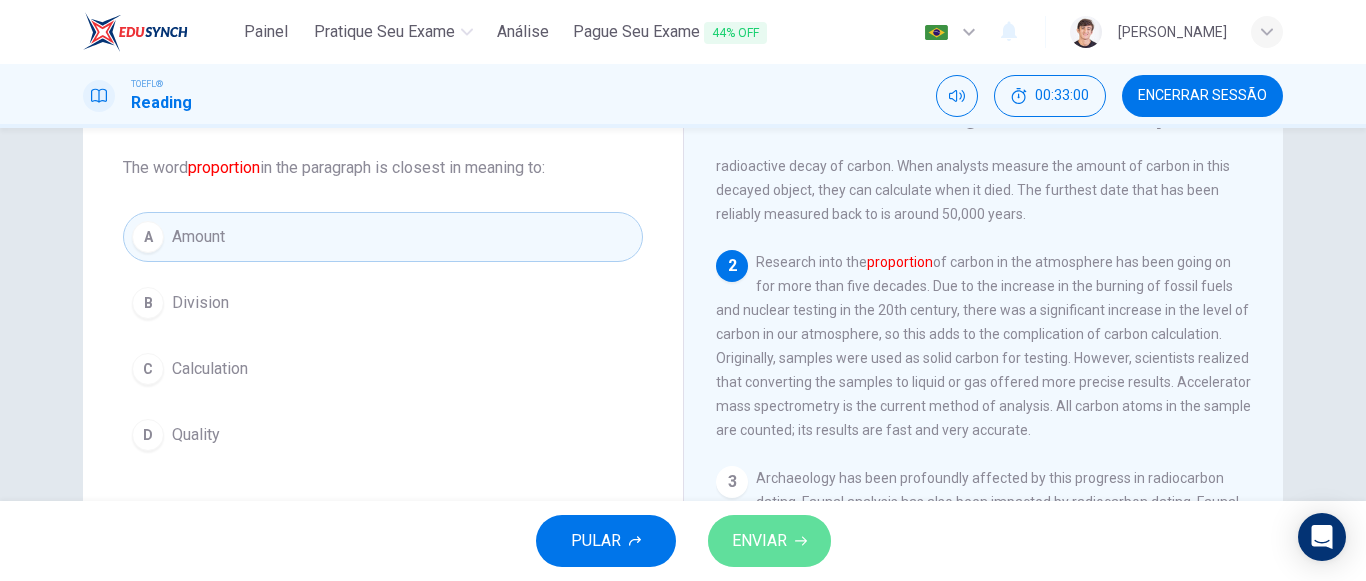 click on "ENVIAR" at bounding box center [769, 541] 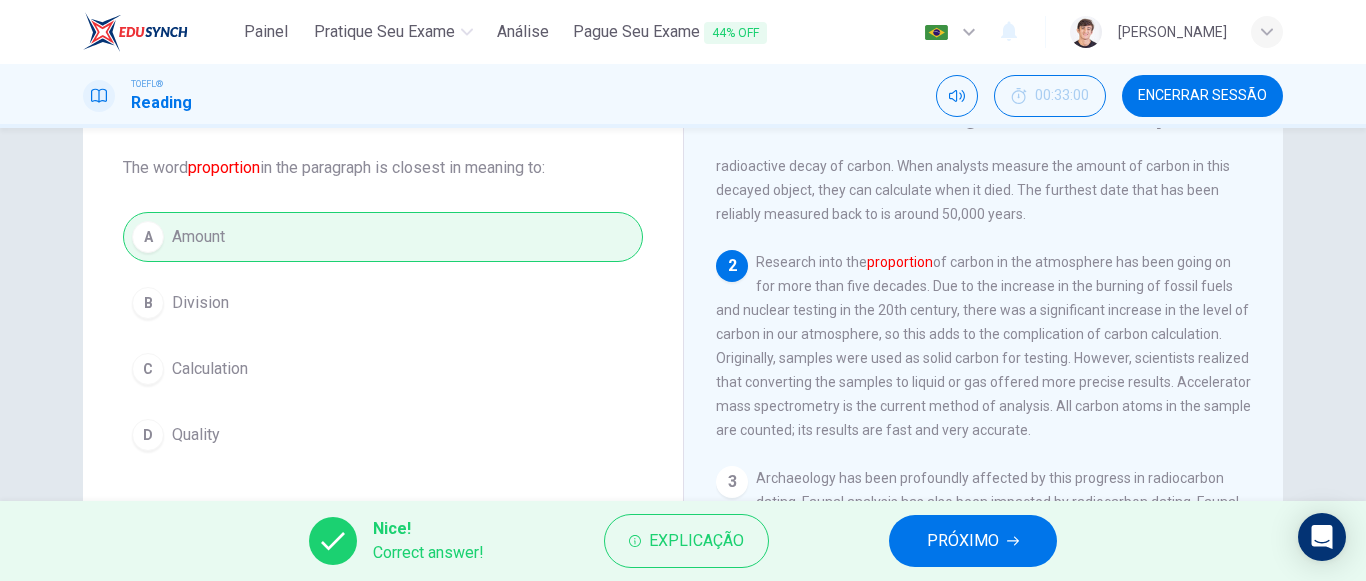 click on "PRÓXIMO" at bounding box center [973, 541] 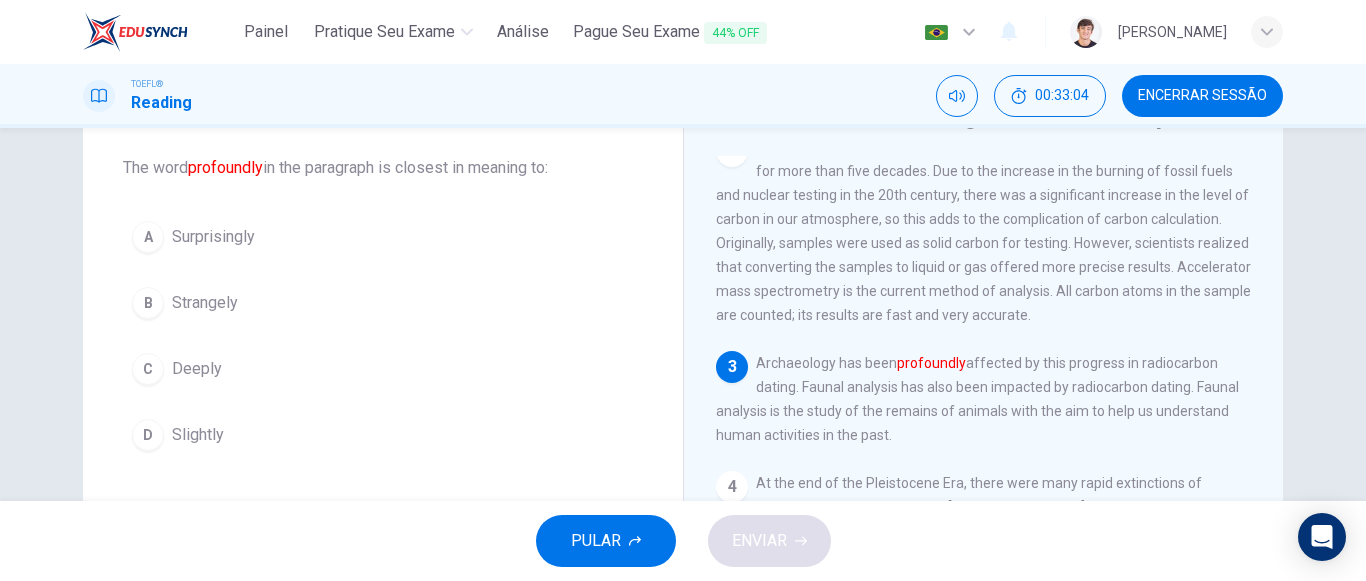 scroll, scrollTop: 316, scrollLeft: 0, axis: vertical 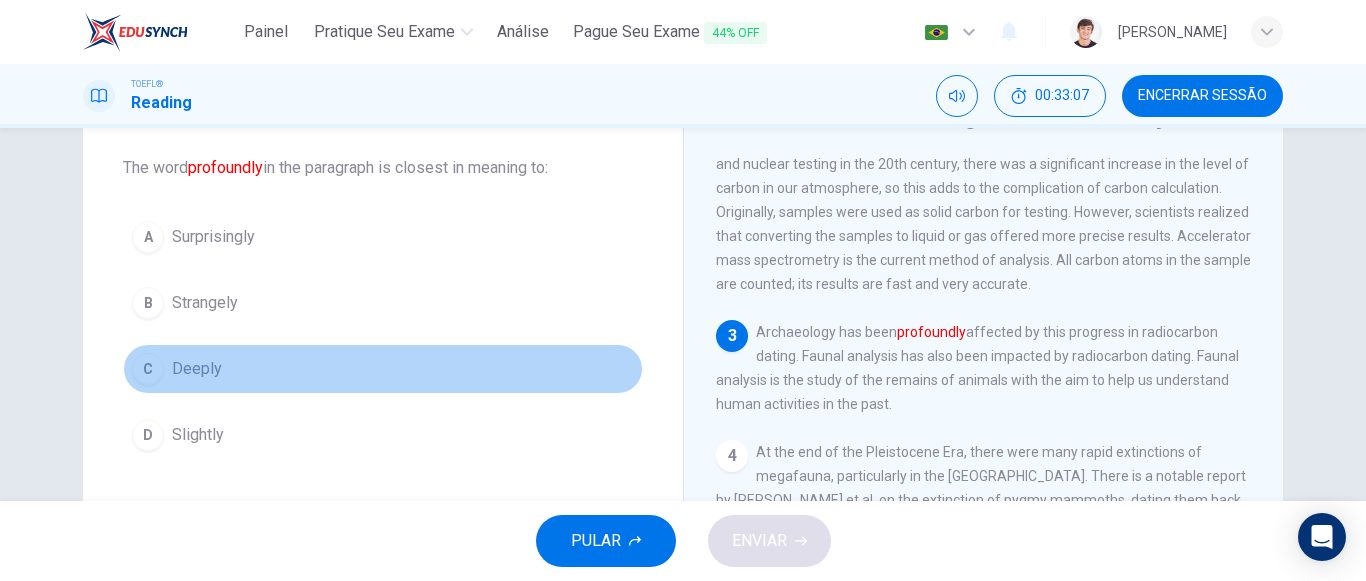 click on "Deeply" at bounding box center [197, 369] 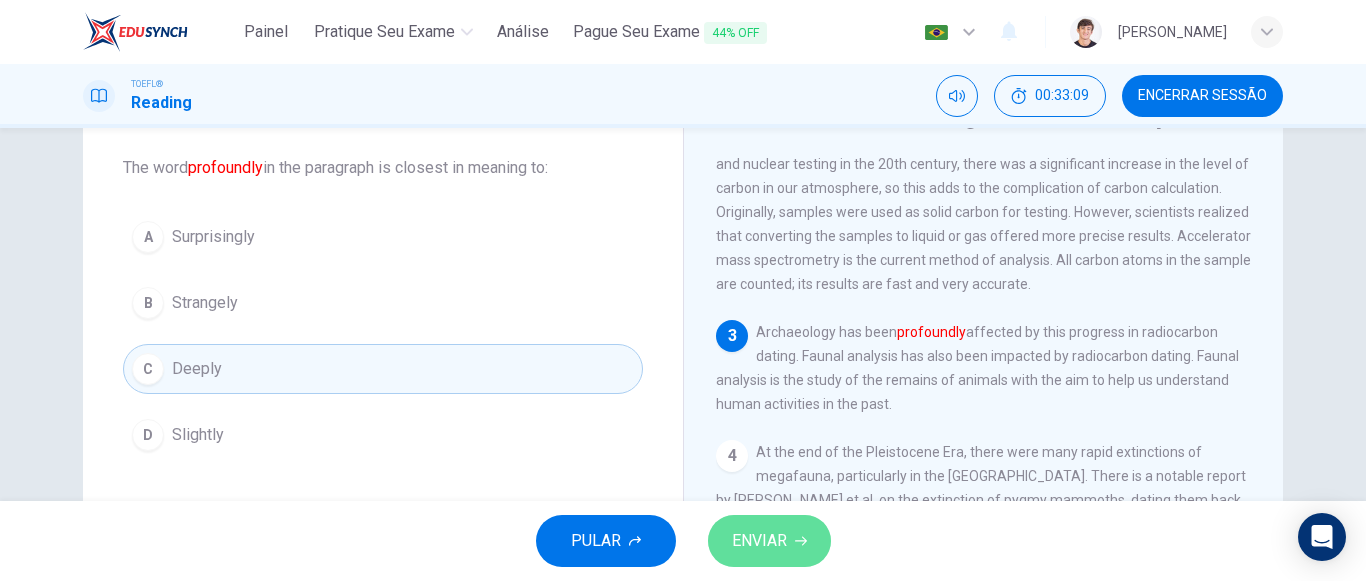 click on "ENVIAR" at bounding box center (759, 541) 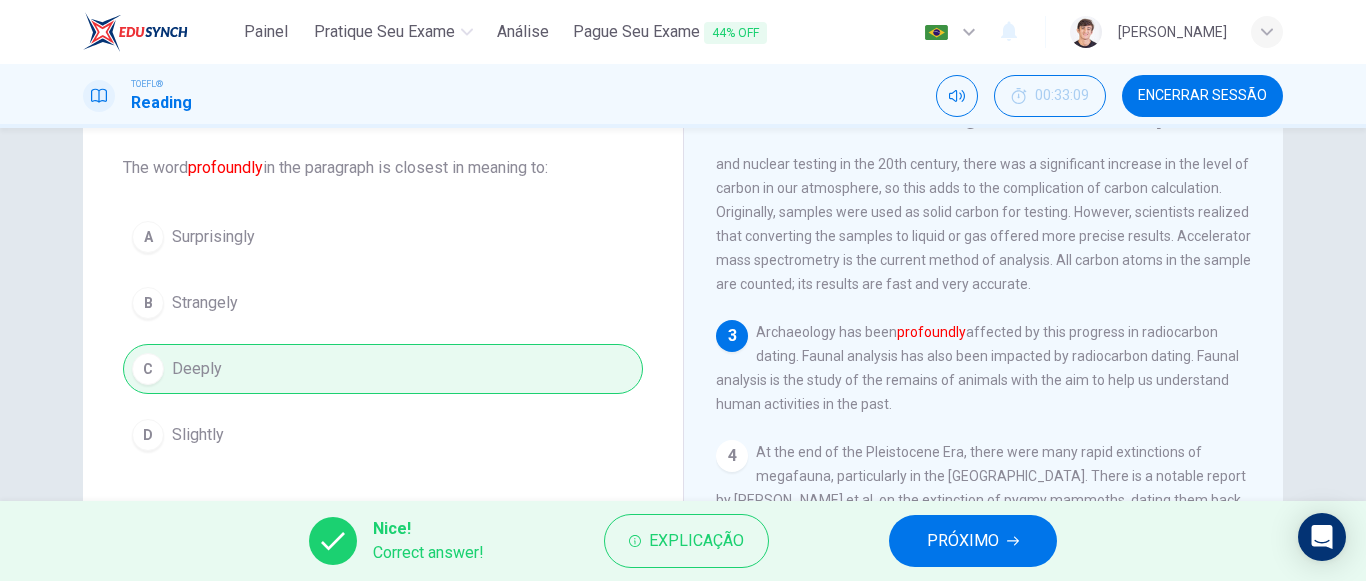 click on "PRÓXIMO" at bounding box center [963, 541] 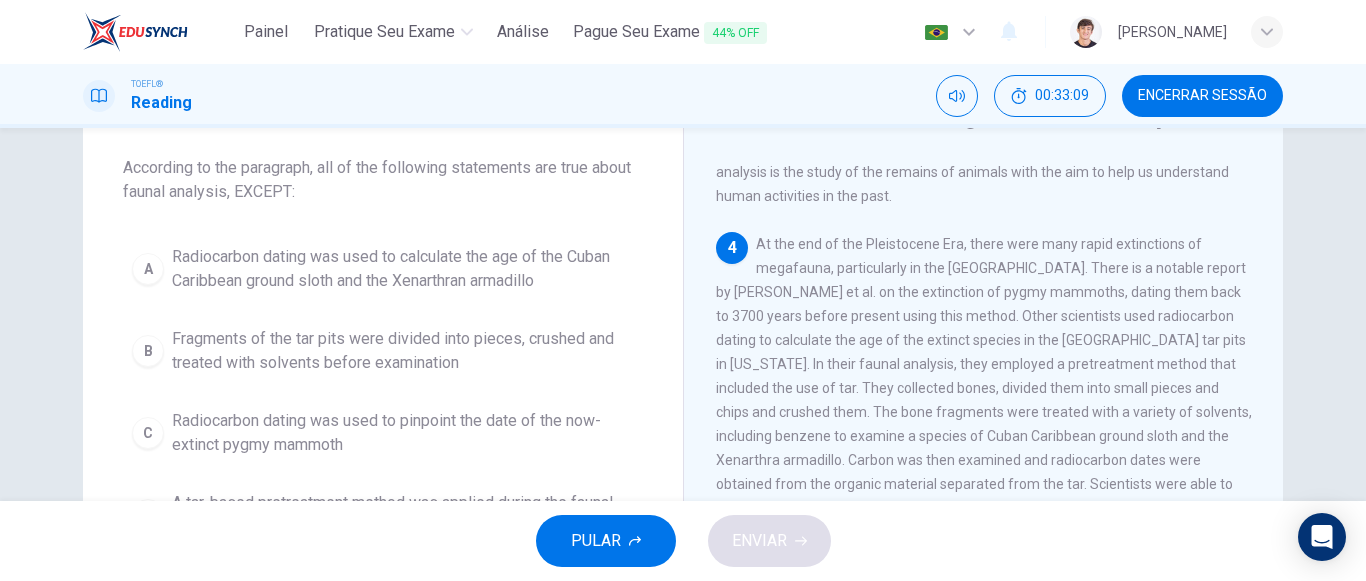 scroll, scrollTop: 560, scrollLeft: 0, axis: vertical 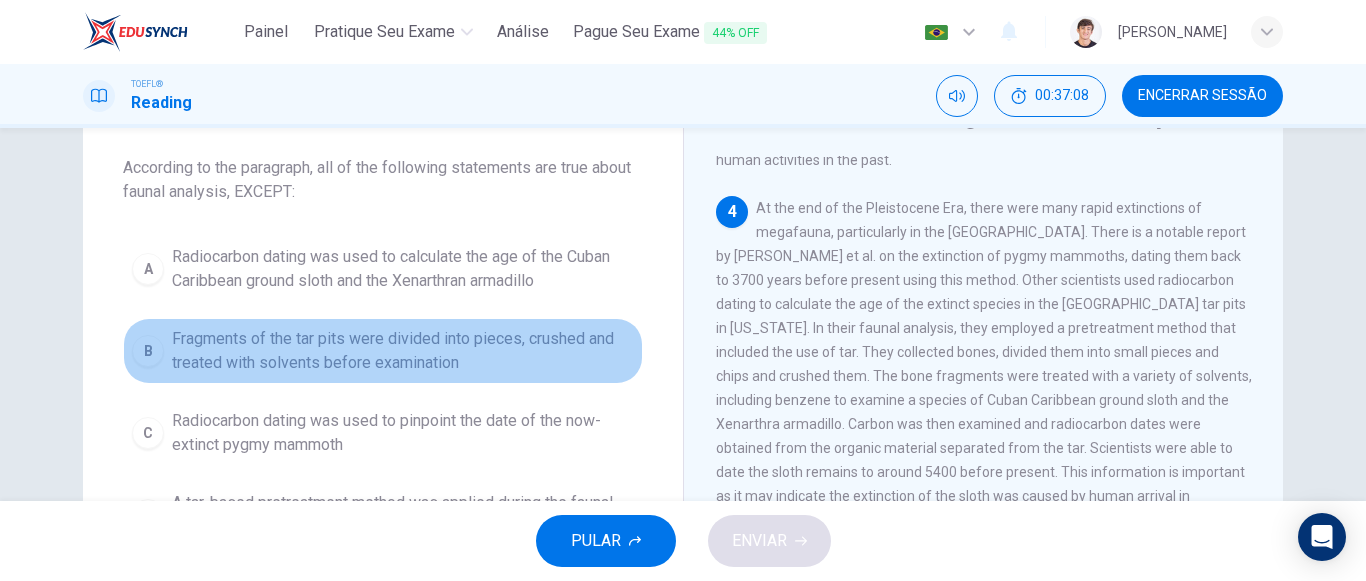 click on "Fragments of the tar pits were divided into pieces, crushed and treated with solvents before examination" at bounding box center (403, 351) 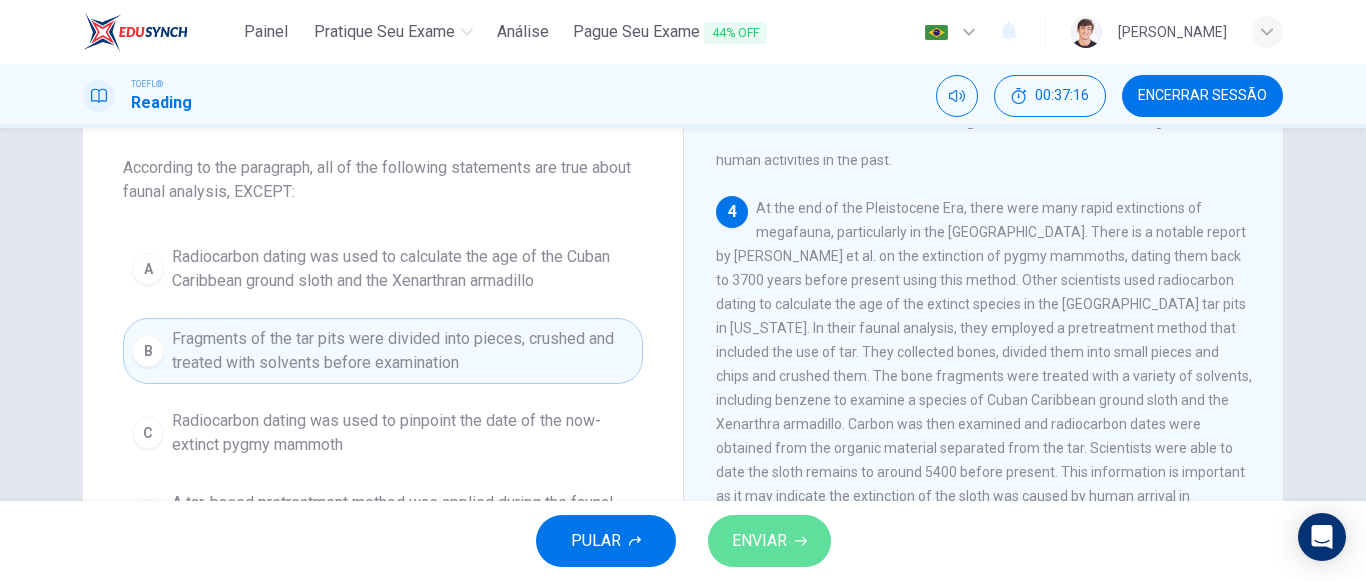 click on "ENVIAR" at bounding box center [759, 541] 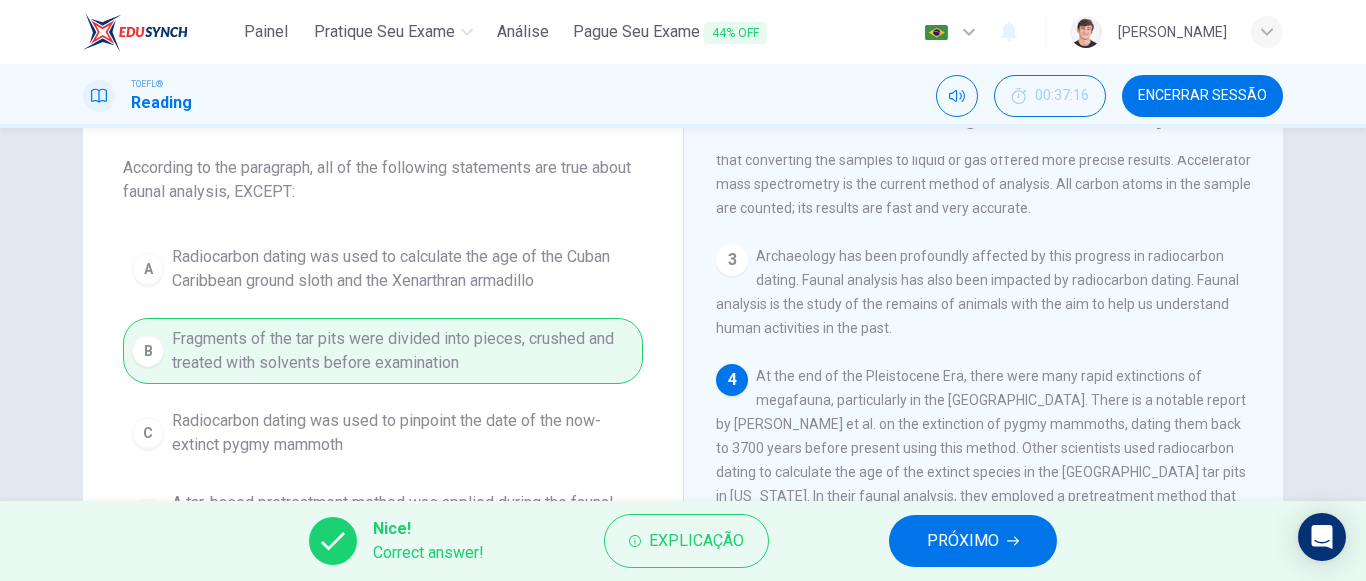 scroll, scrollTop: 360, scrollLeft: 0, axis: vertical 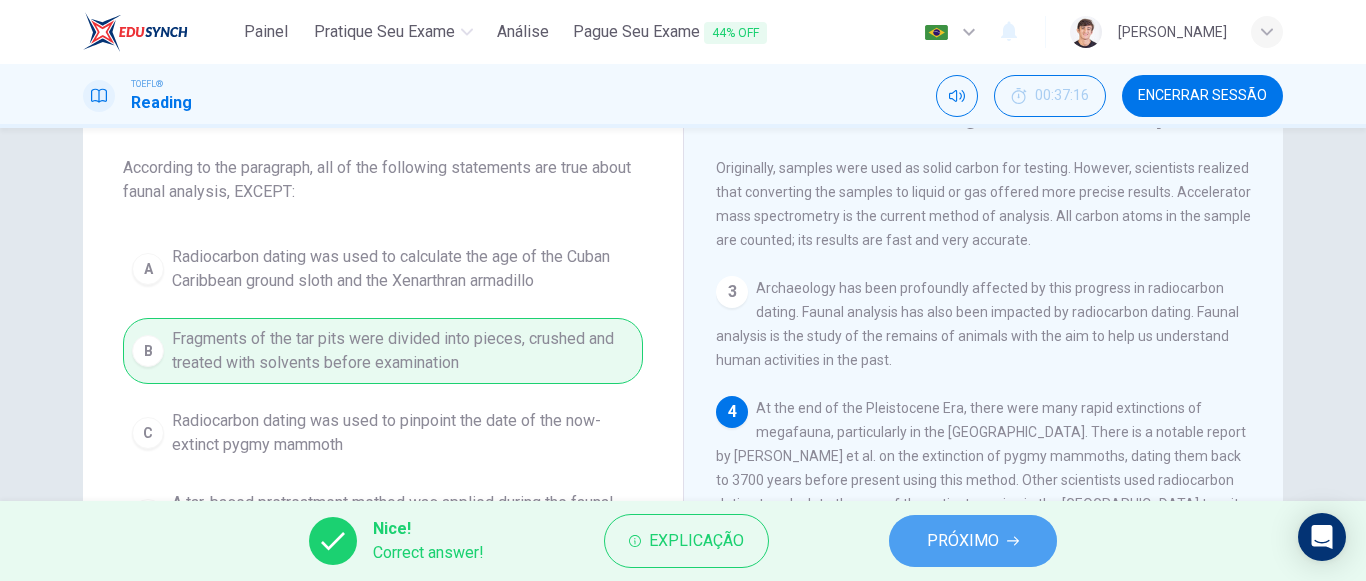 click on "PRÓXIMO" at bounding box center [973, 541] 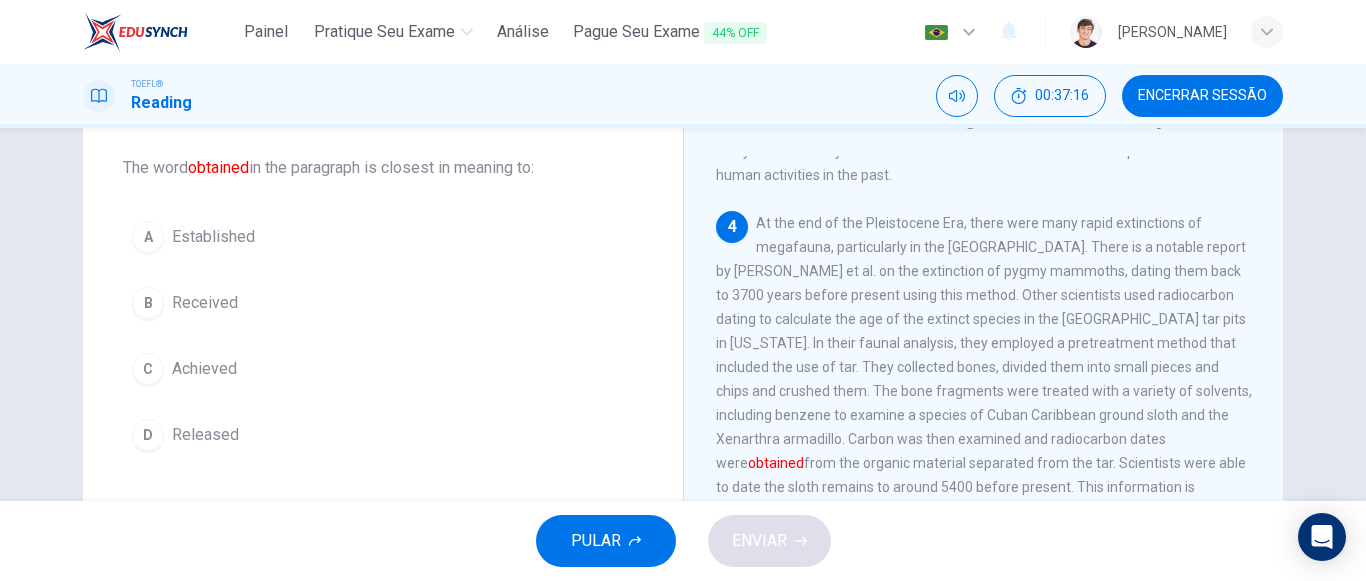 scroll, scrollTop: 560, scrollLeft: 0, axis: vertical 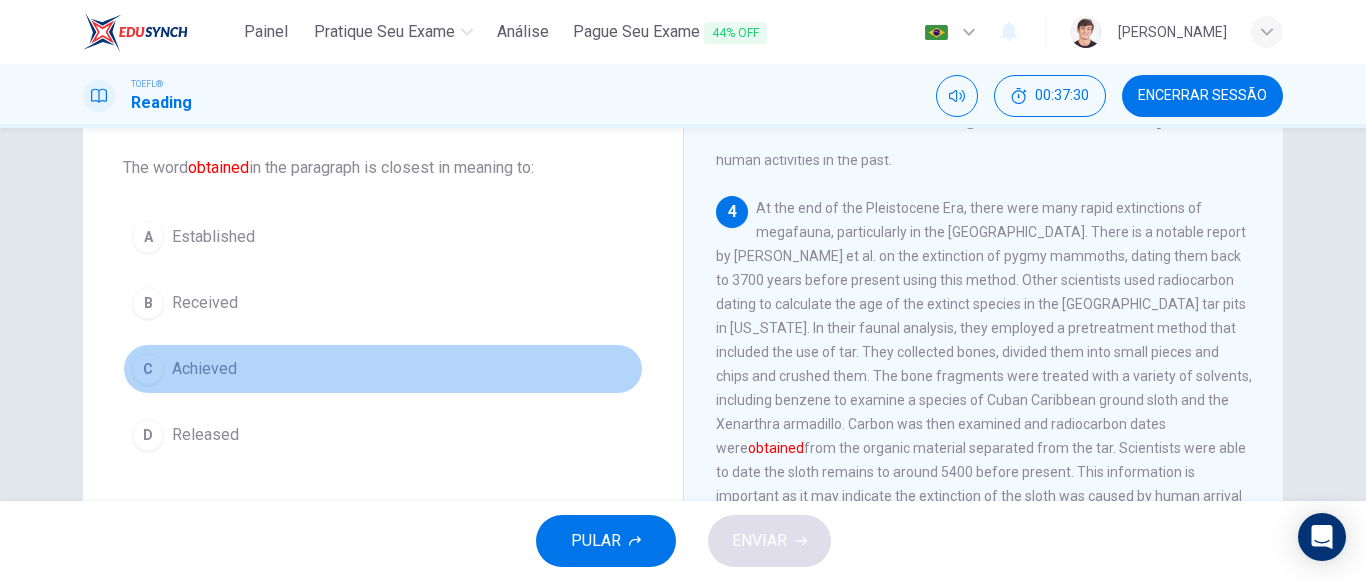 click on "Achieved" at bounding box center (204, 369) 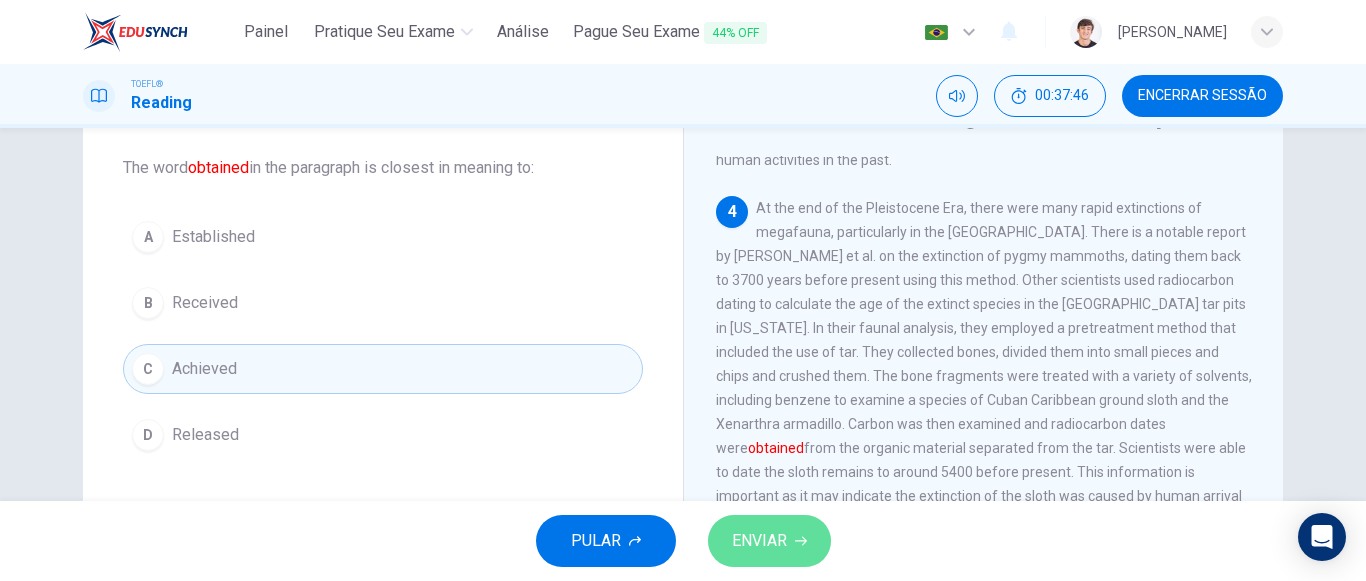click on "ENVIAR" at bounding box center [759, 541] 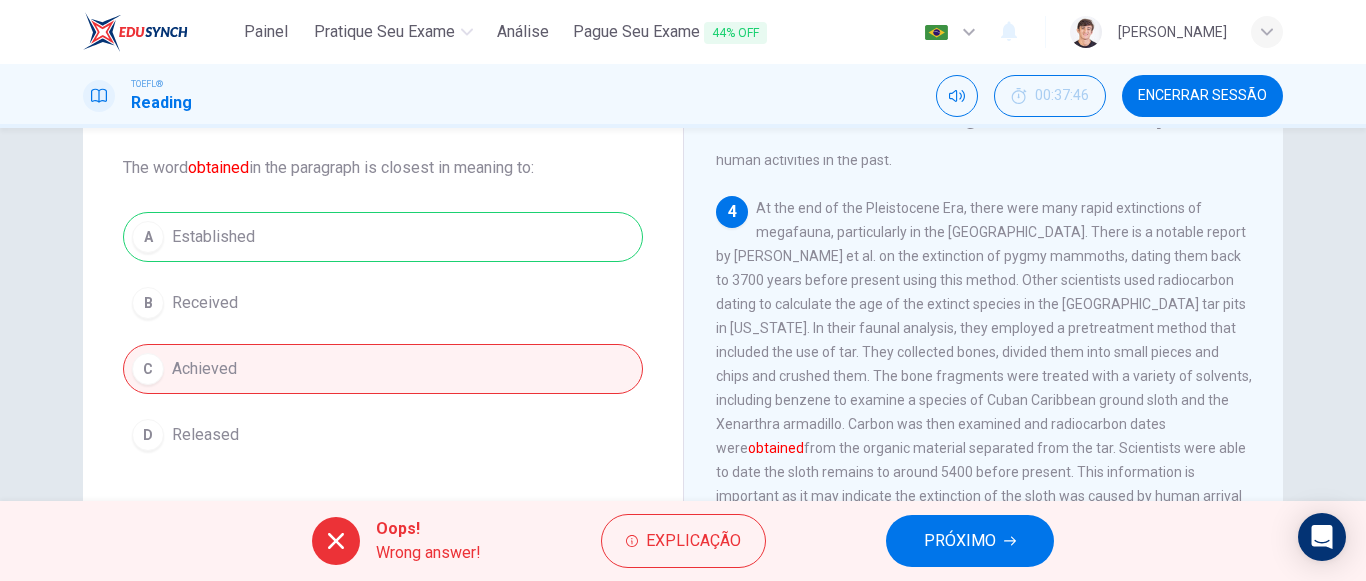click on "PRÓXIMO" at bounding box center (960, 541) 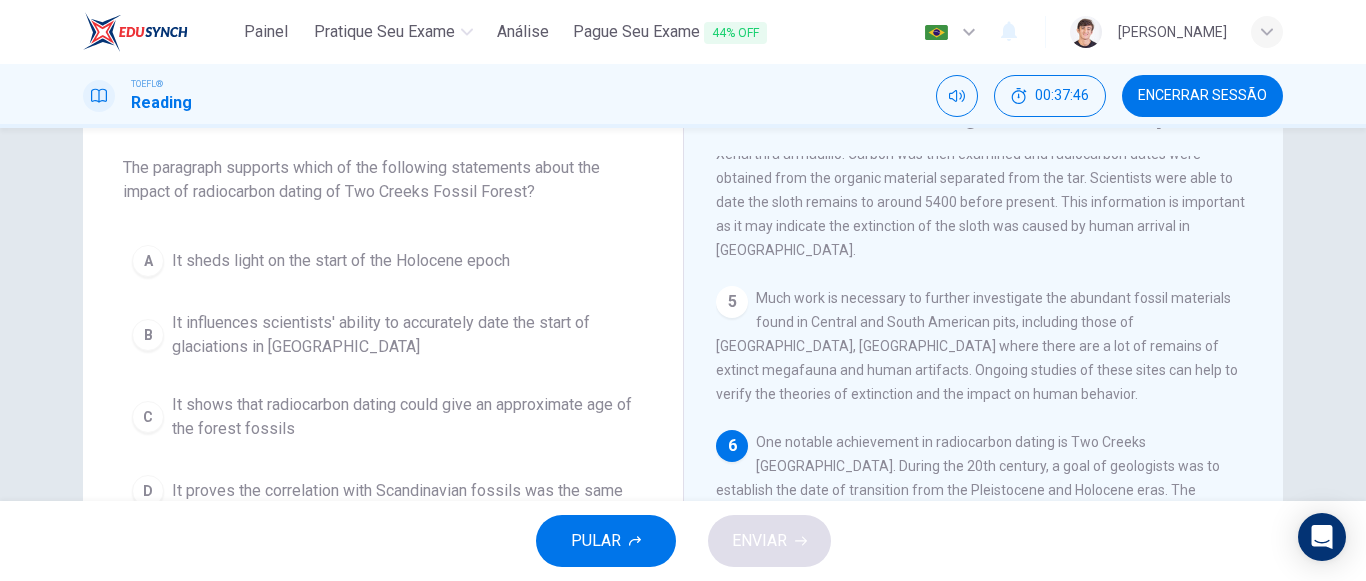scroll, scrollTop: 876, scrollLeft: 0, axis: vertical 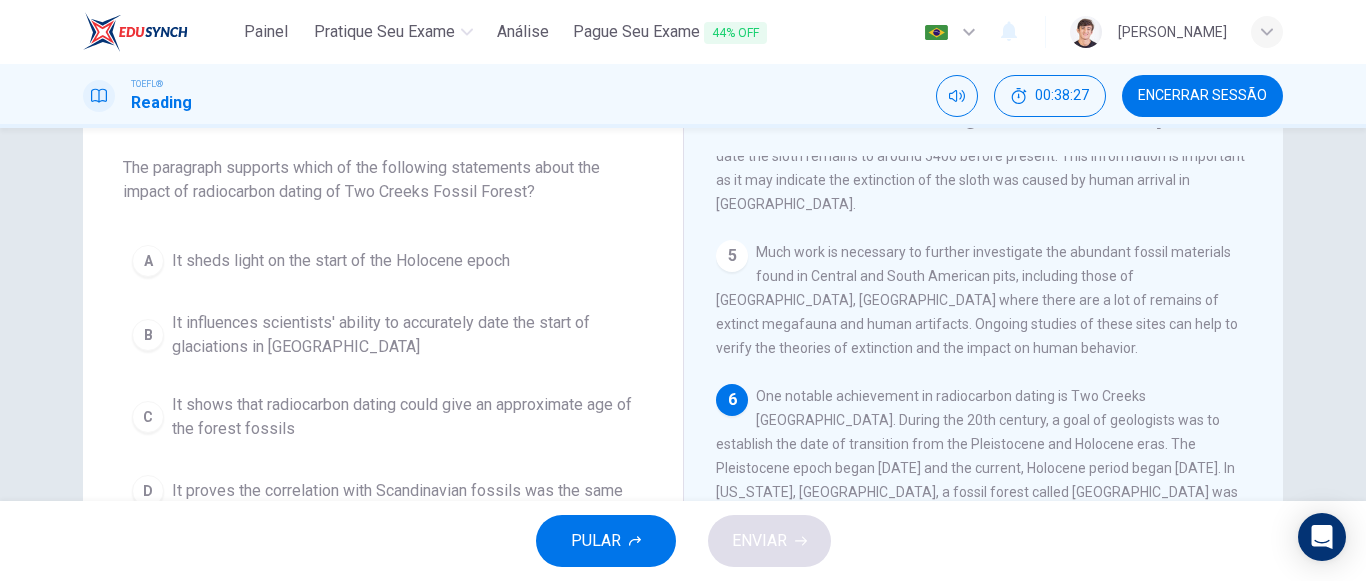 drag, startPoint x: 377, startPoint y: 174, endPoint x: 517, endPoint y: 187, distance: 140.60228 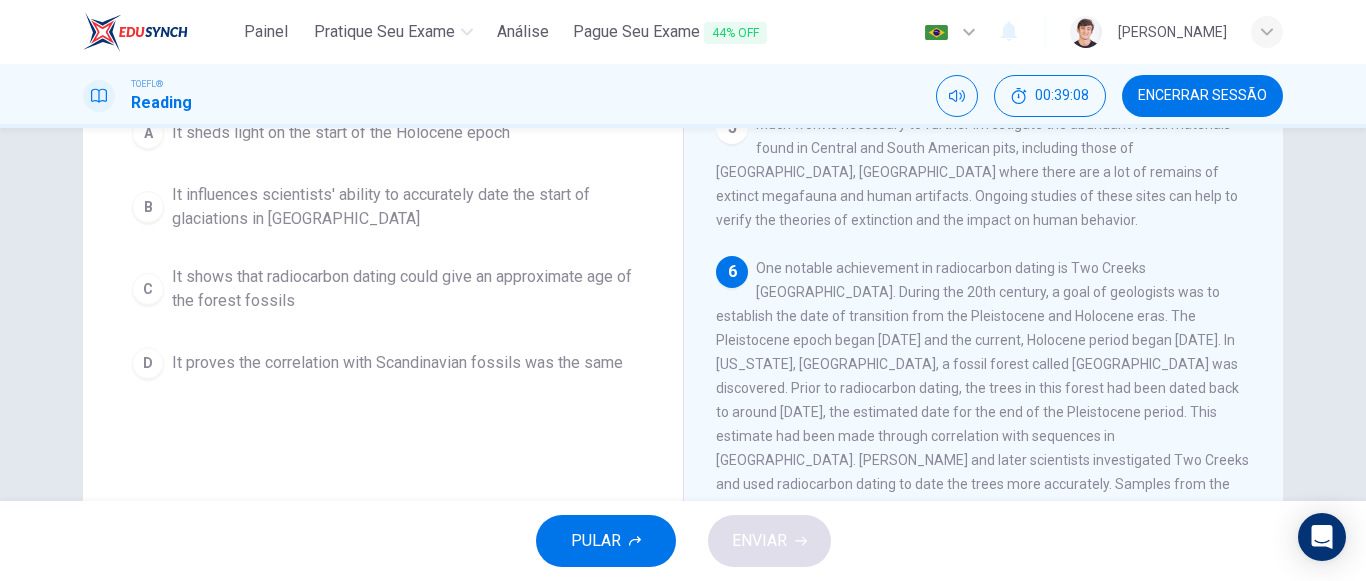 scroll, scrollTop: 200, scrollLeft: 0, axis: vertical 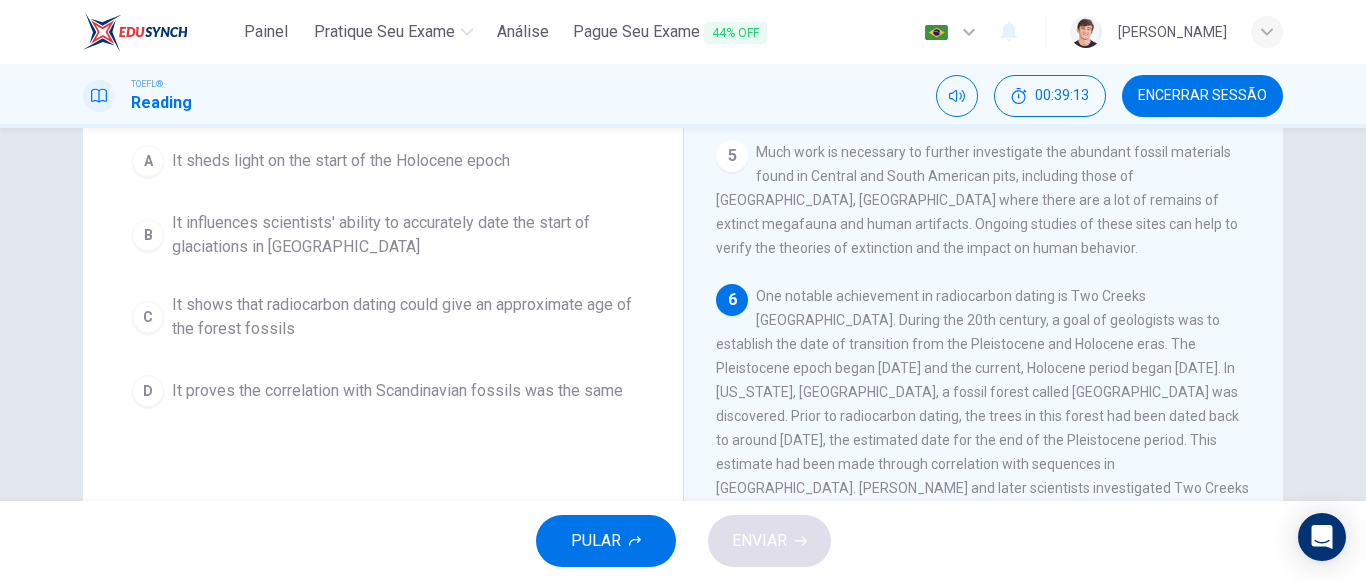 click on "It shows that radiocarbon dating could give an approximate age of the forest fossils" at bounding box center (403, 317) 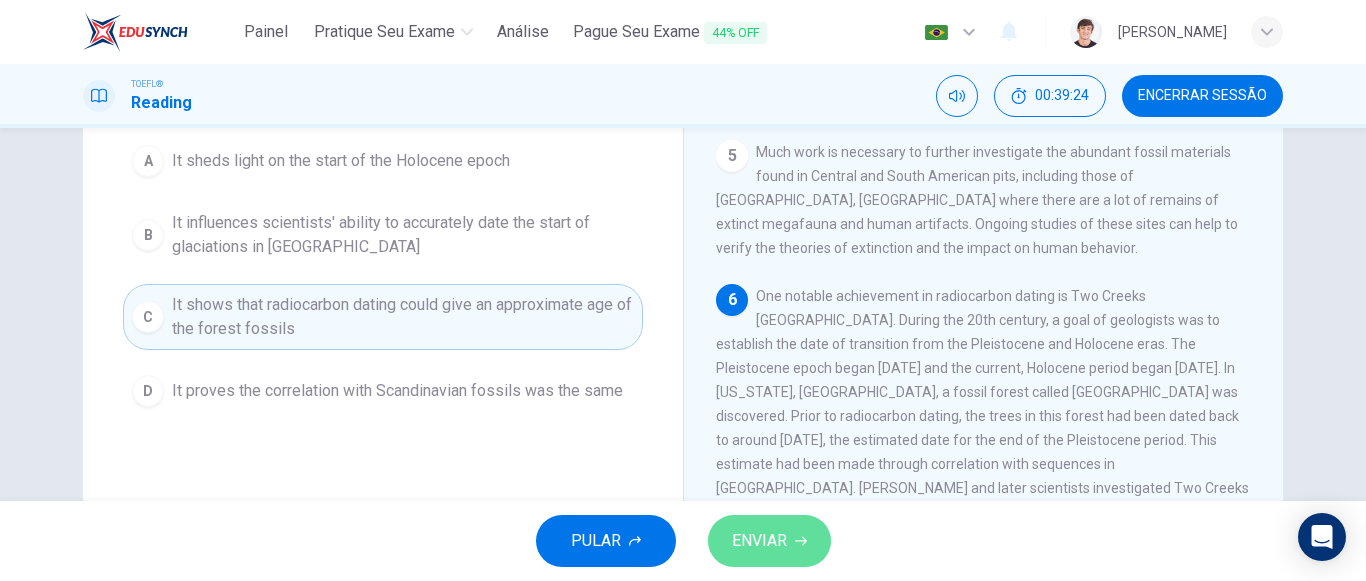 click on "ENVIAR" at bounding box center (759, 541) 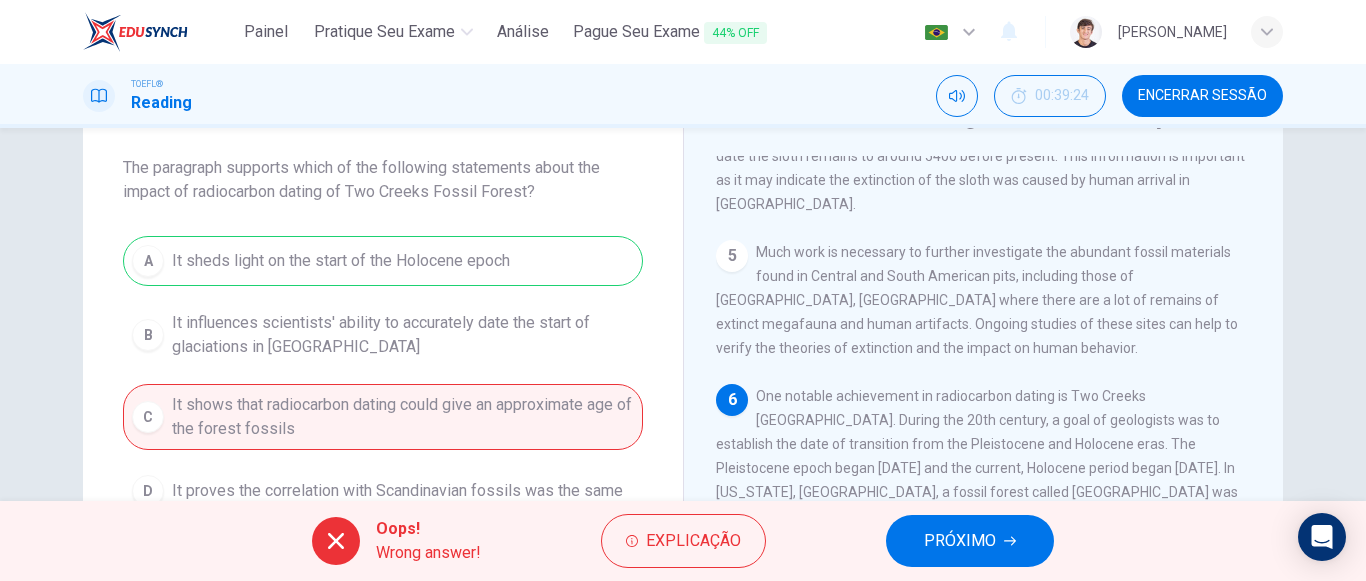 scroll, scrollTop: 200, scrollLeft: 0, axis: vertical 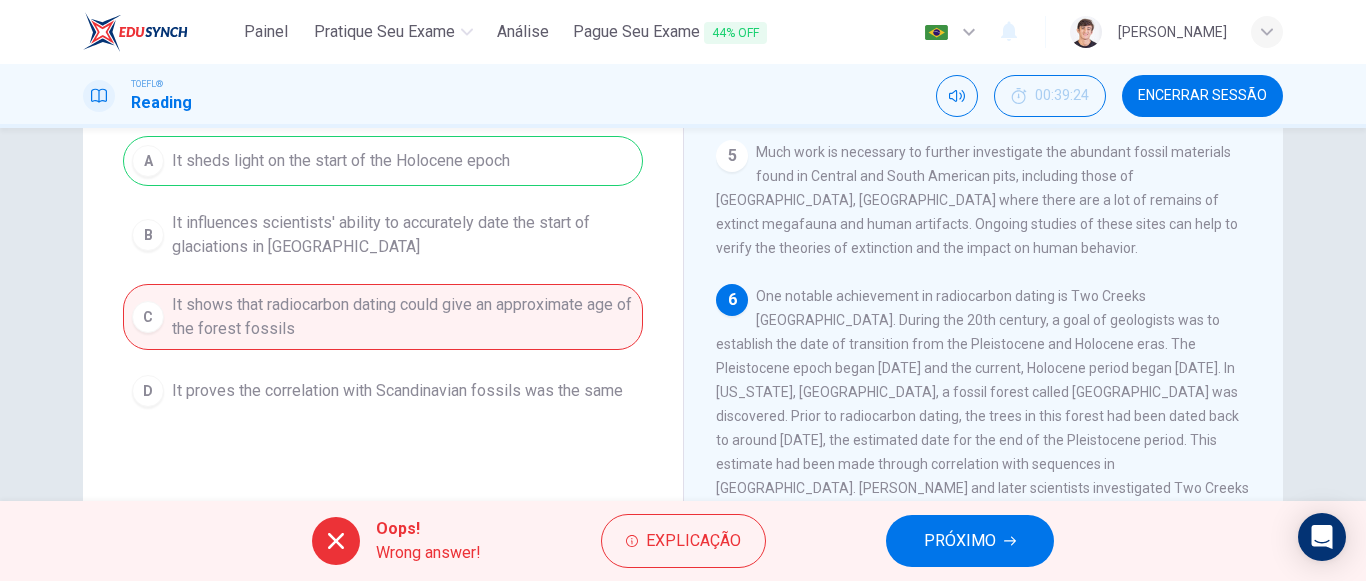 drag, startPoint x: 1171, startPoint y: 423, endPoint x: 1211, endPoint y: 426, distance: 40.112343 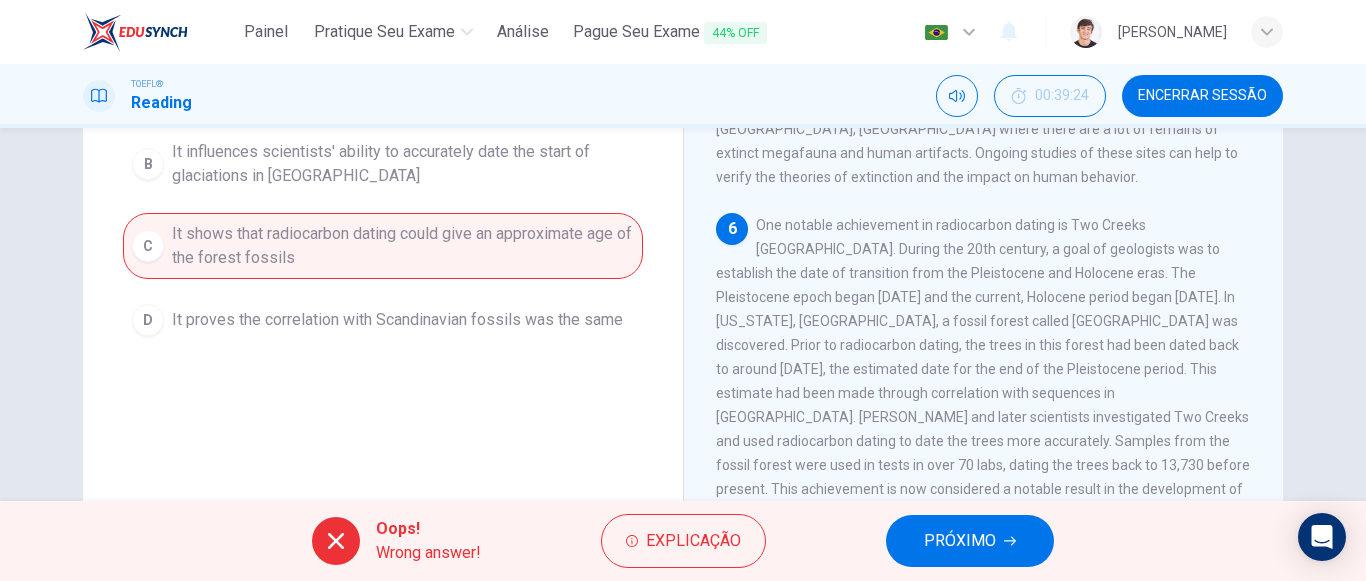 scroll, scrollTop: 300, scrollLeft: 0, axis: vertical 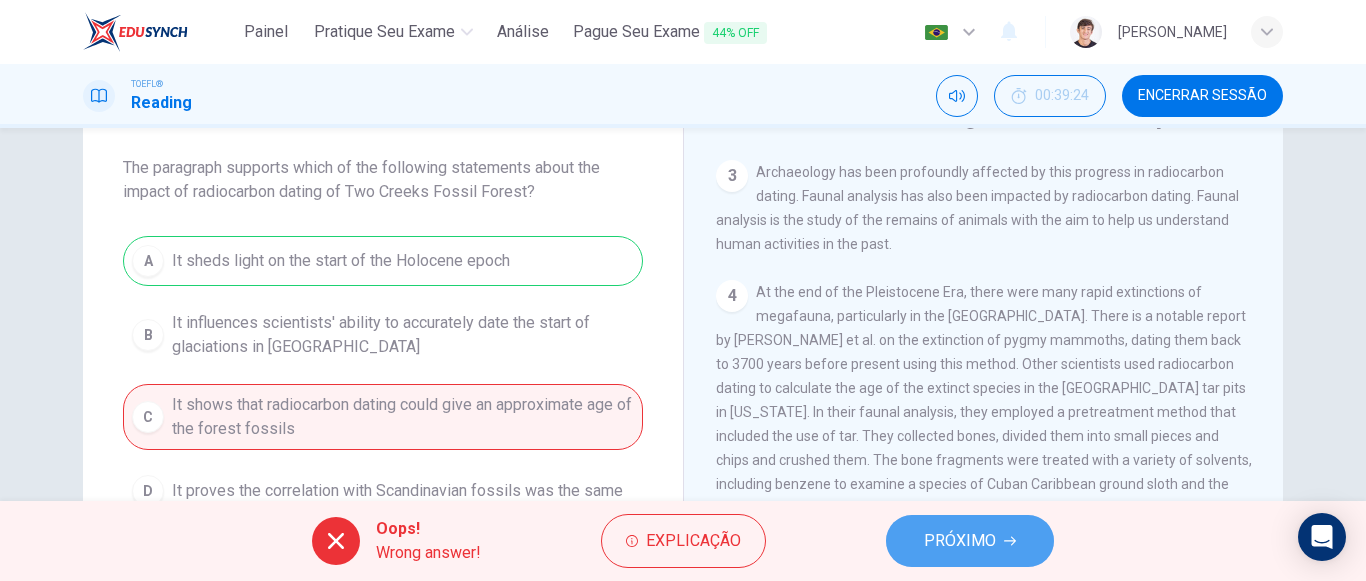 click on "PRÓXIMO" at bounding box center (970, 541) 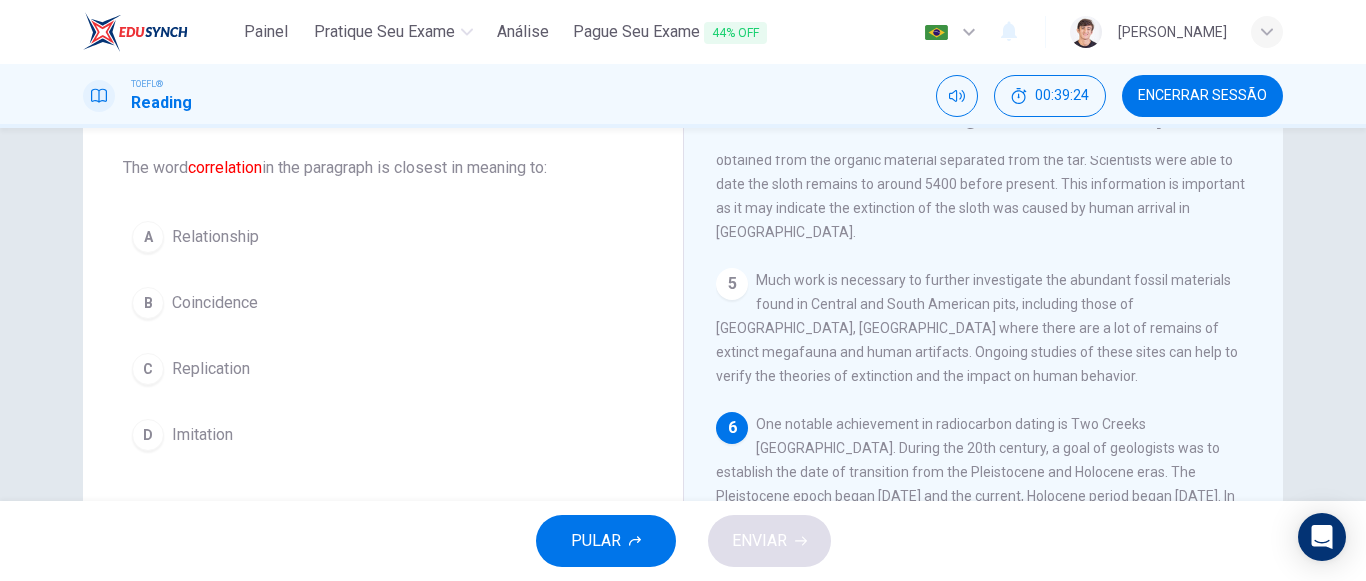 scroll, scrollTop: 876, scrollLeft: 0, axis: vertical 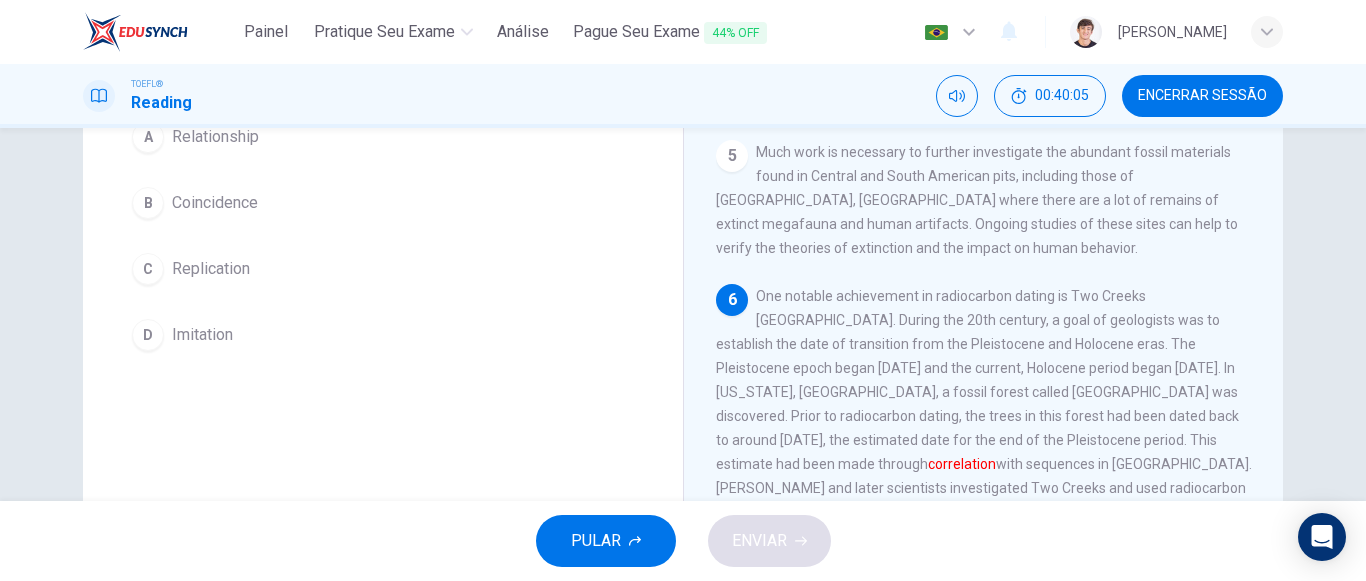 click on "C Replication" at bounding box center (383, 269) 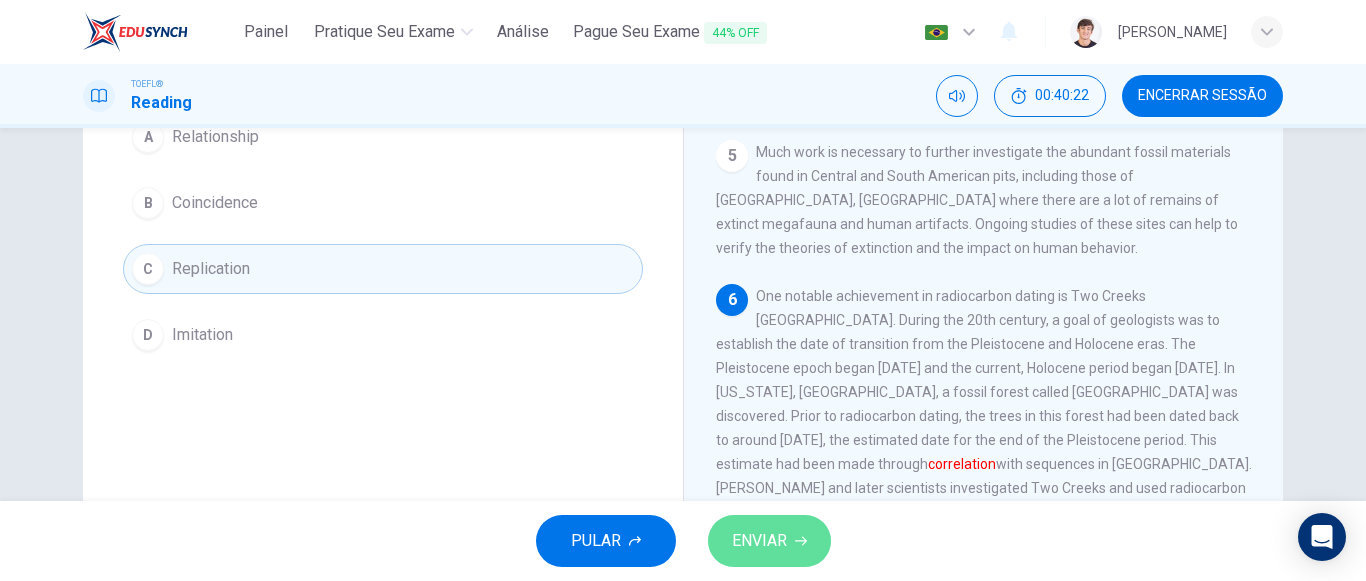 click on "ENVIAR" at bounding box center (759, 541) 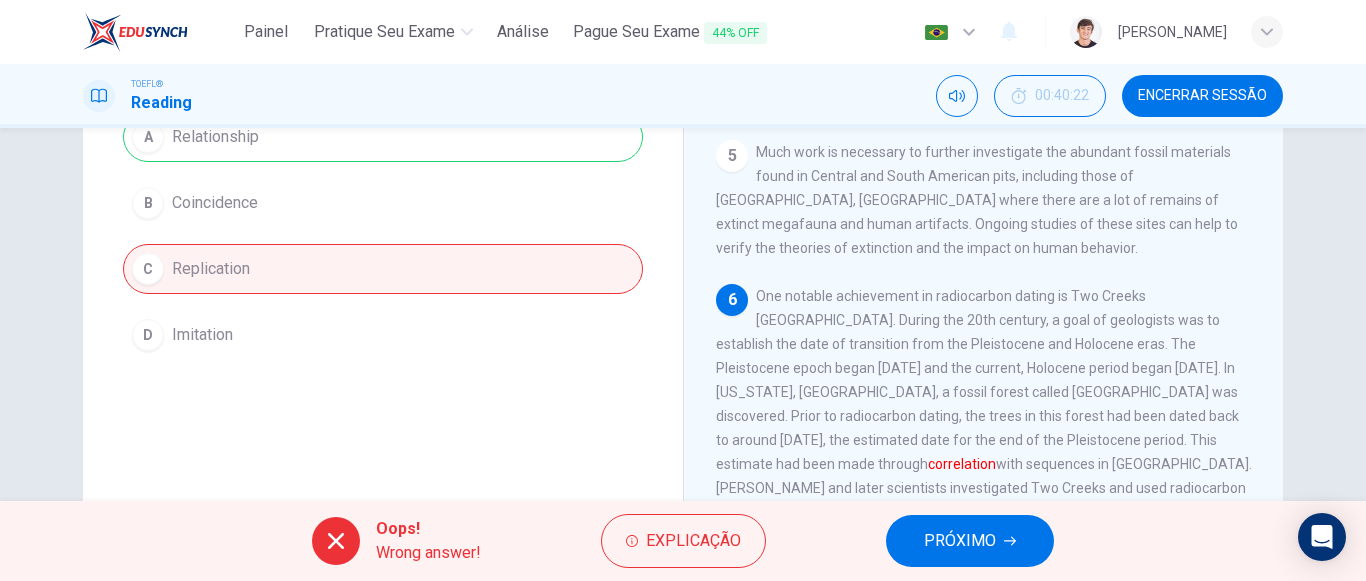click on "PRÓXIMO" at bounding box center [960, 541] 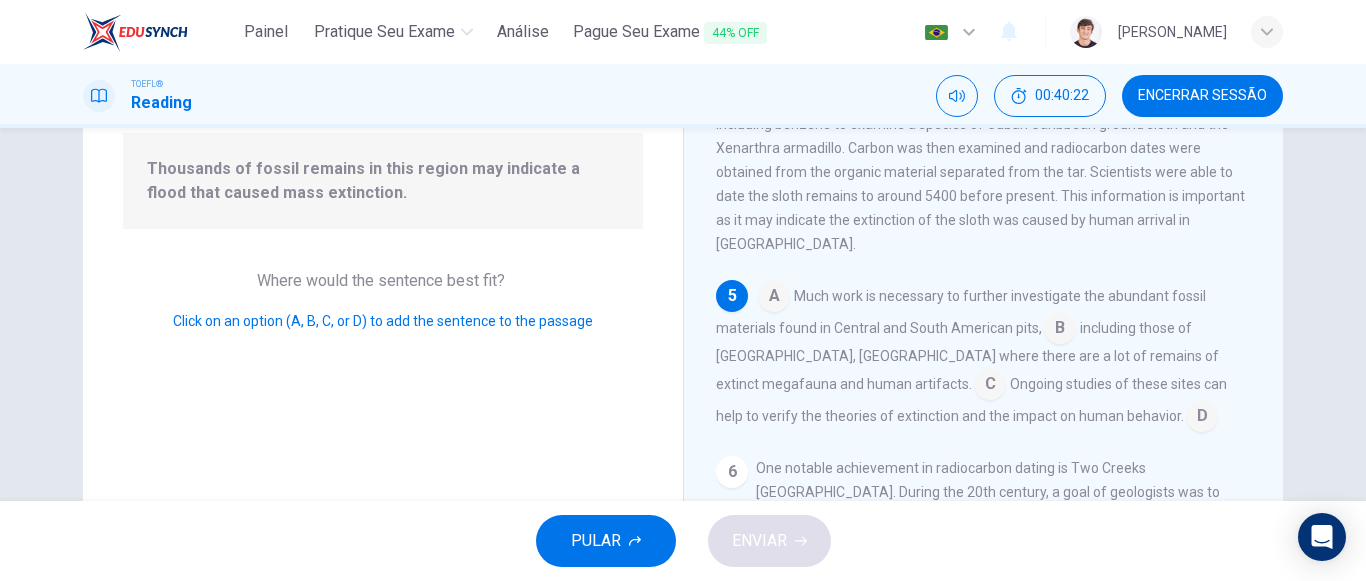 scroll, scrollTop: 736, scrollLeft: 0, axis: vertical 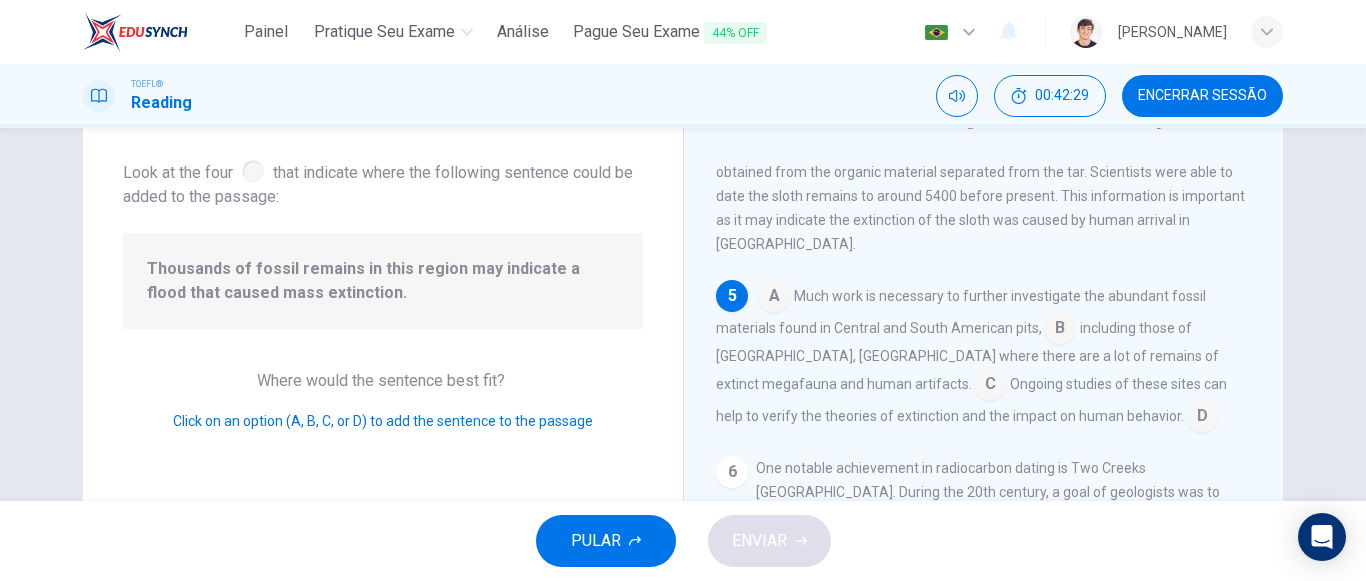 drag, startPoint x: 711, startPoint y: 376, endPoint x: 719, endPoint y: 384, distance: 11.313708 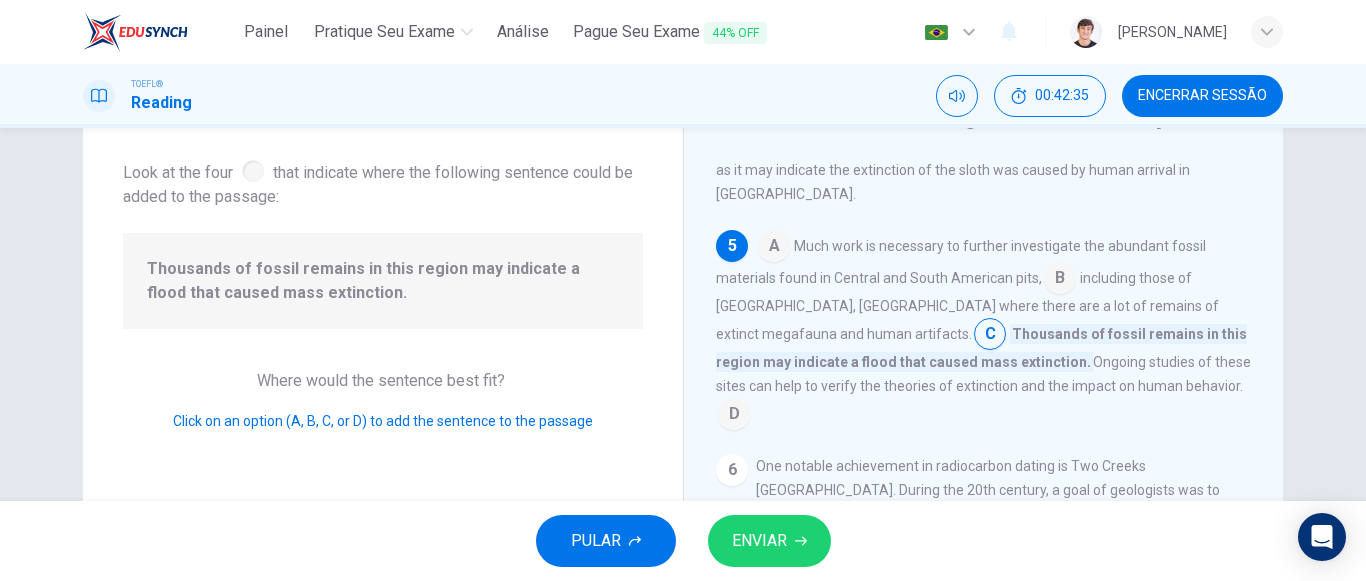 scroll, scrollTop: 928, scrollLeft: 0, axis: vertical 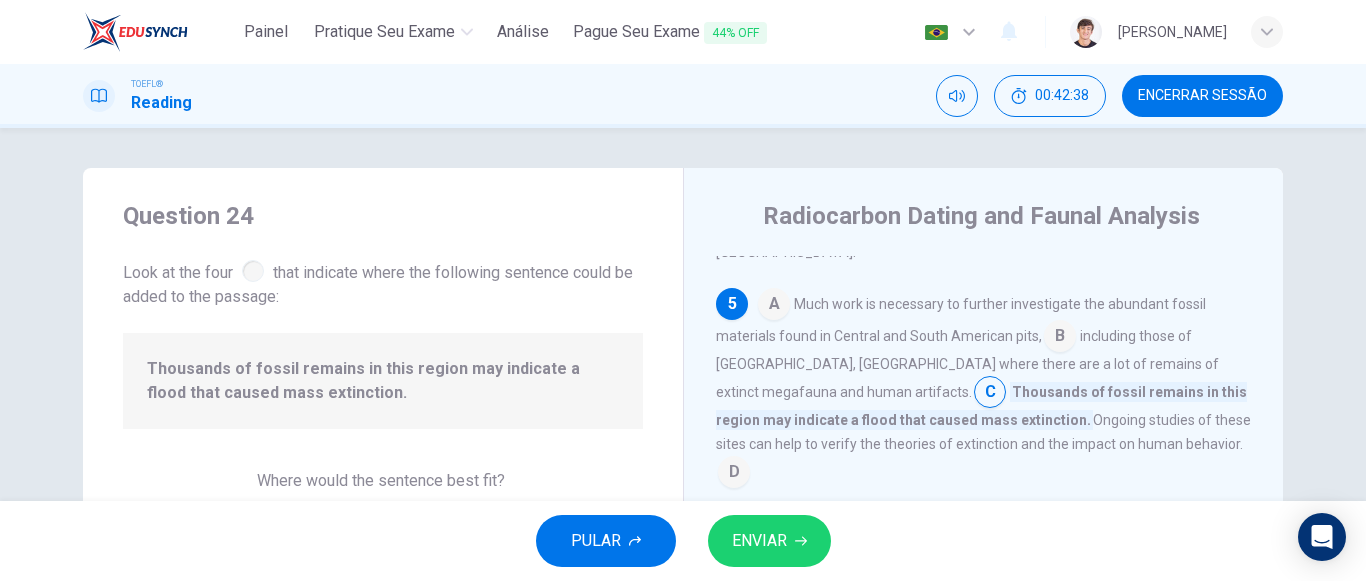 click on "ENVIAR" at bounding box center [769, 541] 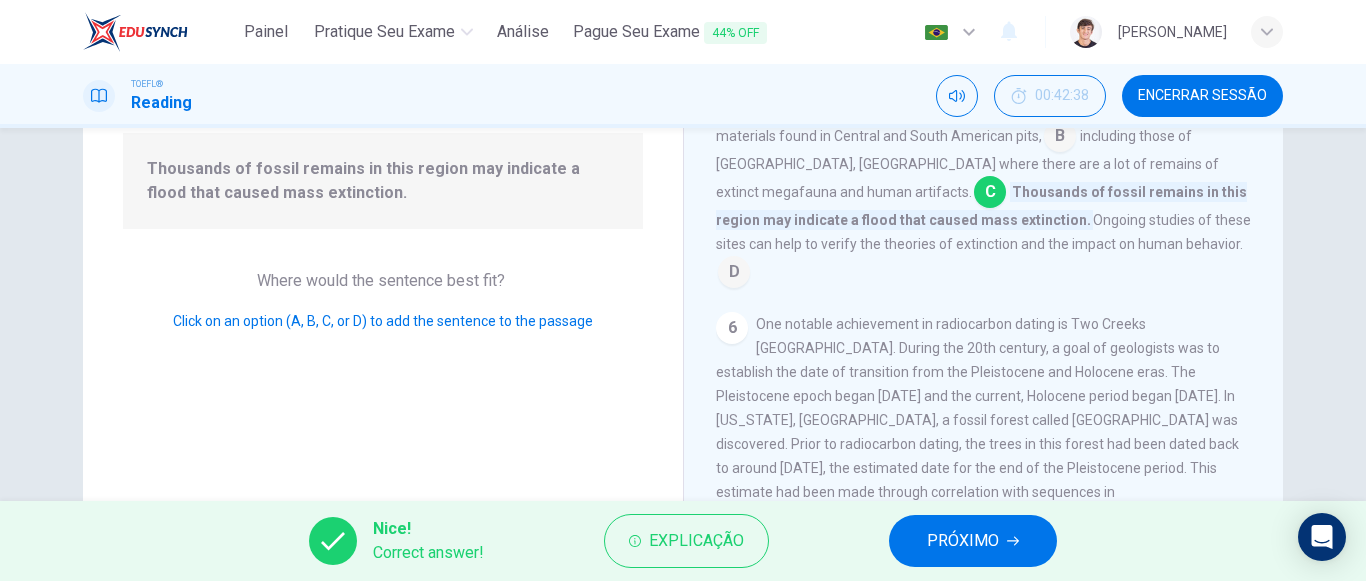 scroll, scrollTop: 100, scrollLeft: 0, axis: vertical 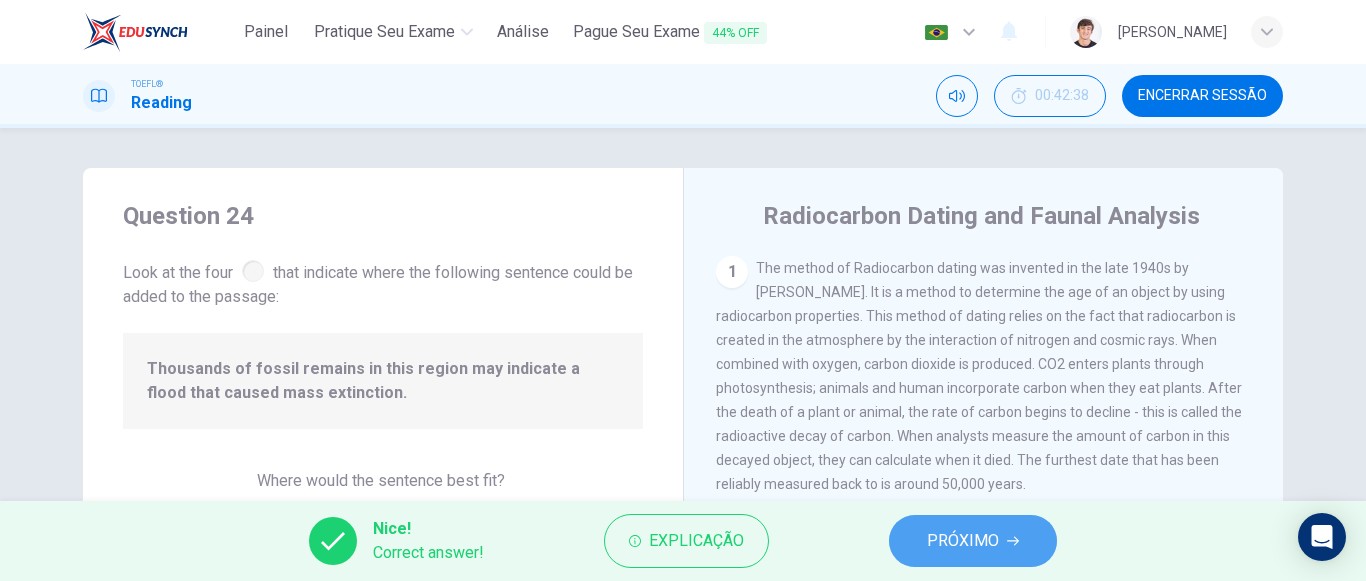 click on "PRÓXIMO" at bounding box center [973, 541] 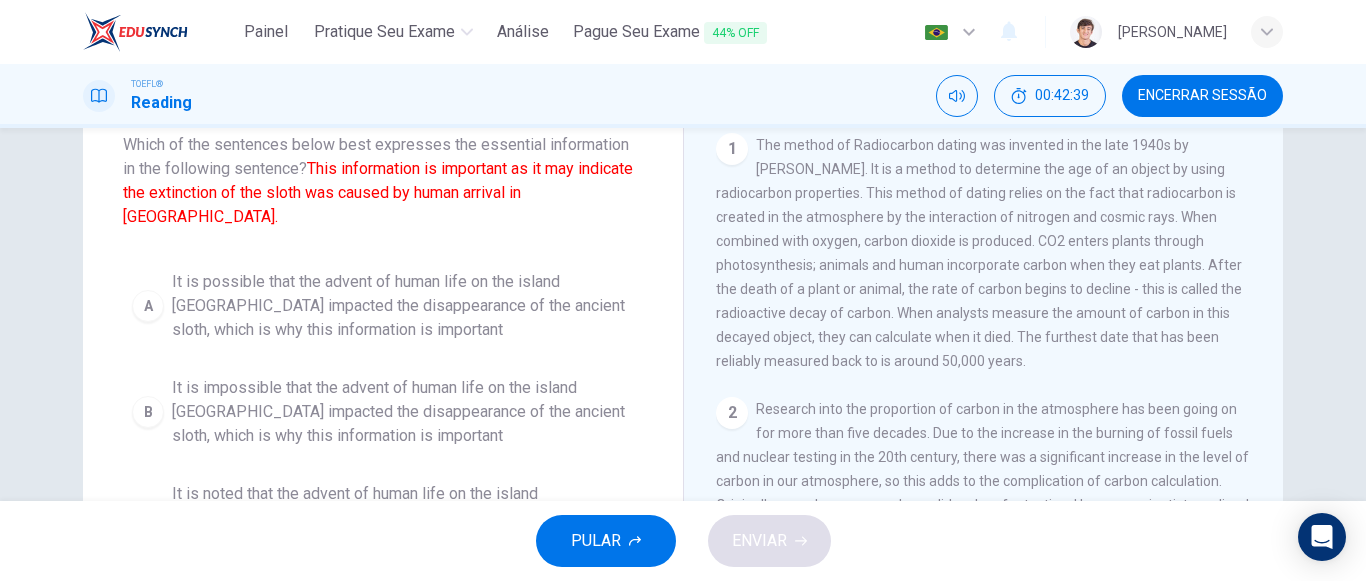 scroll, scrollTop: 0, scrollLeft: 0, axis: both 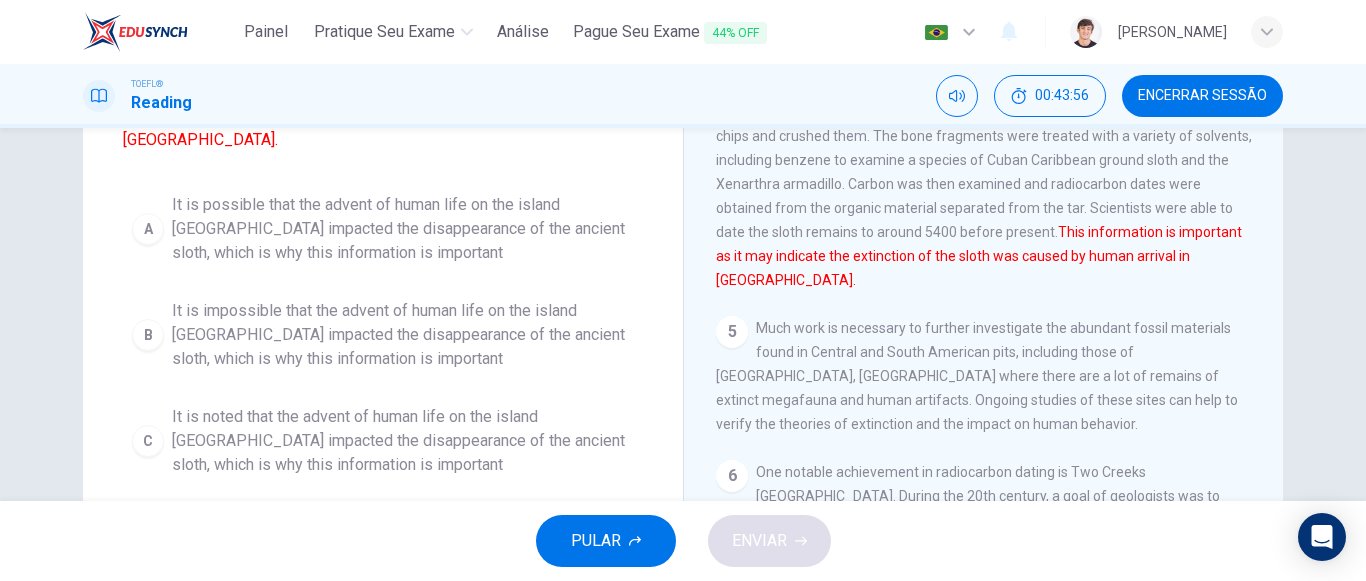 click on "It is possible that the advent of human life on the island [GEOGRAPHIC_DATA] impacted the disappearance of the ancient sloth, which is why this information is important" at bounding box center [403, 229] 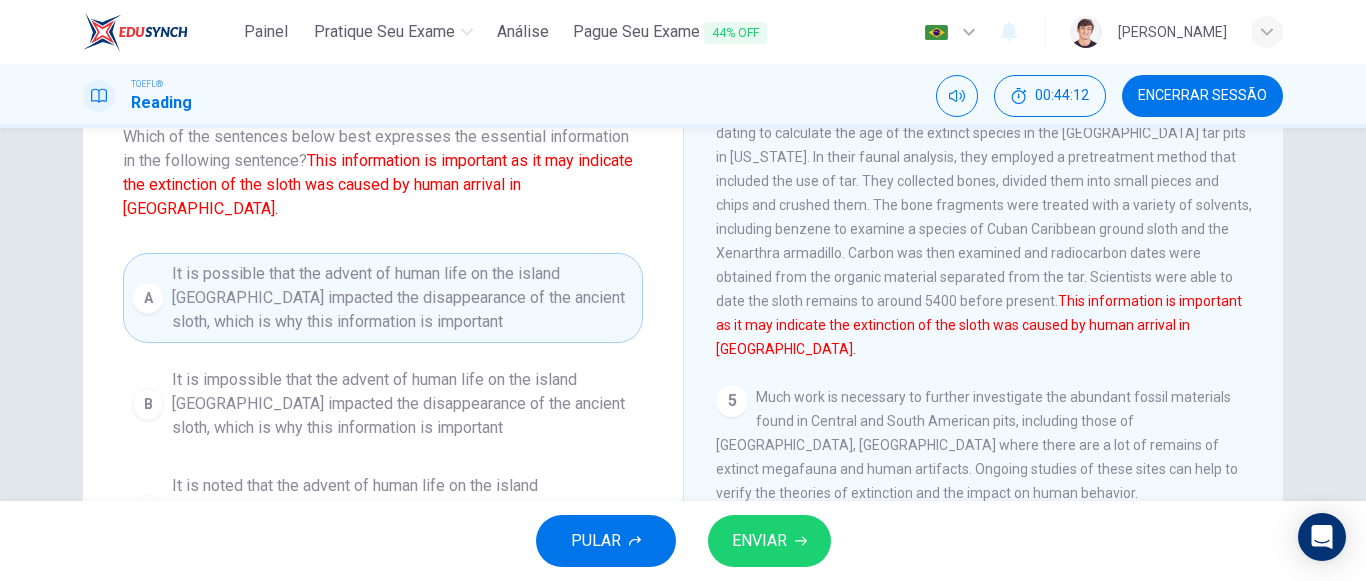 scroll, scrollTop: 100, scrollLeft: 0, axis: vertical 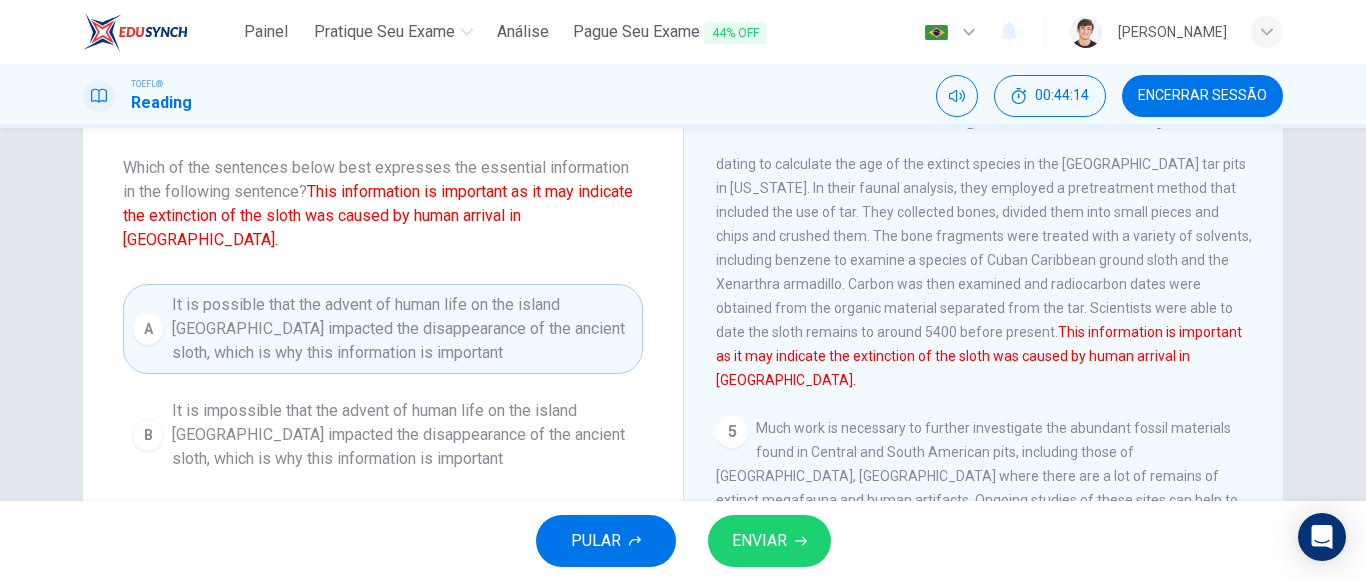 drag, startPoint x: 1129, startPoint y: 348, endPoint x: 1110, endPoint y: 350, distance: 19.104973 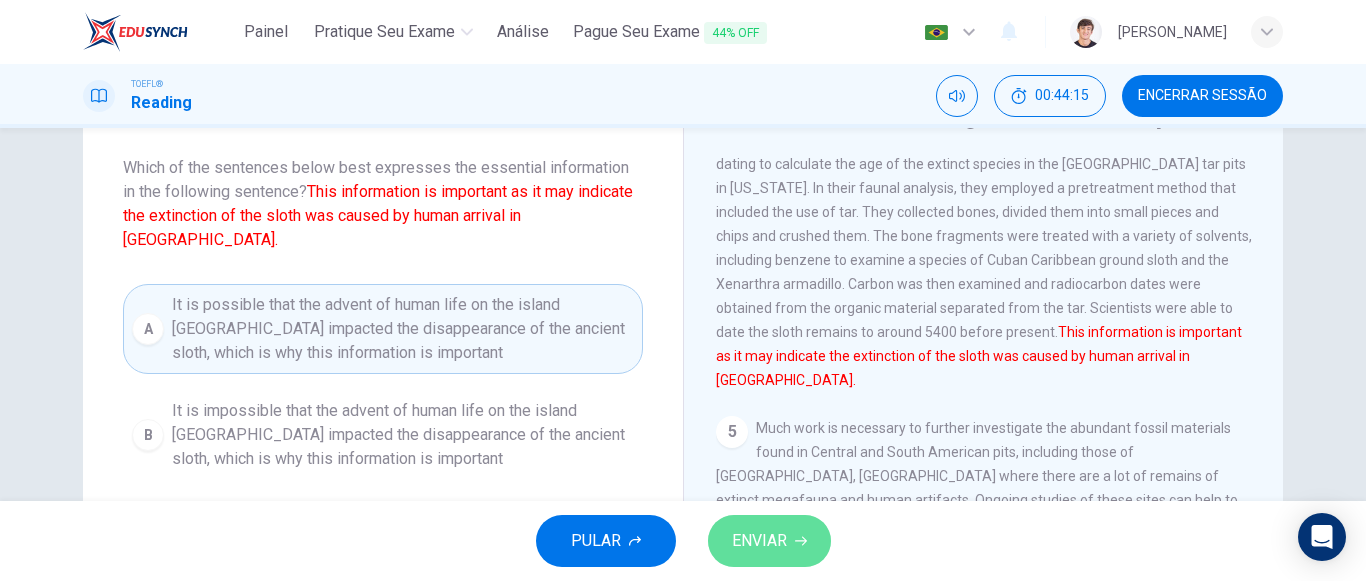 click on "ENVIAR" at bounding box center [769, 541] 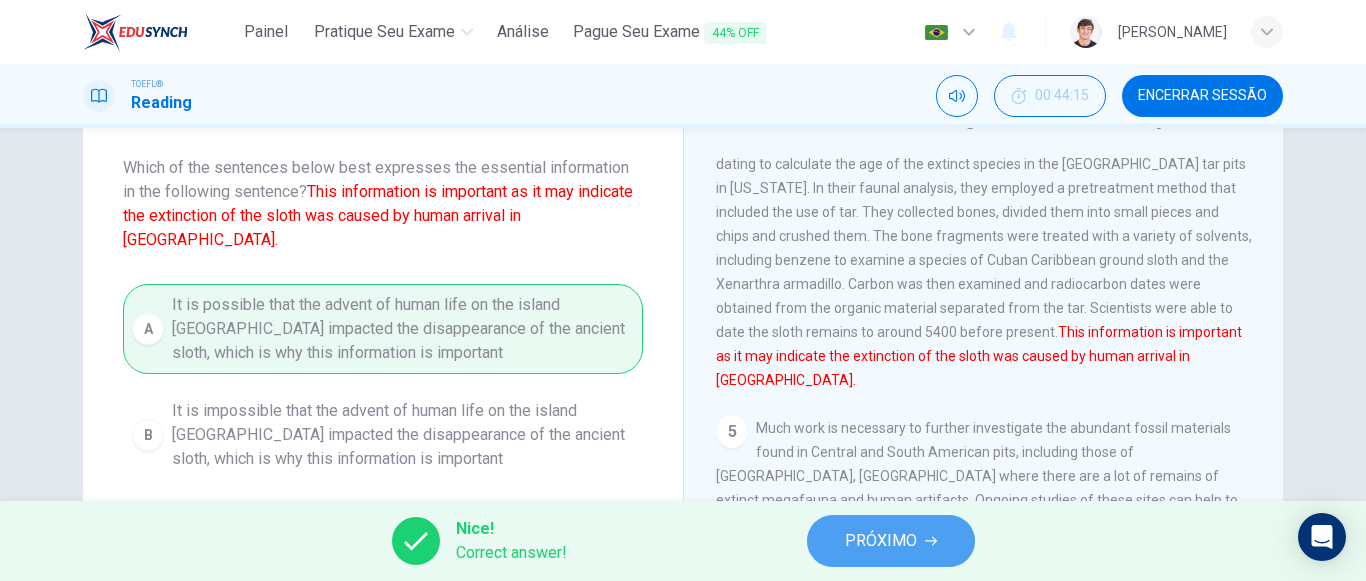 click on "PRÓXIMO" at bounding box center [881, 541] 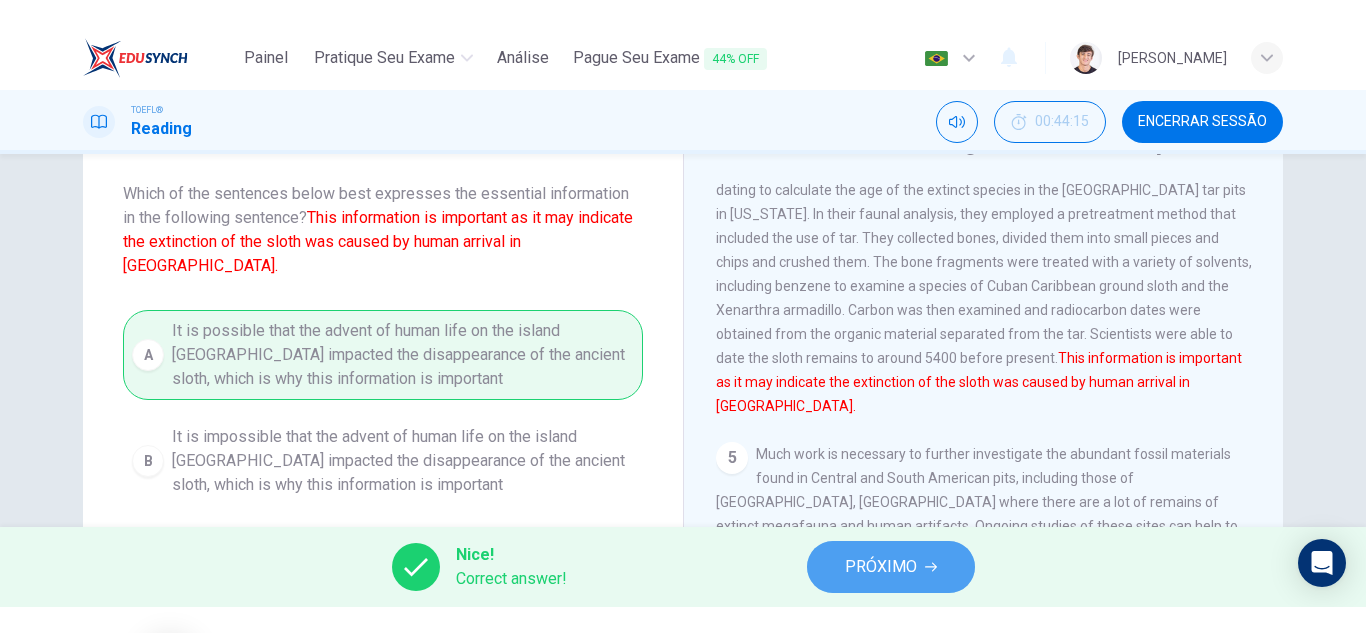 scroll, scrollTop: 0, scrollLeft: 0, axis: both 